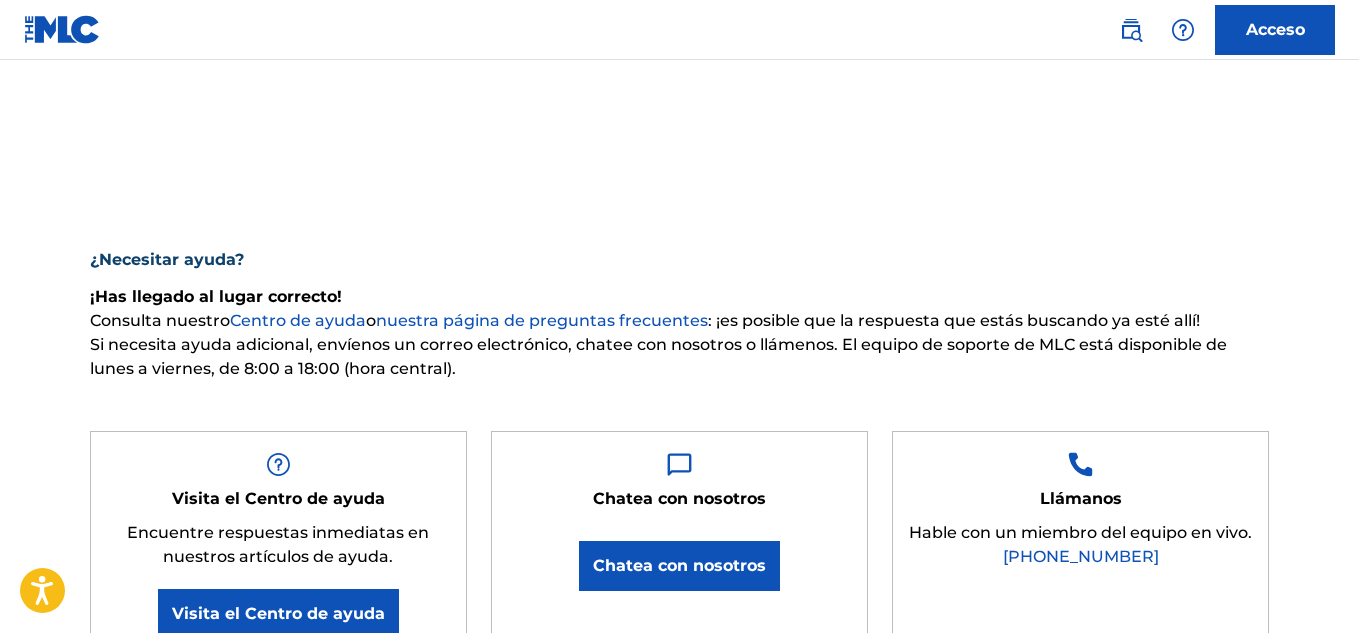scroll, scrollTop: 200, scrollLeft: 0, axis: vertical 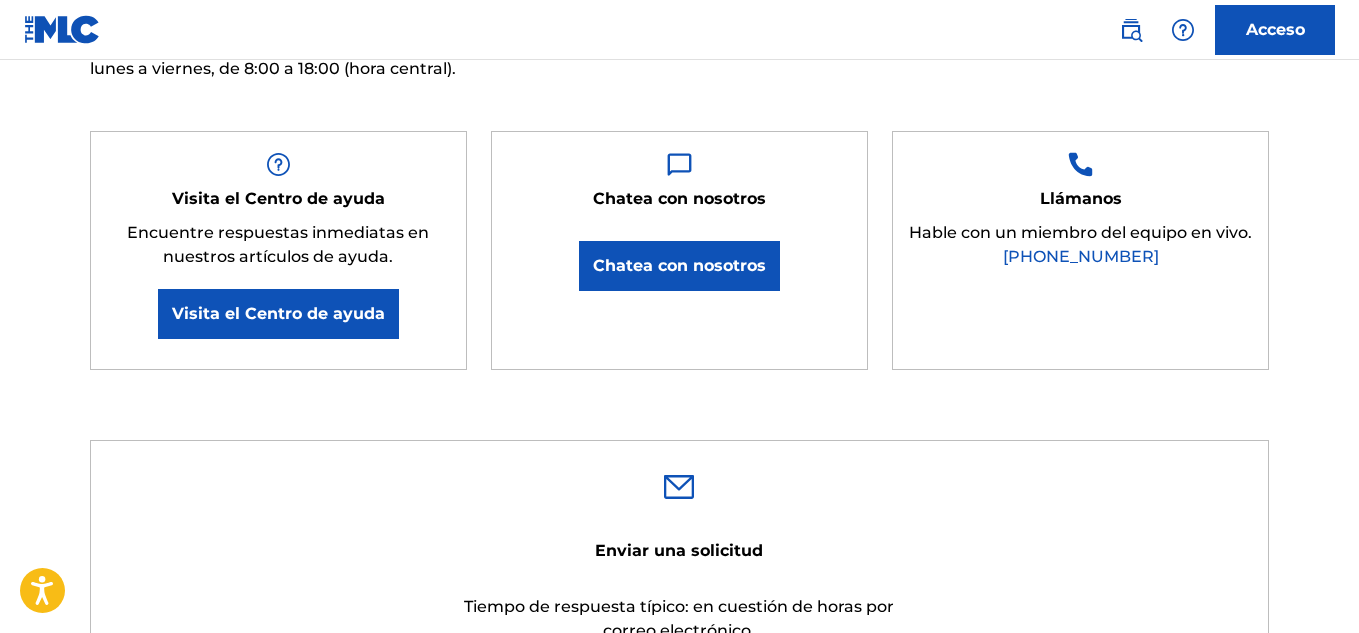click on "Chatea con nosotros" at bounding box center (679, 265) 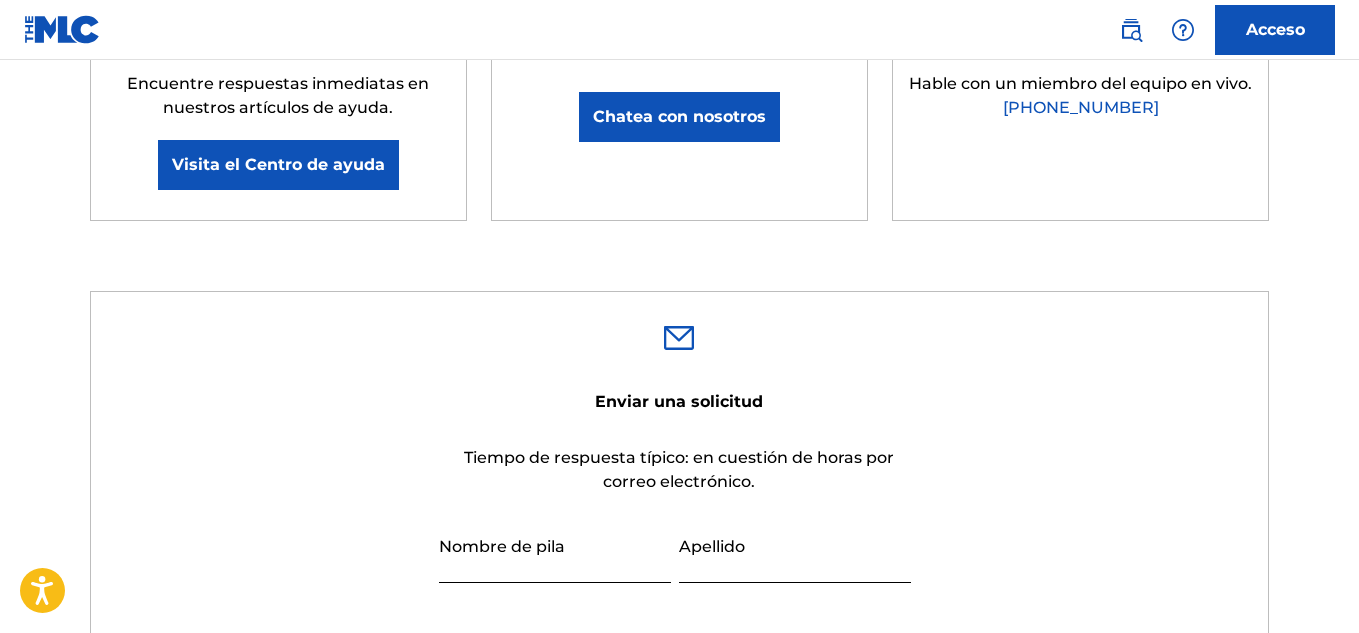 scroll, scrollTop: 200, scrollLeft: 0, axis: vertical 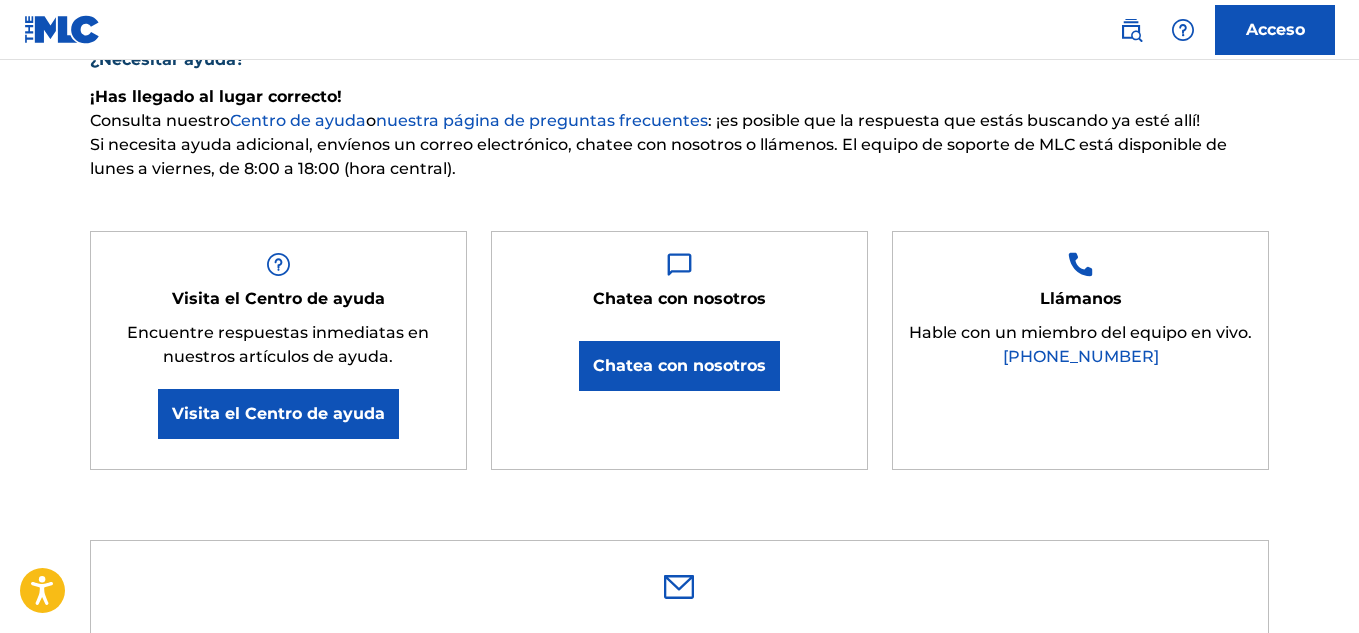 click on "Chatea con nosotros" at bounding box center (679, 365) 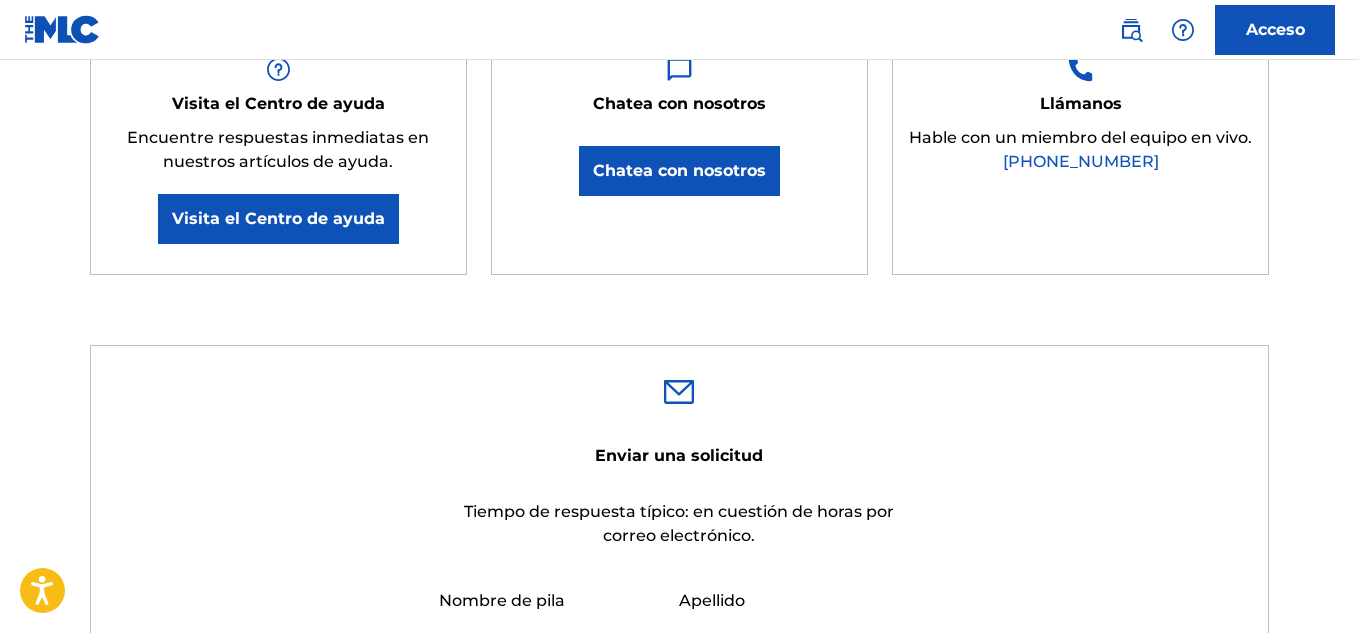 scroll, scrollTop: 250, scrollLeft: 0, axis: vertical 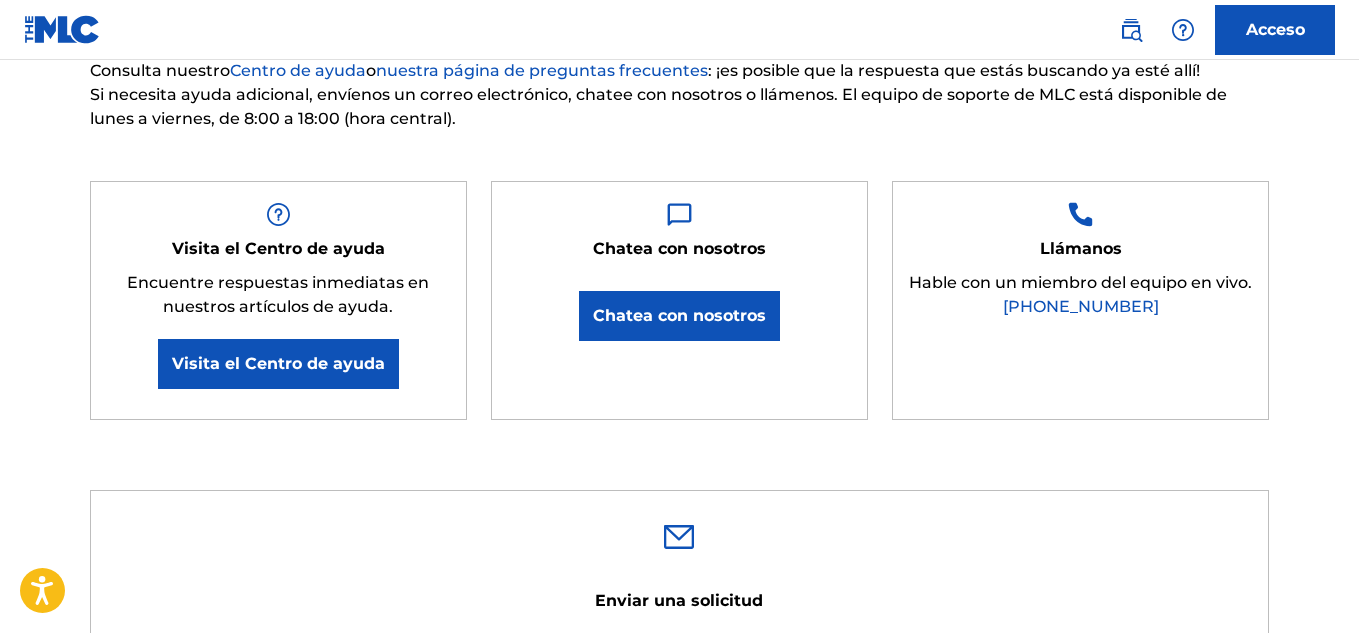 click on "Chatea con nosotros" at bounding box center (679, 315) 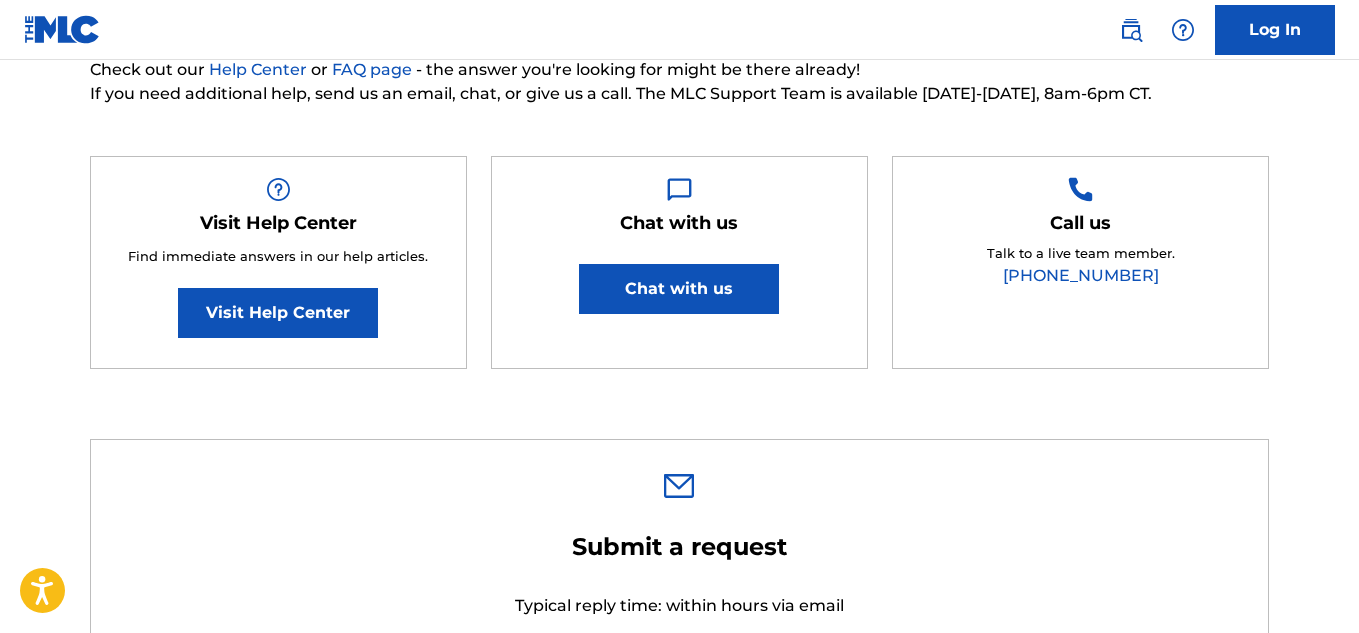 click on "Need Help? You've come to the right place! Check out our   Help Center   or   FAQ page   - the answer you're looking for might be there already! If you need additional help, send us an email, chat, or give us a call. The MLC Support Team is available Monday-Friday, 8am-6pm CT. Visit Help Center Find immediate answers in our help articles. Visit Help Center Chat with us Chat with us Call us Talk to a live team member. (615) 488-3653" at bounding box center [680, 184] 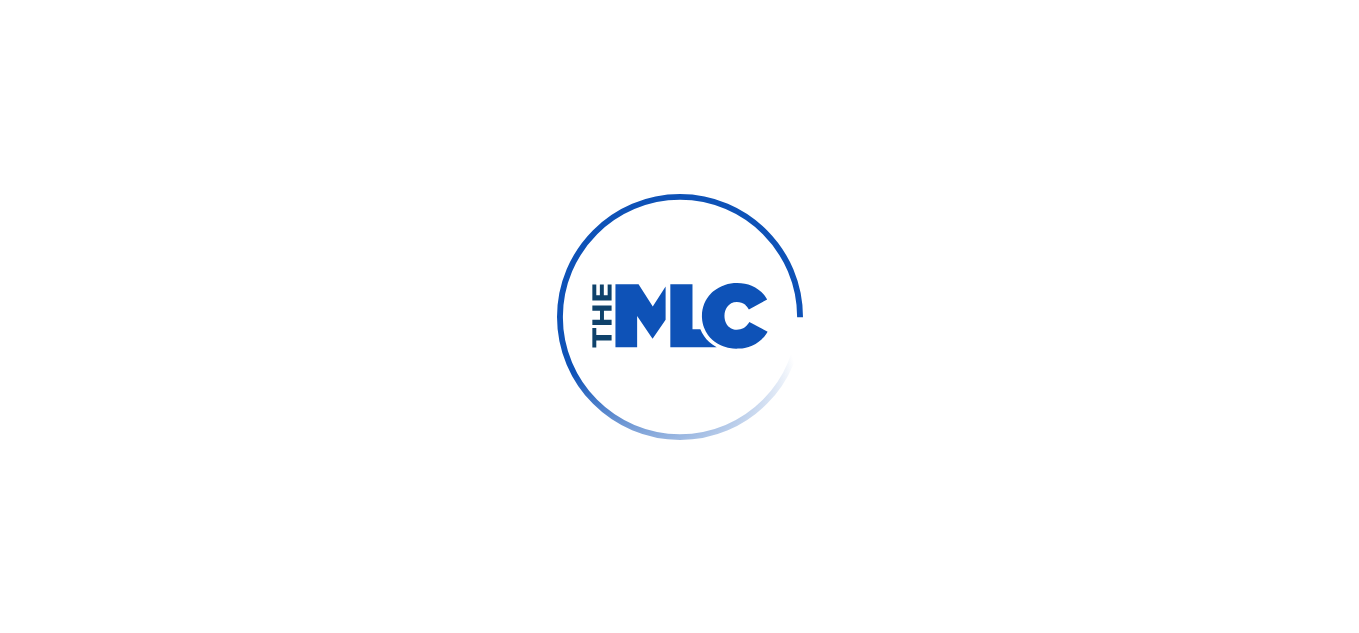scroll, scrollTop: 0, scrollLeft: 0, axis: both 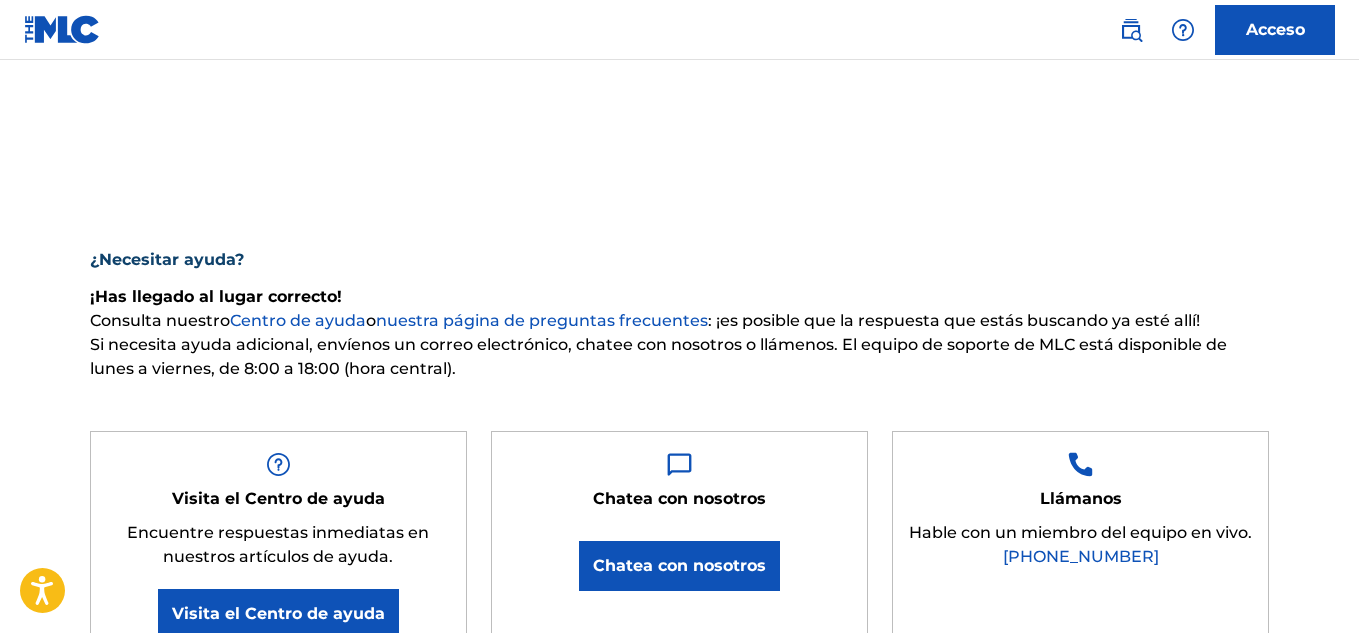 click on "Chatea con nosotros" at bounding box center [679, 566] 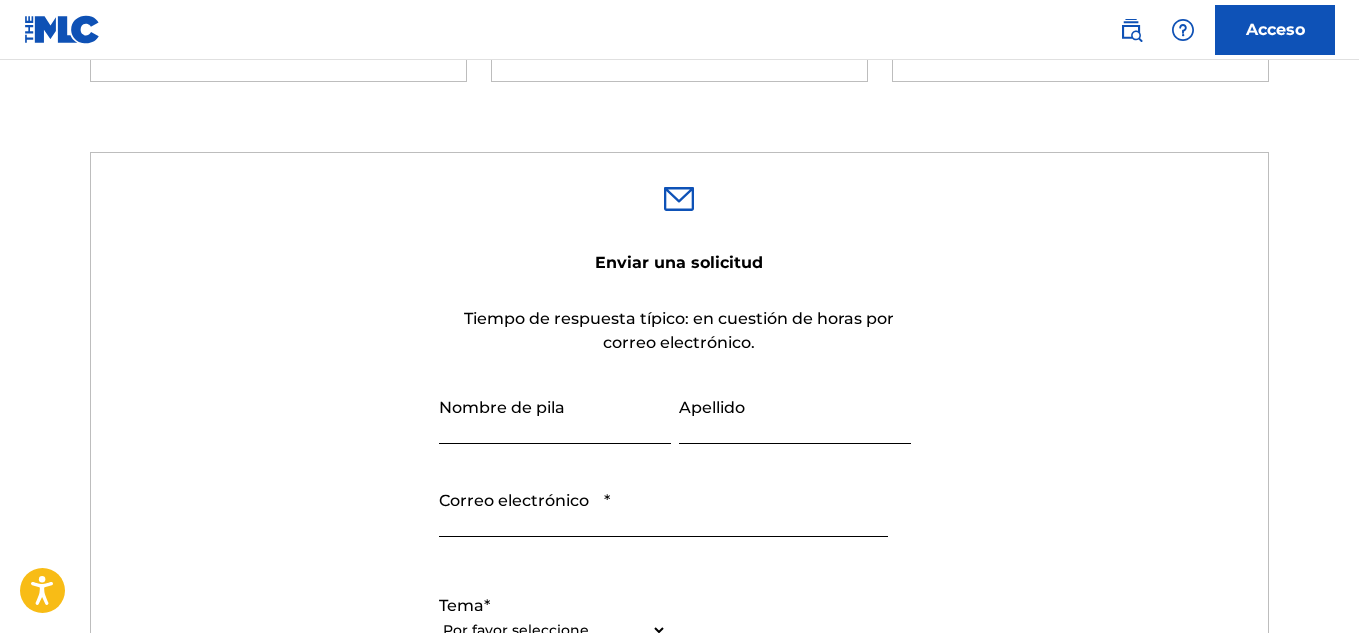 scroll, scrollTop: 600, scrollLeft: 0, axis: vertical 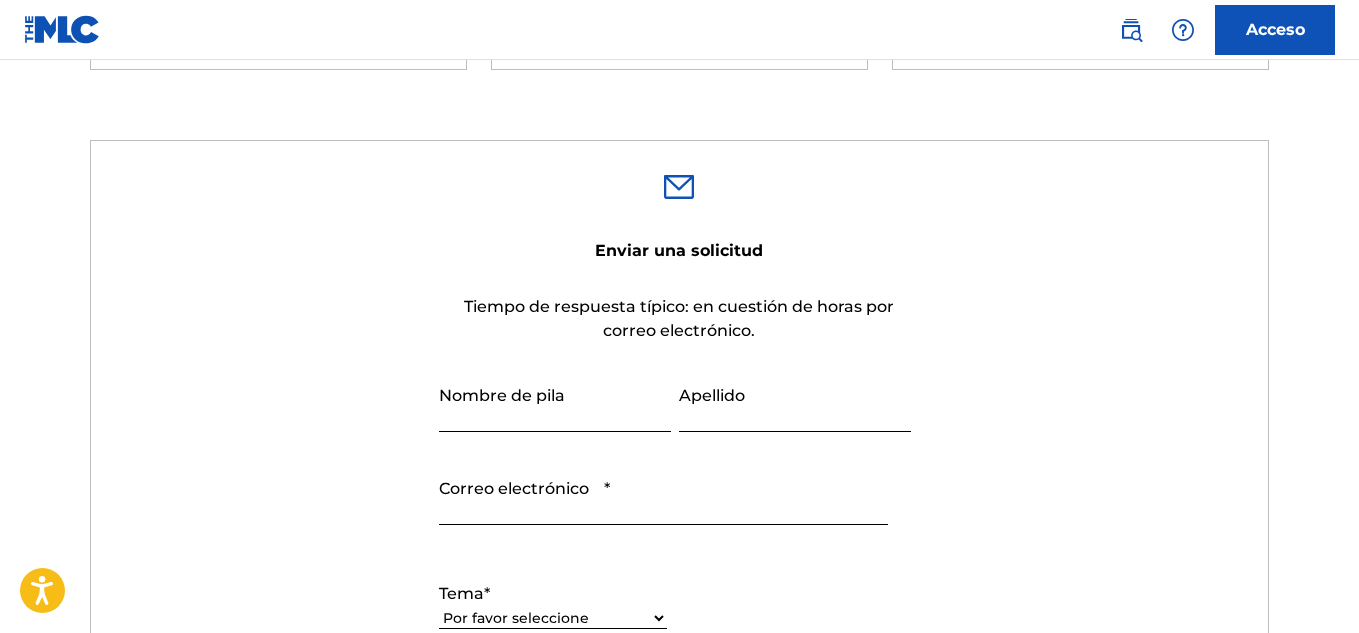 click on "Nombre de pila" at bounding box center (555, 403) 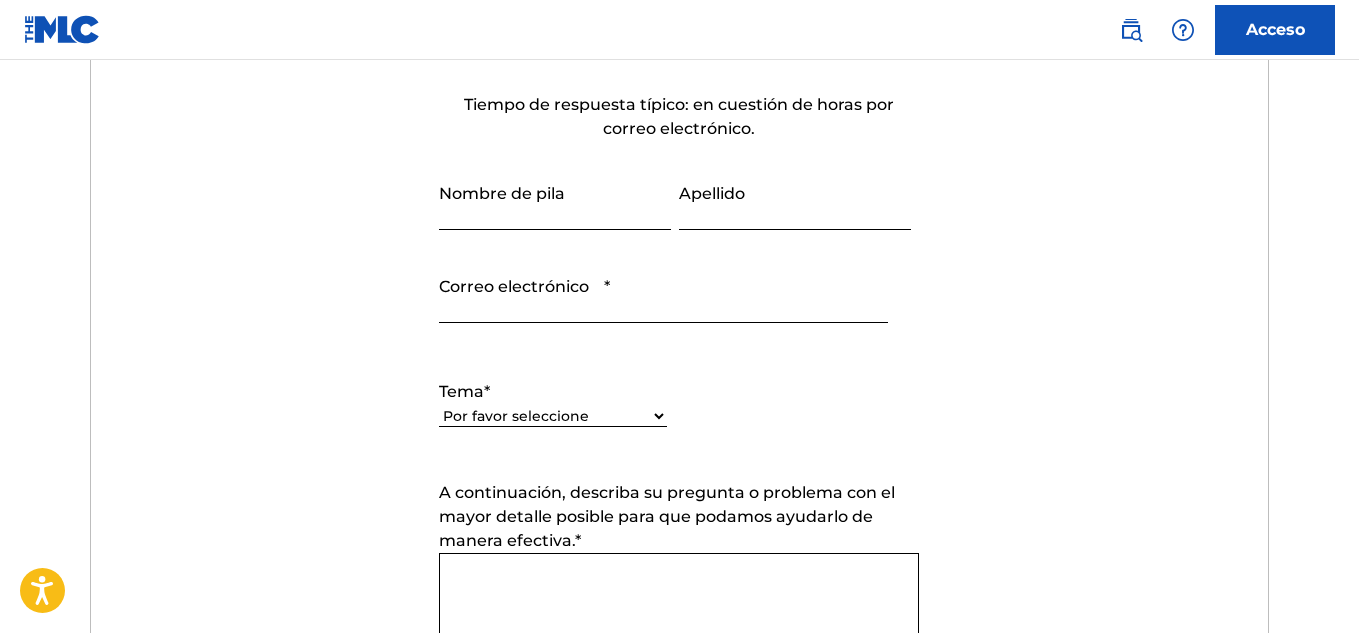 scroll, scrollTop: 1000, scrollLeft: 0, axis: vertical 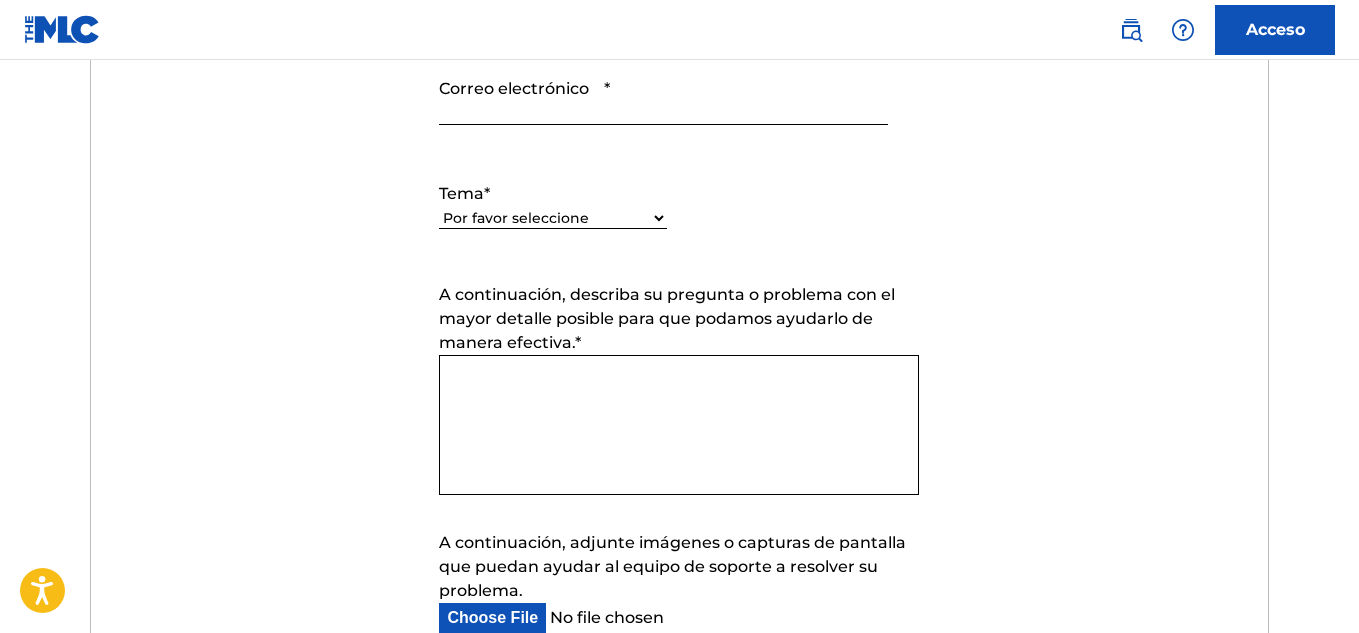 click on "Por favor seleccione Necesito ayuda con mi cuenta Necesito ayuda para gestionar mi catálogo Necesito ayuda con la Búsqueda Pública Necesito ayuda con información sobre El MLC Necesito ayuda con el pago Necesito ayuda con DQI" at bounding box center [553, 218] 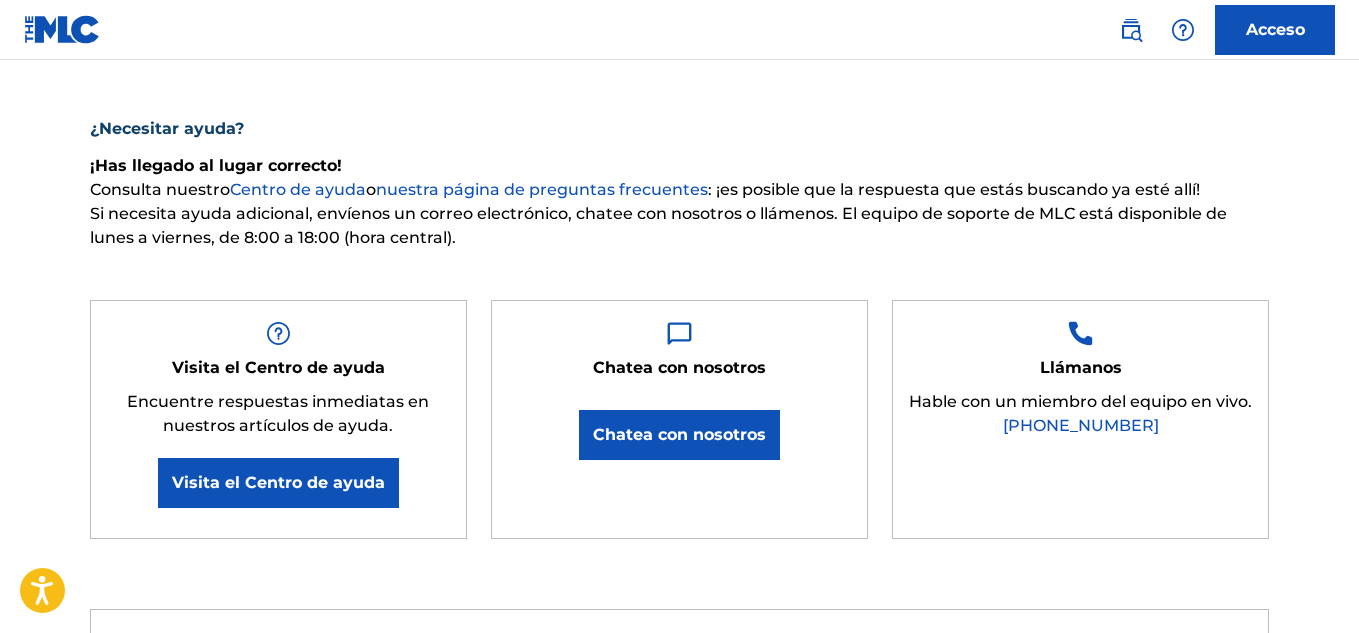scroll, scrollTop: 0, scrollLeft: 0, axis: both 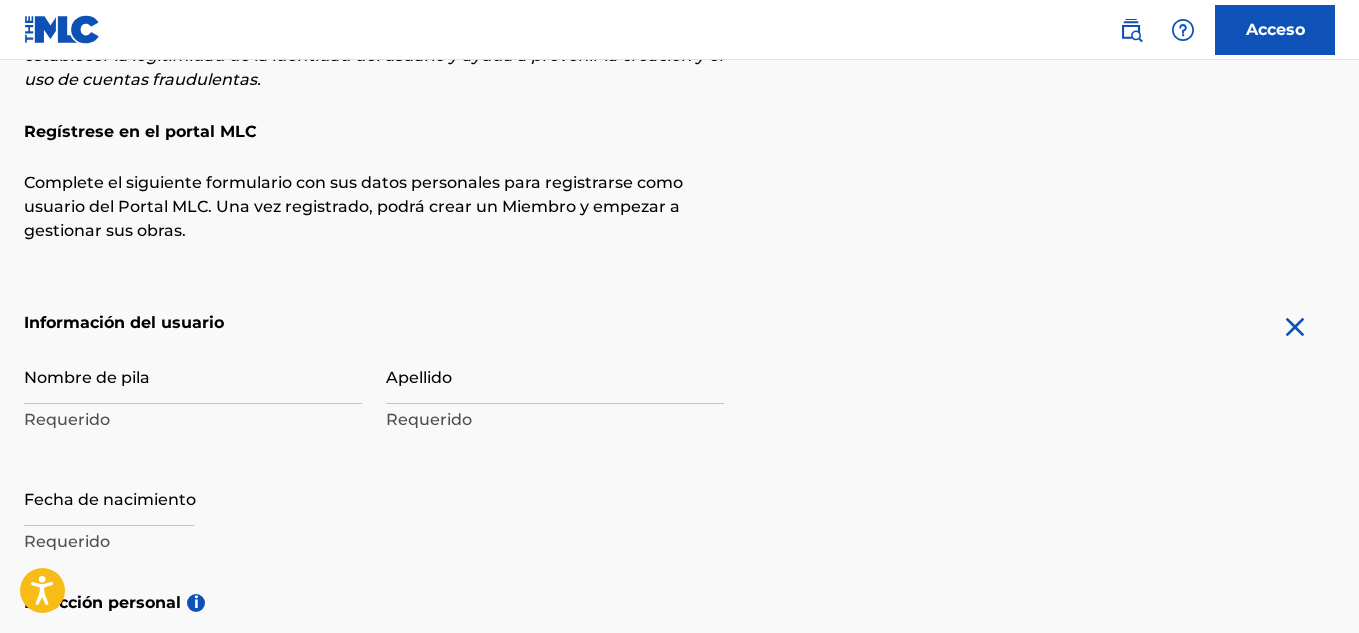 click on "Requerido" at bounding box center [193, 420] 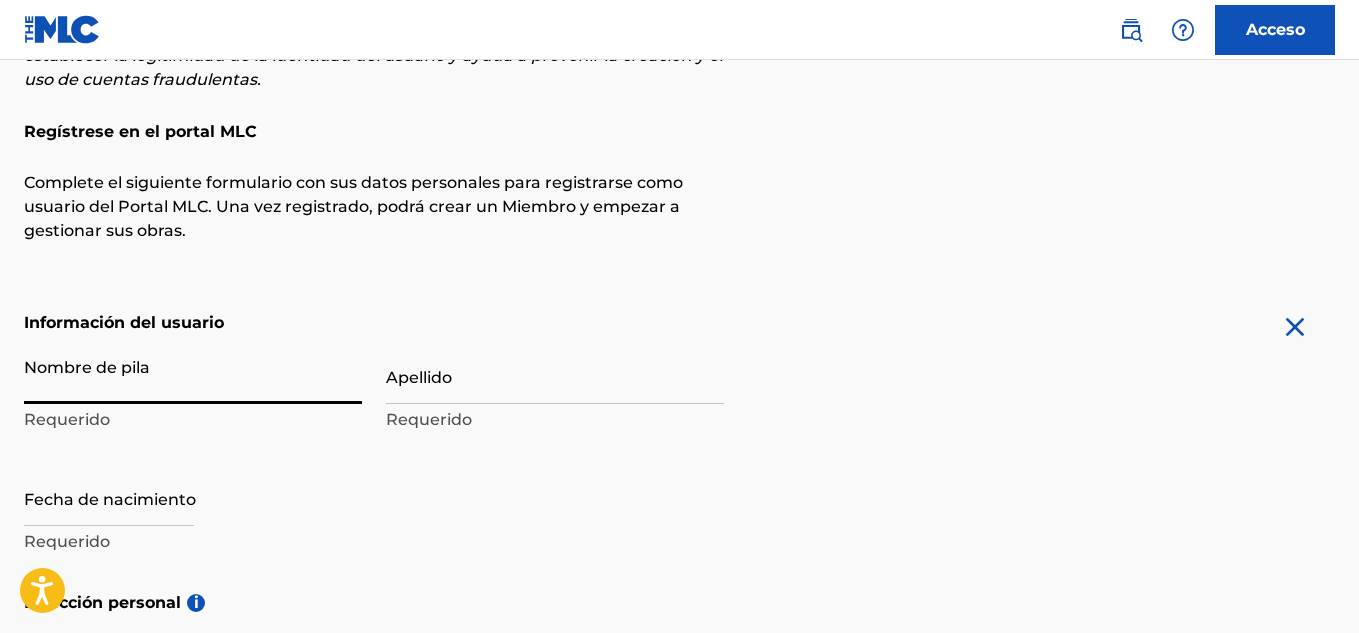 type on "J" 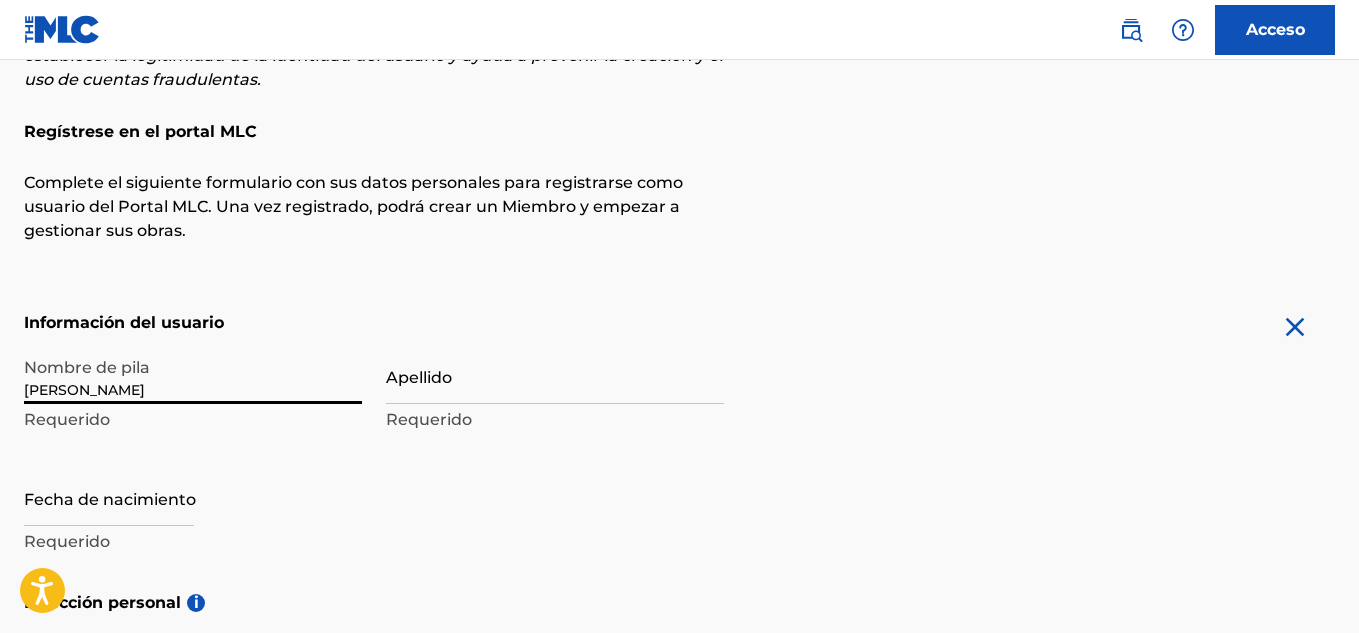 type on "[PERSON_NAME]" 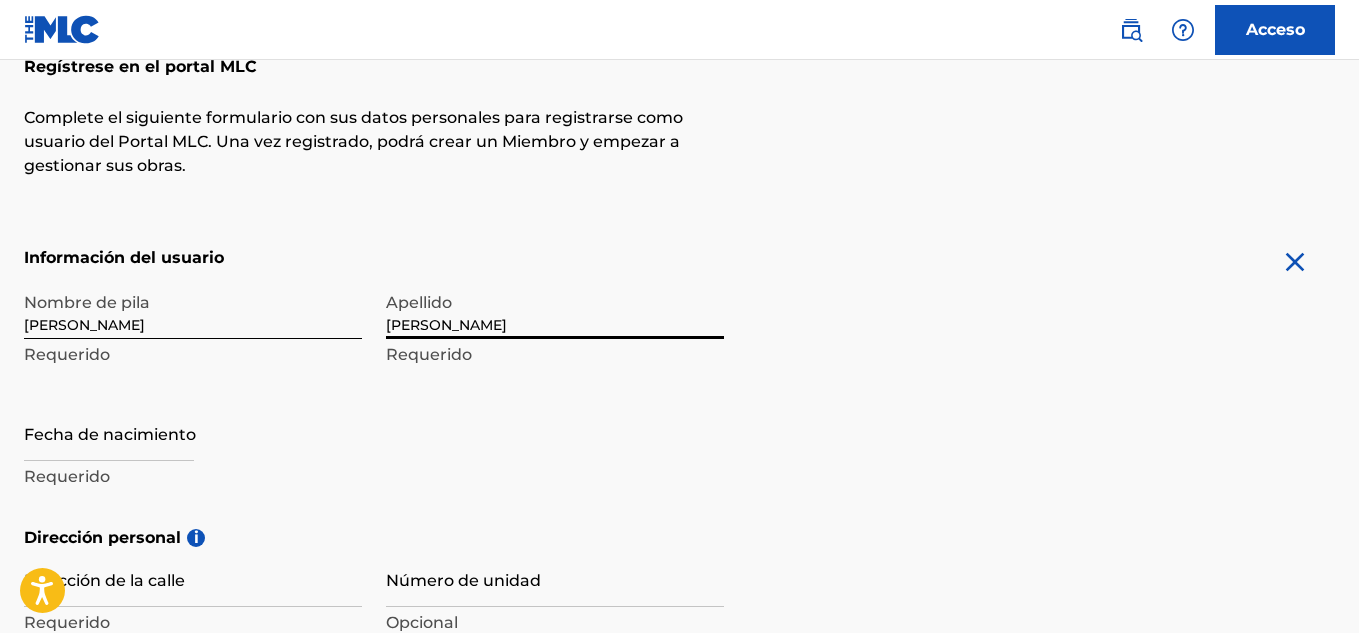 scroll, scrollTop: 300, scrollLeft: 0, axis: vertical 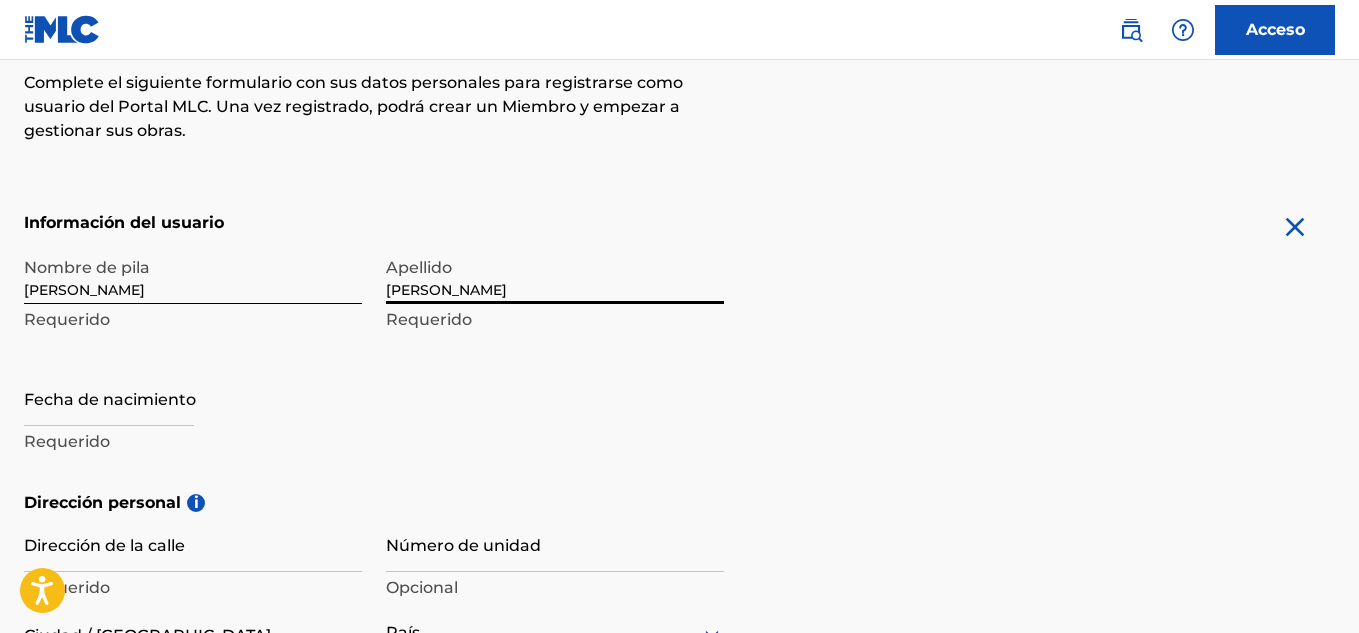 type on "[PERSON_NAME]" 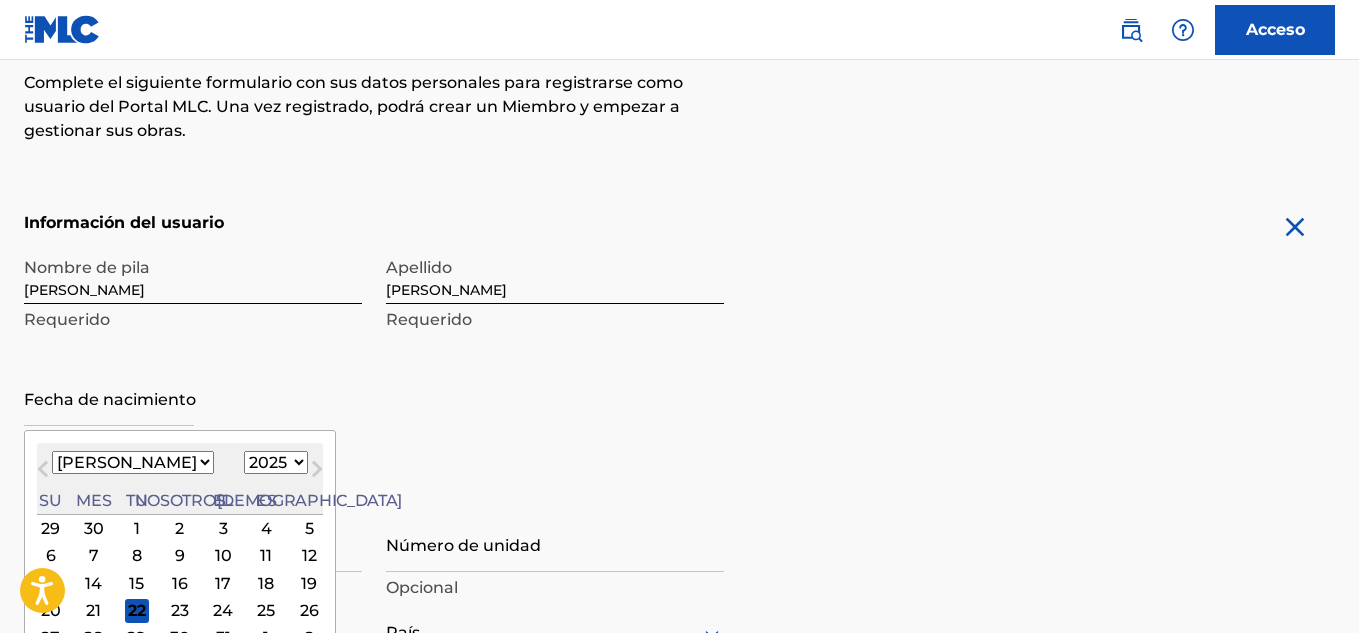 drag, startPoint x: 274, startPoint y: 467, endPoint x: 260, endPoint y: 467, distance: 14 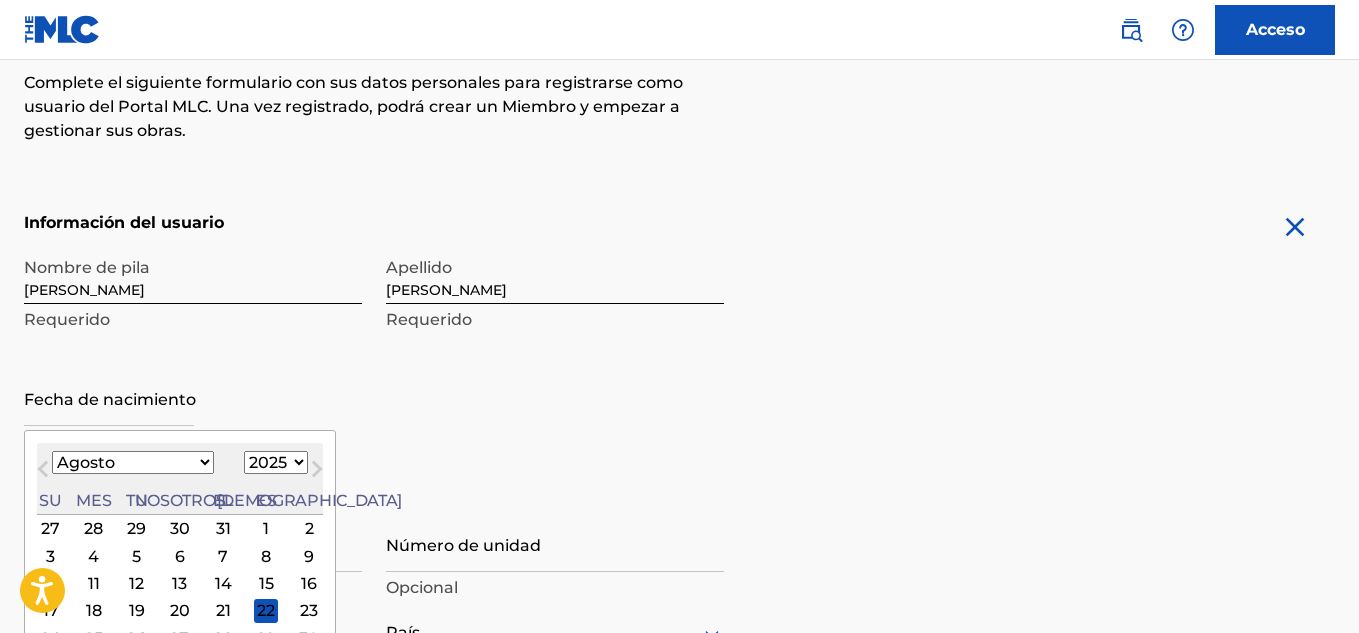 click on "1899 1900 1901 1902 1903 1904 1905 1906 1907 1908 1909 1910 1911 1912 1913 1914 1915 1916 1917 1918 1919 1920 1921 1922 1923 1924 1925 1926 1927 1928 1929 1930 1931 1932 1933 1934 1935 1936 1937 1938 1939 1940 1941 1942 1943 1944 1945 1946 1947 1948 1949 1950 1951 1952 1953 1954 1955 1956 1957 1958 1959 1960 1961 1962 1963 1964 1965 1966 1967 1968 1969 1970 1971 1972 1973 1974 1975 1976 1977 1978 1979 1980 1981 1982 1983 1984 1985 1986 1987 1988 1989 1990 1991 1992 1993 1994 1995 1996 1997 1998 1999 2000 2001 2002 2003 2004 2005 2006 2007 2008 2009 2010 2011 2012 2013 2014 2015 2016 2017 2018 2019 2020 2021 2022 2023 2024 2025 2026 2027 2028 2029 2030 2031 2032 2033 2034 2035 2036 2037 2038 2039 2040 2041 2042 2043 2044 2045 2046 2047 2048 2049 2050 2051 2052 2053 2054 2055 2056 2057 2058 2059 2060 2061 2062 2063 2064 2065 2066 2067 2068 2069 2070 2071 2072 2073 2074 2075 2076 2077 2078 2079 2080 2081 2082 2083 2084 2085 2086 2087 2088 2089 2090 2091 2092 2093 2094 2095 2096 2097 2098 2099 2100" at bounding box center (276, 462) 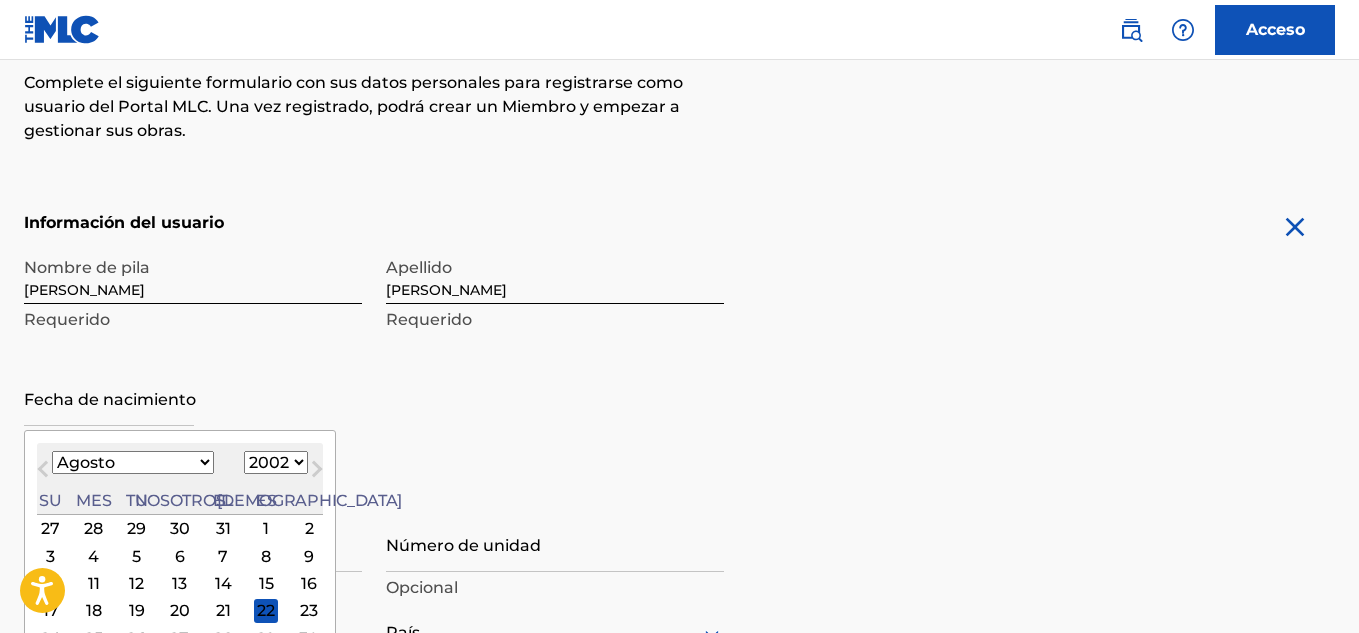 click on "1899 1900 1901 1902 1903 1904 1905 1906 1907 1908 1909 1910 1911 1912 1913 1914 1915 1916 1917 1918 1919 1920 1921 1922 1923 1924 1925 1926 1927 1928 1929 1930 1931 1932 1933 1934 1935 1936 1937 1938 1939 1940 1941 1942 1943 1944 1945 1946 1947 1948 1949 1950 1951 1952 1953 1954 1955 1956 1957 1958 1959 1960 1961 1962 1963 1964 1965 1966 1967 1968 1969 1970 1971 1972 1973 1974 1975 1976 1977 1978 1979 1980 1981 1982 1983 1984 1985 1986 1987 1988 1989 1990 1991 1992 1993 1994 1995 1996 1997 1998 1999 2000 2001 2002 2003 2004 2005 2006 2007 2008 2009 2010 2011 2012 2013 2014 2015 2016 2017 2018 2019 2020 2021 2022 2023 2024 2025 2026 2027 2028 2029 2030 2031 2032 2033 2034 2035 2036 2037 2038 2039 2040 2041 2042 2043 2044 2045 2046 2047 2048 2049 2050 2051 2052 2053 2054 2055 2056 2057 2058 2059 2060 2061 2062 2063 2064 2065 2066 2067 2068 2069 2070 2071 2072 2073 2074 2075 2076 2077 2078 2079 2080 2081 2082 2083 2084 2085 2086 2087 2088 2089 2090 2091 2092 2093 2094 2095 2096 2097 2098 2099 2100" at bounding box center (276, 462) 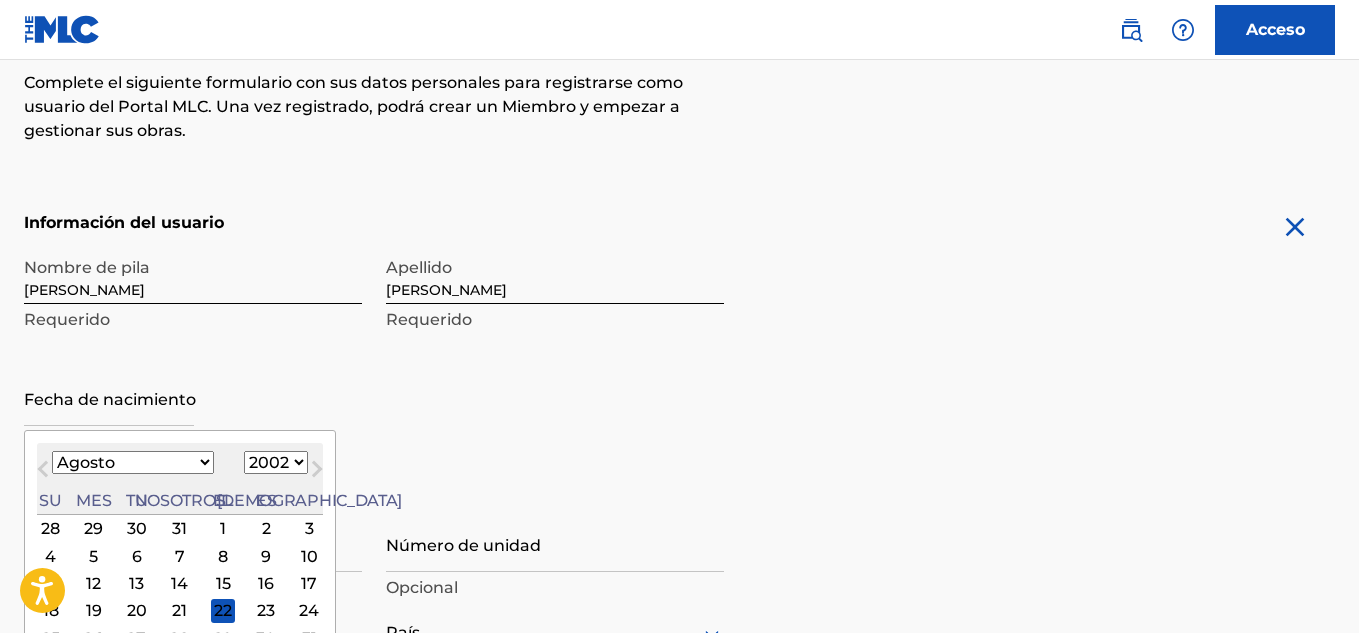 click on "Enero Febrero Marzo Abril Puede Junio Julio Agosto Septiembre Octubre Noviembre Diciembre" at bounding box center (133, 462) 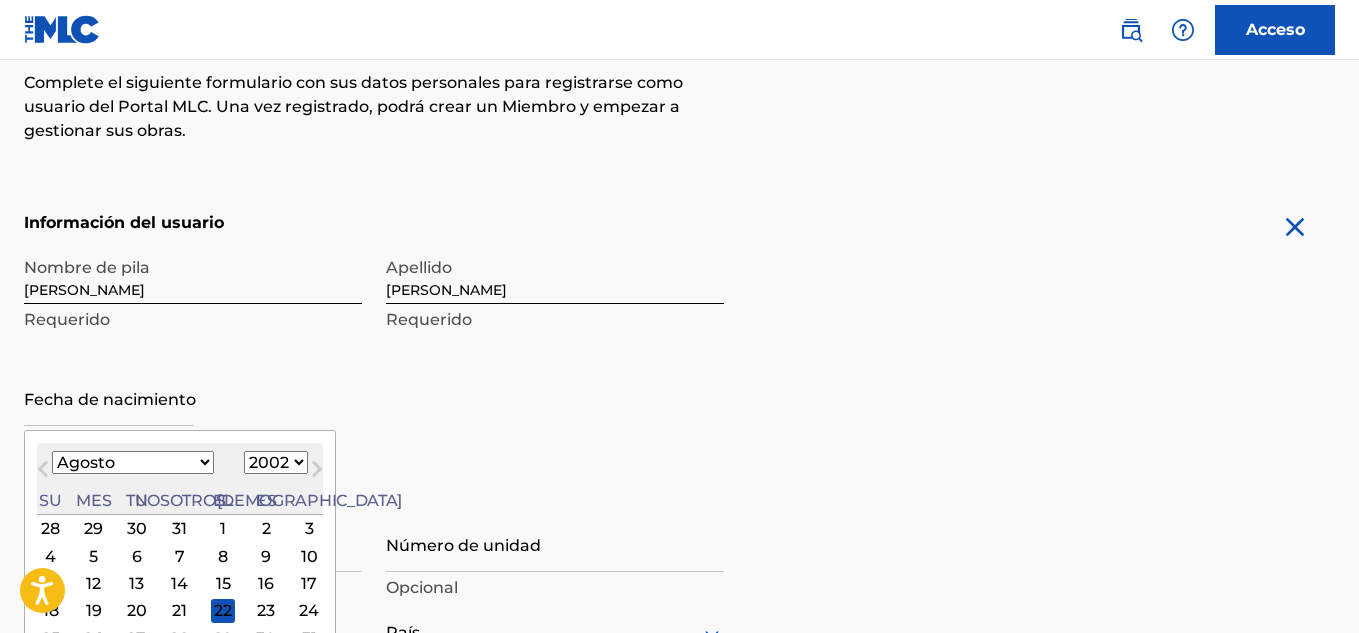 select on "4" 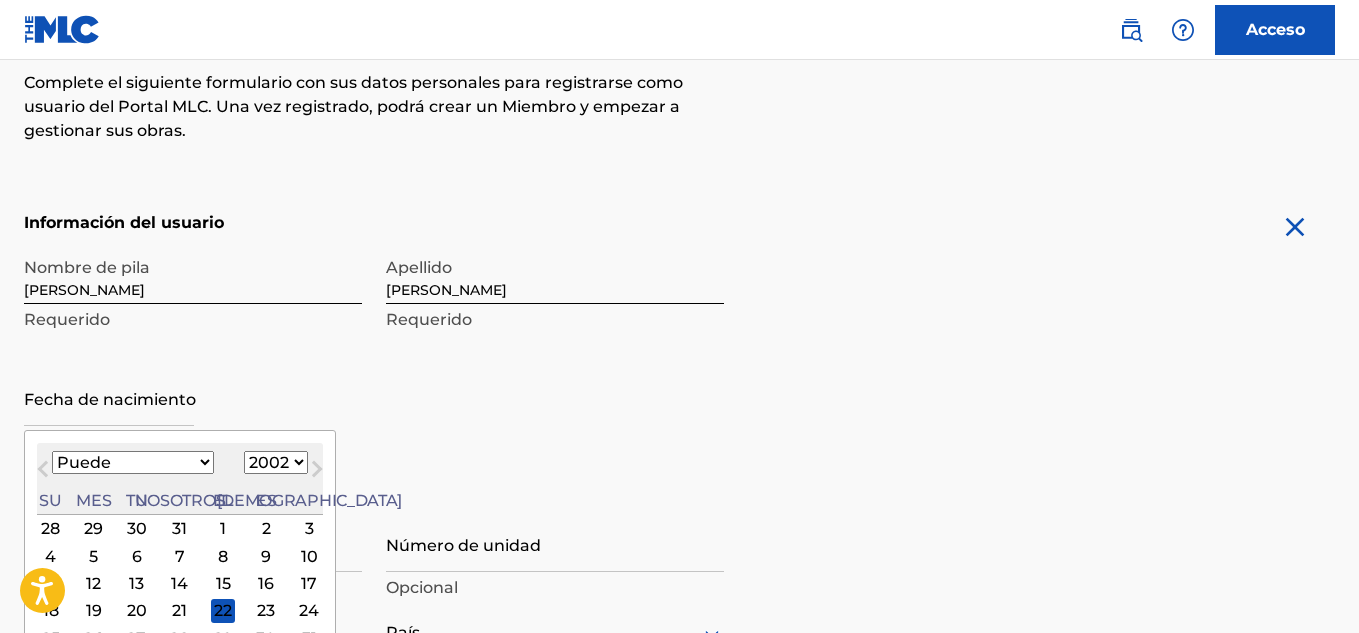 click on "Enero Febrero Marzo Abril Puede Junio Julio Agosto Septiembre Octubre Noviembre Diciembre" at bounding box center [133, 462] 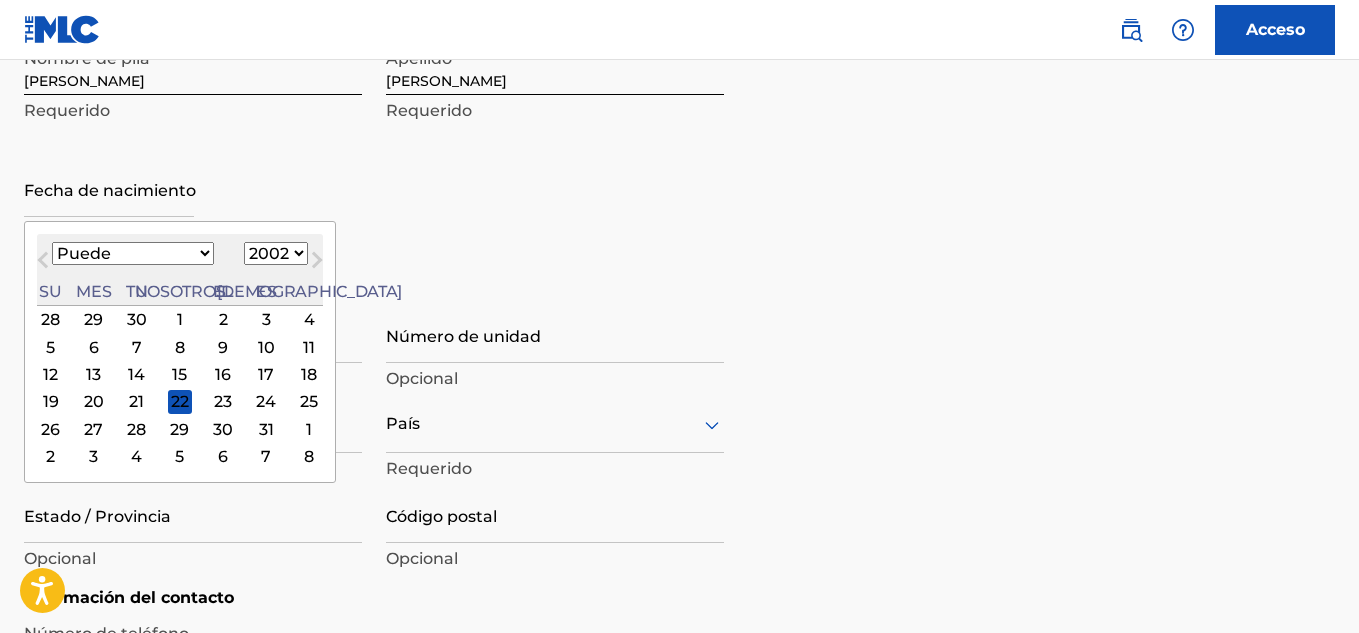 scroll, scrollTop: 600, scrollLeft: 0, axis: vertical 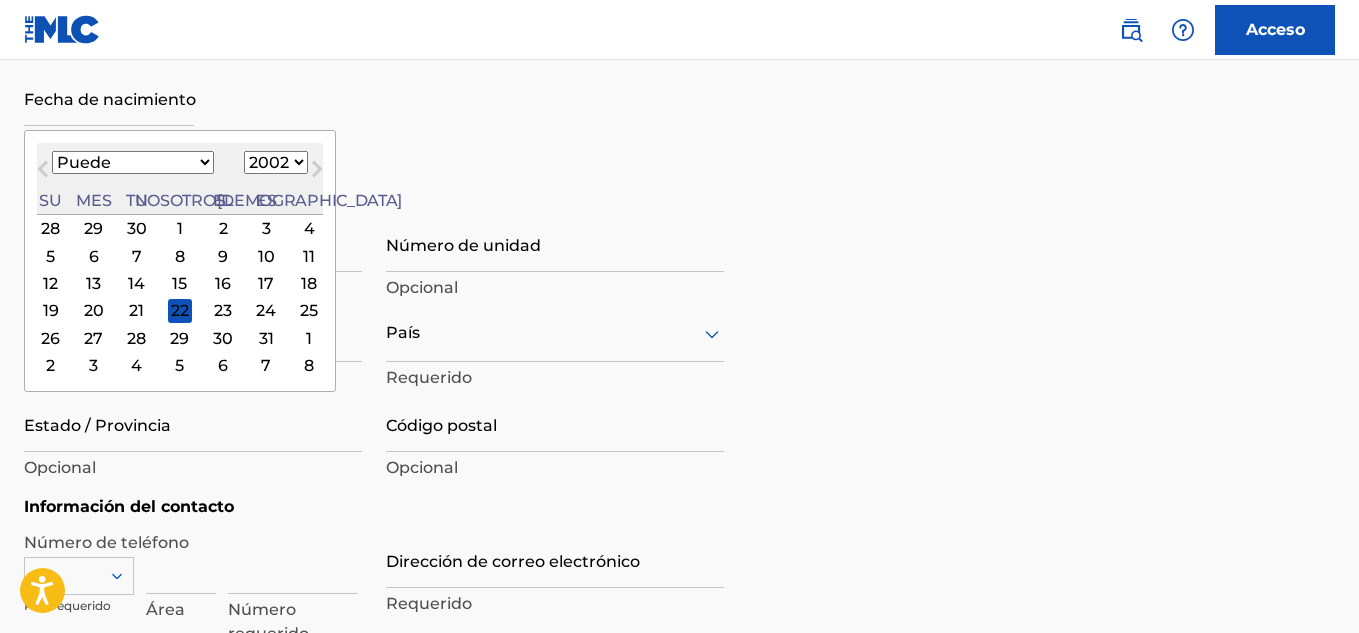 click on "Nombre de pila Juan Requerido Apellido Sanchez Requerido Fecha de nacimiento May 2002 Mes anterior Mes próximo May 2002 Enero Febrero Marzo Abril Puede Junio Julio Agosto Septiembre Octubre Noviembre Diciembre 1899 1900 1901 1902 1903 1904 1905 1906 1907 1908 1909 1910 1911 1912 1913 1914 1915 1916 1917 1918 1919 1920 1921 1922 1923 1924 1925 1926 1927 1928 1929 1930 1931 1932 1933 1934 1935 1936 1937 1938 1939 1940 1941 1942 1943 1944 1945 1946 1947 1948 1949 1950 1951 1952 1953 1954 1955 1956 1957 1958 1959 1960 1961 1962 1963 1964 1965 1966 1967 1968 1969 1970 1971 1972 1973 1974 1975 1976 1977 1978 1979 1980 1981 1982 1983 1984 1985 1986 1987 1988 1989 1990 1991 1992 1993 1994 1995 1996 1997 1998 1999 2000 2001 2002 2003 2004 2005 2006 2007 2008 2009 2010 2011 2012 2013 2014 2015 2016 2017 2018 2019 2020 2021 2022 2023 2024 2025 2026 2027 2028 2029 2030 2031 2032 2033 2034 2035 2036 2037 2038 2039 2040 2041 2042 2043 2044 2045 2046 2047 2048 2049 2050 2051 2052 2053 2054 2055 2056 2057 2058 2059 2060 Su" at bounding box center (374, 69) 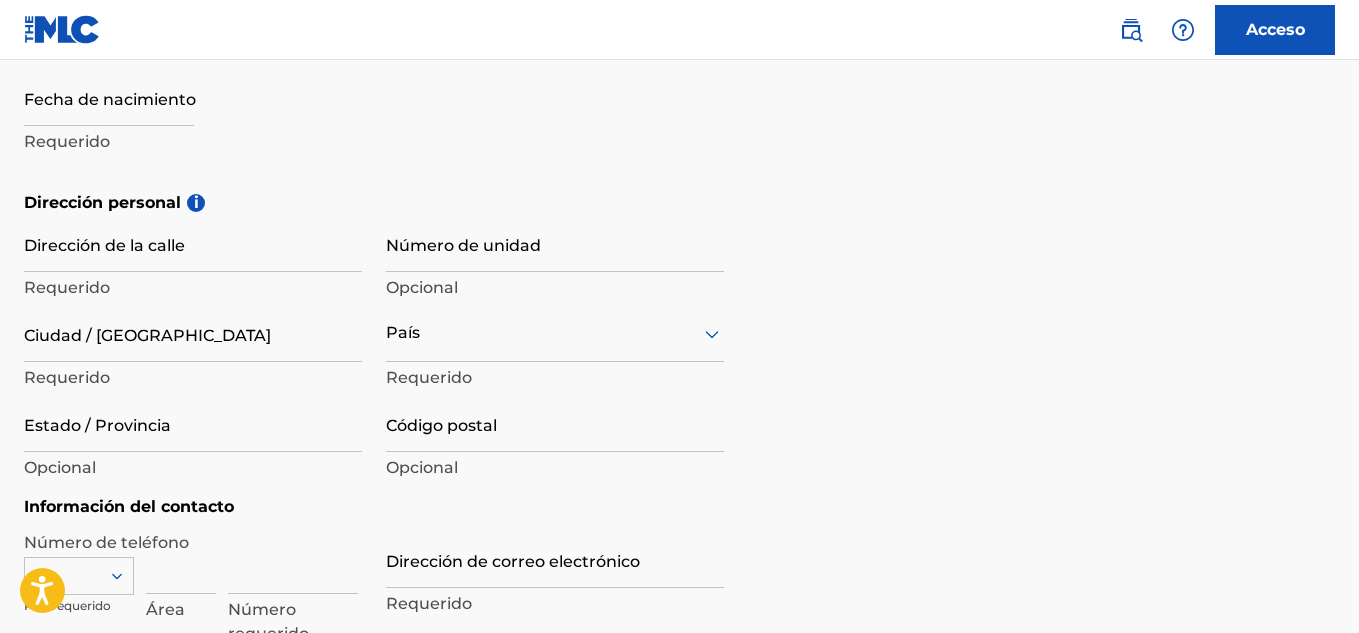 click at bounding box center (109, 97) 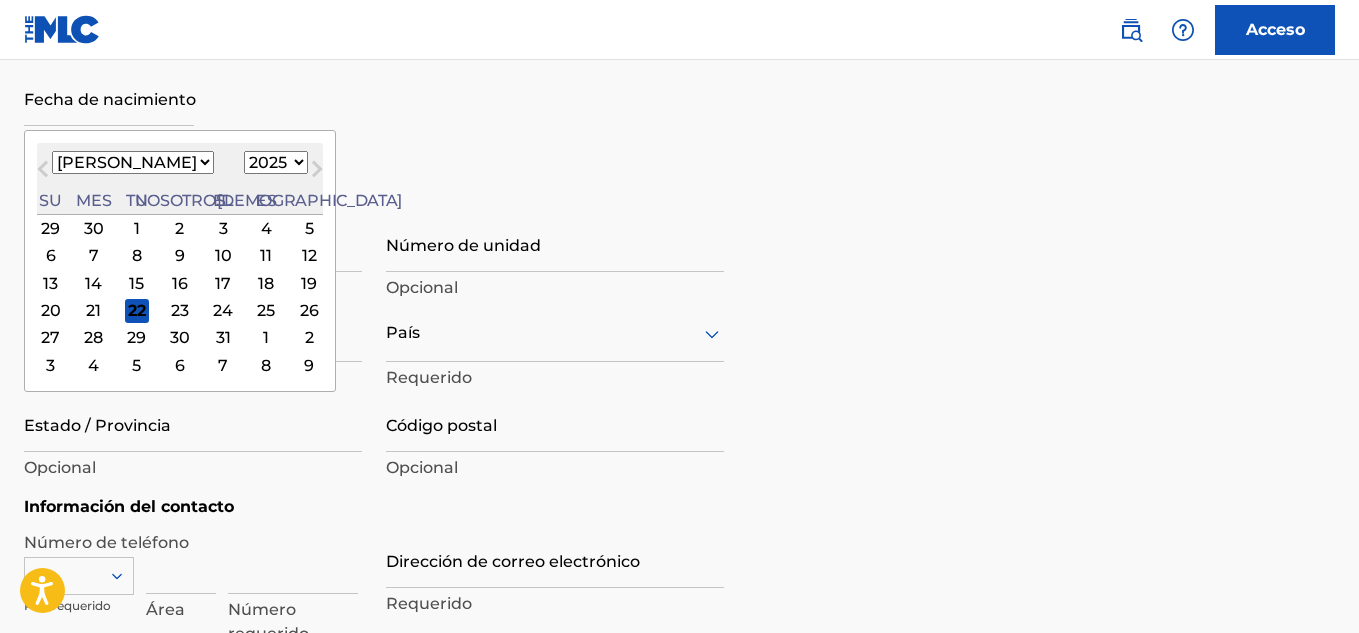 click on "1899 1900 1901 1902 1903 1904 1905 1906 1907 1908 1909 1910 1911 1912 1913 1914 1915 1916 1917 1918 1919 1920 1921 1922 1923 1924 1925 1926 1927 1928 1929 1930 1931 1932 1933 1934 1935 1936 1937 1938 1939 1940 1941 1942 1943 1944 1945 1946 1947 1948 1949 1950 1951 1952 1953 1954 1955 1956 1957 1958 1959 1960 1961 1962 1963 1964 1965 1966 1967 1968 1969 1970 1971 1972 1973 1974 1975 1976 1977 1978 1979 1980 1981 1982 1983 1984 1985 1986 1987 1988 1989 1990 1991 1992 1993 1994 1995 1996 1997 1998 1999 2000 2001 2002 2003 2004 2005 2006 2007 2008 2009 2010 2011 2012 2013 2014 2015 2016 2017 2018 2019 2020 2021 2022 2023 2024 2025 2026 2027 2028 2029 2030 2031 2032 2033 2034 2035 2036 2037 2038 2039 2040 2041 2042 2043 2044 2045 2046 2047 2048 2049 2050 2051 2052 2053 2054 2055 2056 2057 2058 2059 2060 2061 2062 2063 2064 2065 2066 2067 2068 2069 2070 2071 2072 2073 2074 2075 2076 2077 2078 2079 2080 2081 2082 2083 2084 2085 2086 2087 2088 2089 2090 2091 2092 2093 2094 2095 2096 2097 2098 2099 2100" at bounding box center (276, 162) 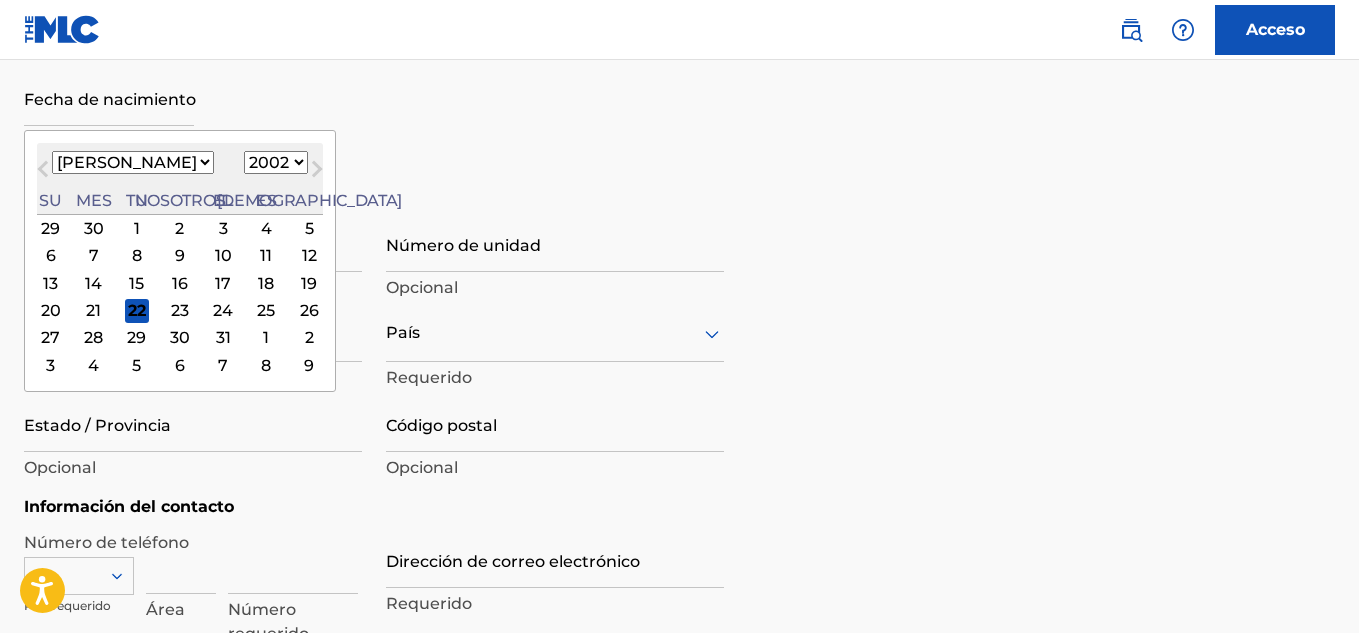 click on "1899 1900 1901 1902 1903 1904 1905 1906 1907 1908 1909 1910 1911 1912 1913 1914 1915 1916 1917 1918 1919 1920 1921 1922 1923 1924 1925 1926 1927 1928 1929 1930 1931 1932 1933 1934 1935 1936 1937 1938 1939 1940 1941 1942 1943 1944 1945 1946 1947 1948 1949 1950 1951 1952 1953 1954 1955 1956 1957 1958 1959 1960 1961 1962 1963 1964 1965 1966 1967 1968 1969 1970 1971 1972 1973 1974 1975 1976 1977 1978 1979 1980 1981 1982 1983 1984 1985 1986 1987 1988 1989 1990 1991 1992 1993 1994 1995 1996 1997 1998 1999 2000 2001 2002 2003 2004 2005 2006 2007 2008 2009 2010 2011 2012 2013 2014 2015 2016 2017 2018 2019 2020 2021 2022 2023 2024 2025 2026 2027 2028 2029 2030 2031 2032 2033 2034 2035 2036 2037 2038 2039 2040 2041 2042 2043 2044 2045 2046 2047 2048 2049 2050 2051 2052 2053 2054 2055 2056 2057 2058 2059 2060 2061 2062 2063 2064 2065 2066 2067 2068 2069 2070 2071 2072 2073 2074 2075 2076 2077 2078 2079 2080 2081 2082 2083 2084 2085 2086 2087 2088 2089 2090 2091 2092 2093 2094 2095 2096 2097 2098 2099 2100" at bounding box center [276, 162] 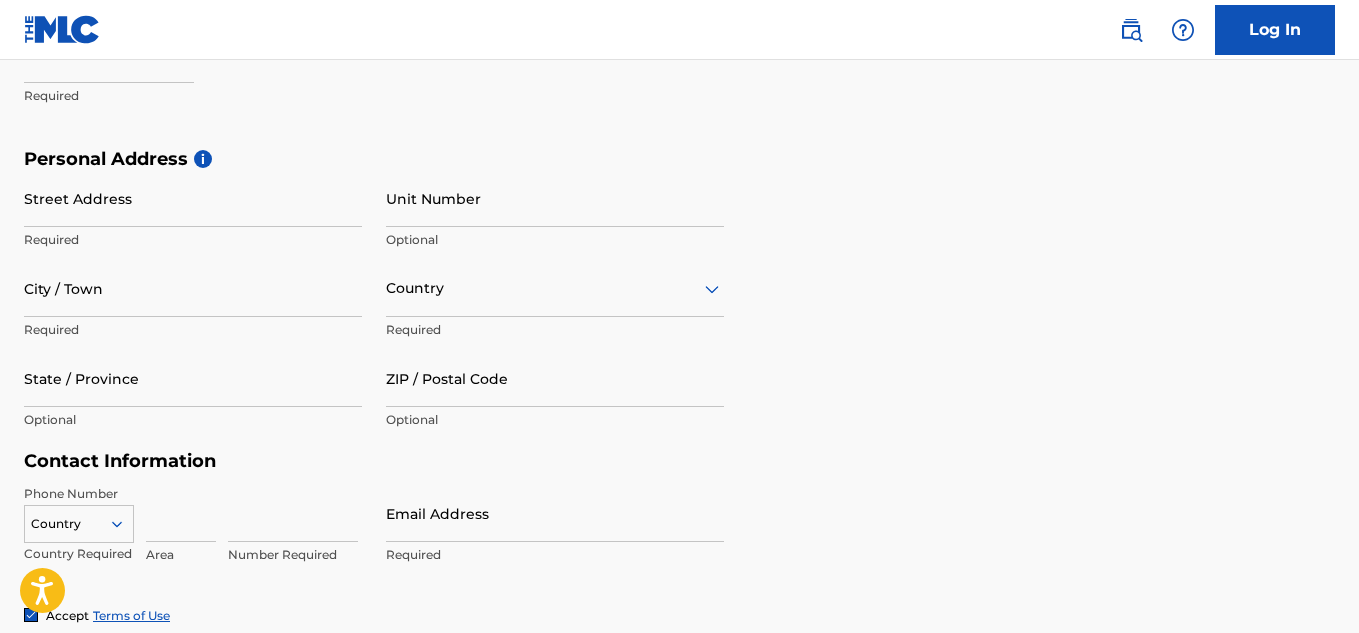 scroll, scrollTop: 557, scrollLeft: 0, axis: vertical 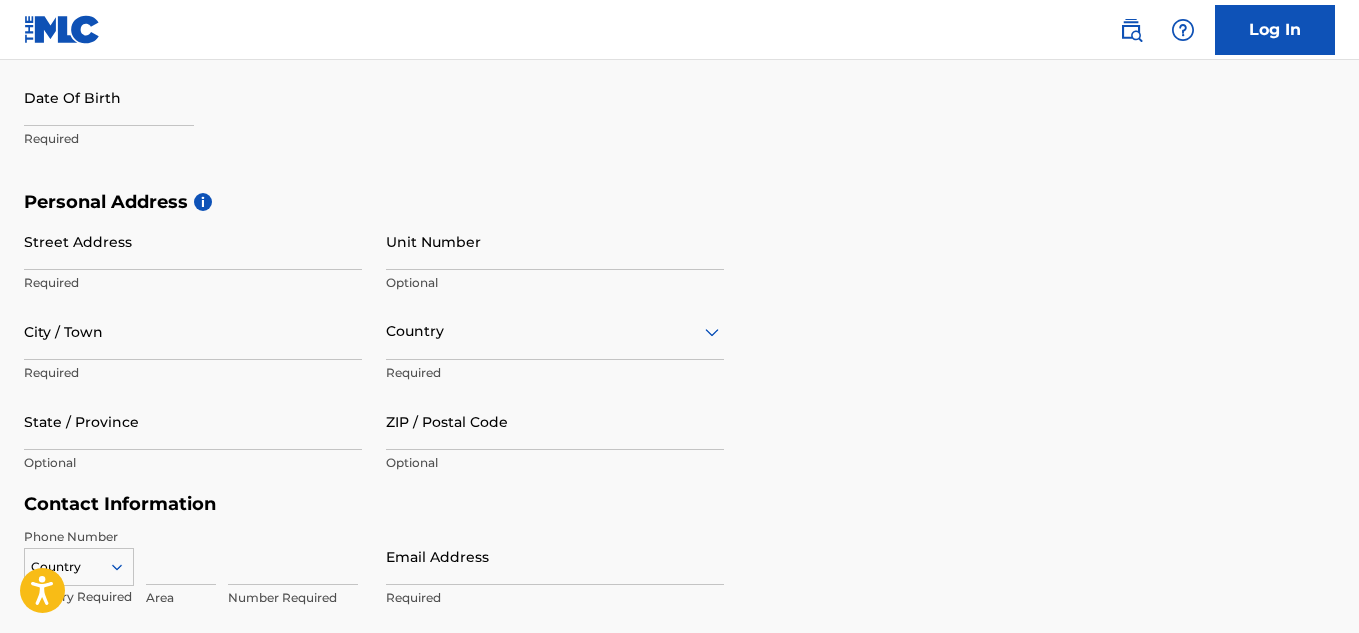 click on "First Name Juan Required Last Name Sanchez Required Date Of Birth Required" at bounding box center [374, 69] 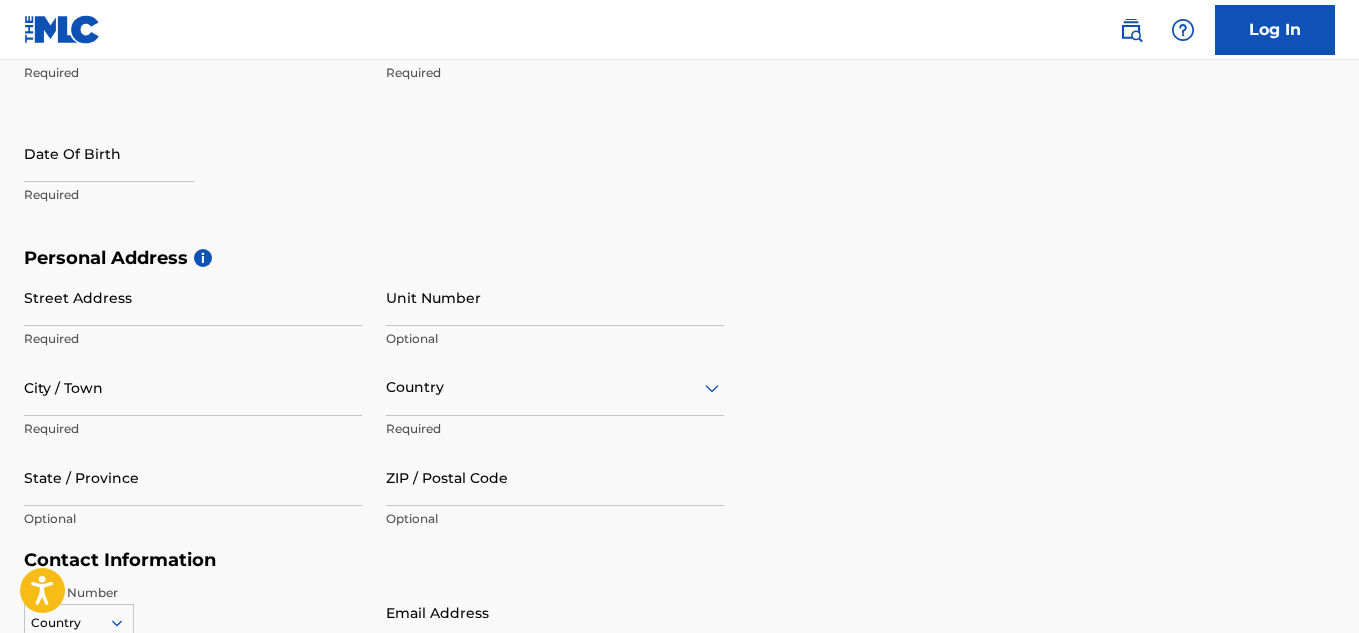 scroll, scrollTop: 457, scrollLeft: 0, axis: vertical 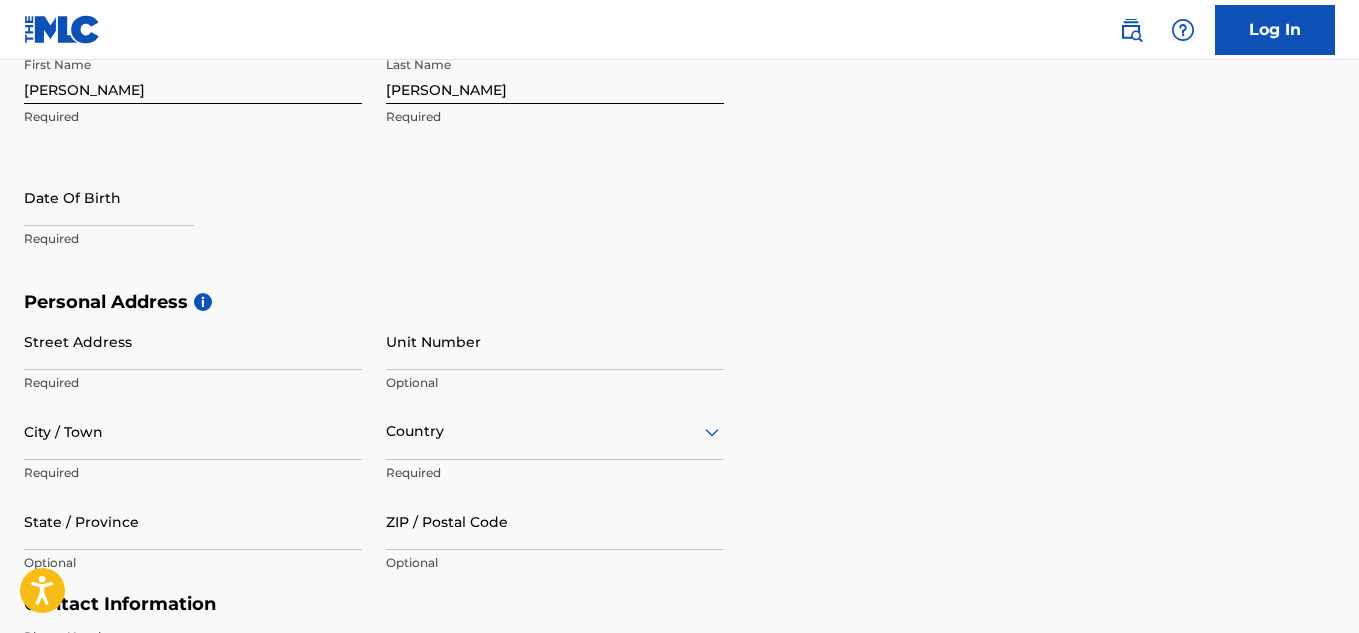select on "6" 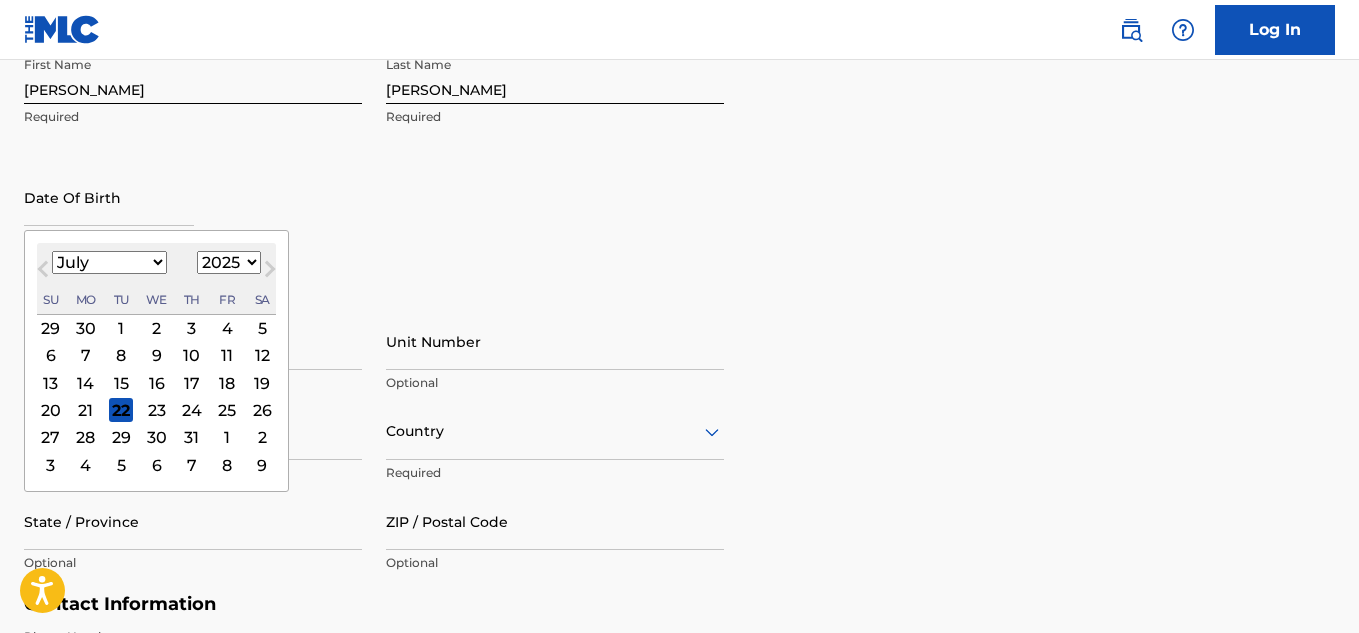click at bounding box center (109, 197) 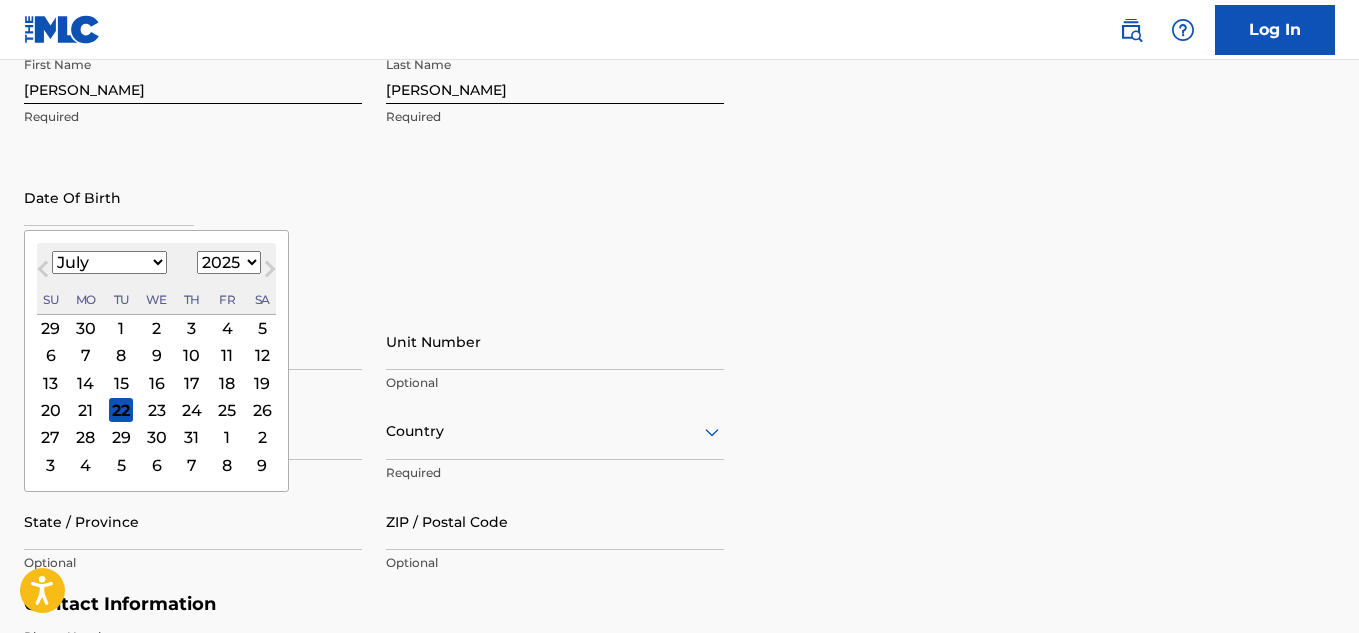 select on "4" 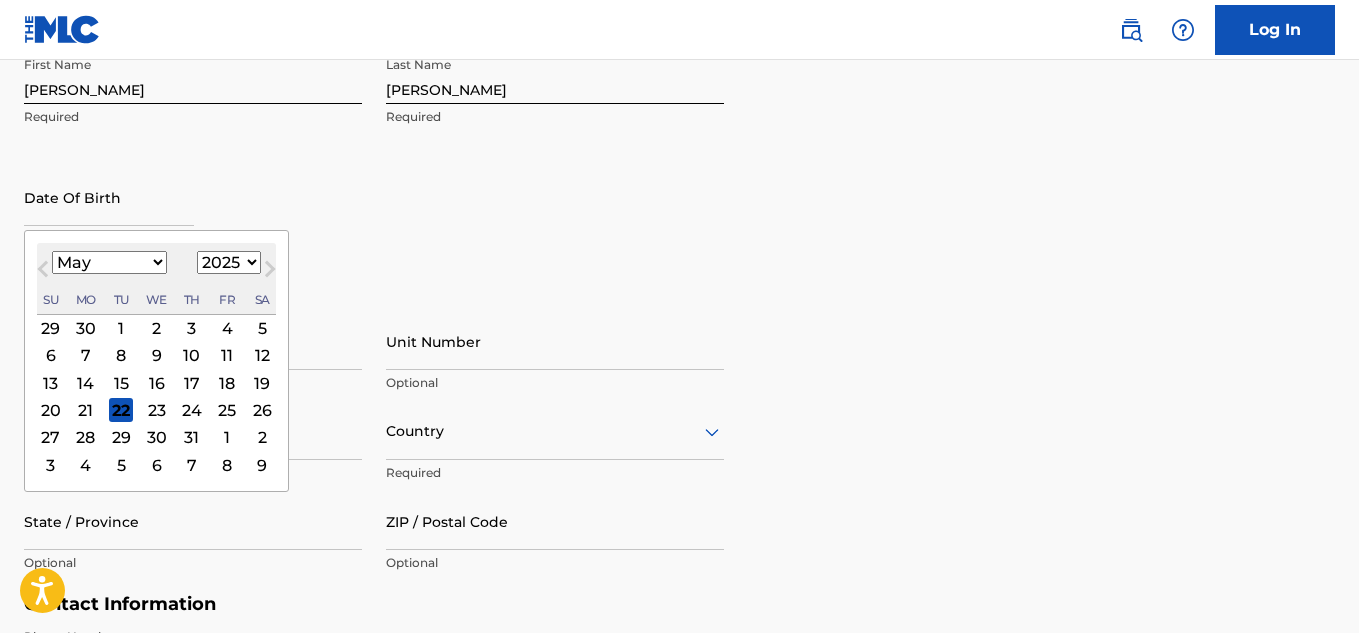 click on "January February March April May June July August September October November December" at bounding box center (109, 262) 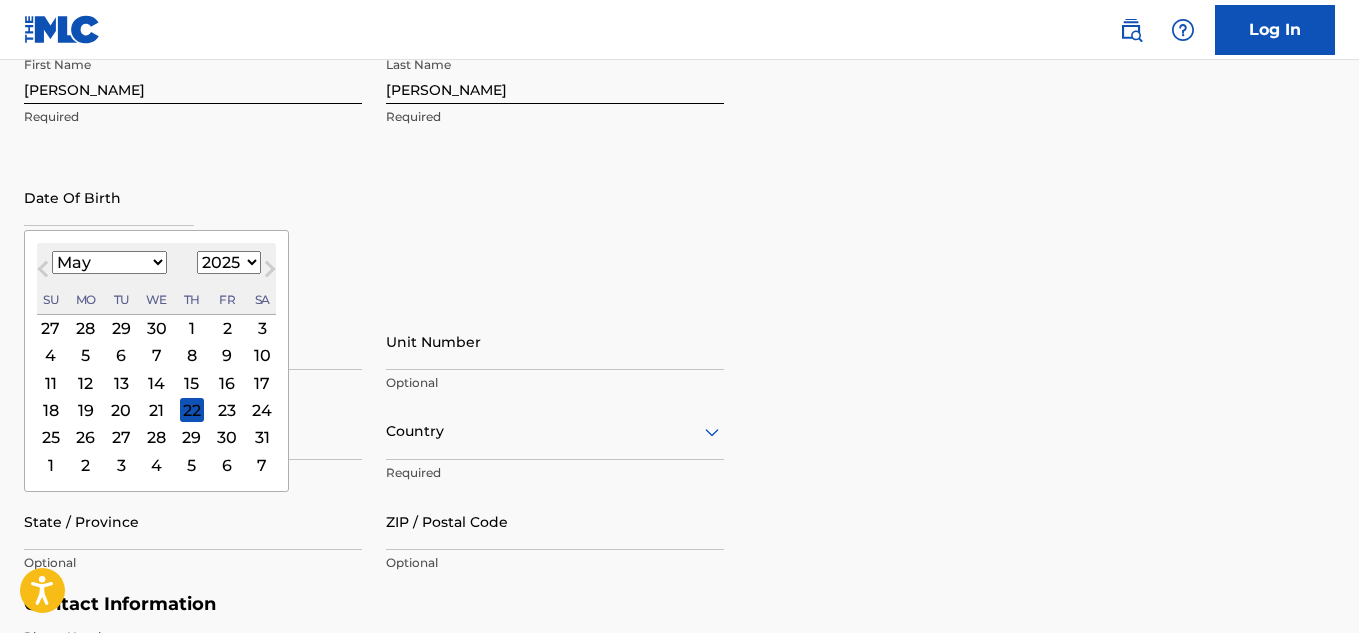 click on "1899 1900 1901 1902 1903 1904 1905 1906 1907 1908 1909 1910 1911 1912 1913 1914 1915 1916 1917 1918 1919 1920 1921 1922 1923 1924 1925 1926 1927 1928 1929 1930 1931 1932 1933 1934 1935 1936 1937 1938 1939 1940 1941 1942 1943 1944 1945 1946 1947 1948 1949 1950 1951 1952 1953 1954 1955 1956 1957 1958 1959 1960 1961 1962 1963 1964 1965 1966 1967 1968 1969 1970 1971 1972 1973 1974 1975 1976 1977 1978 1979 1980 1981 1982 1983 1984 1985 1986 1987 1988 1989 1990 1991 1992 1993 1994 1995 1996 1997 1998 1999 2000 2001 2002 2003 2004 2005 2006 2007 2008 2009 2010 2011 2012 2013 2014 2015 2016 2017 2018 2019 2020 2021 2022 2023 2024 2025 2026 2027 2028 2029 2030 2031 2032 2033 2034 2035 2036 2037 2038 2039 2040 2041 2042 2043 2044 2045 2046 2047 2048 2049 2050 2051 2052 2053 2054 2055 2056 2057 2058 2059 2060 2061 2062 2063 2064 2065 2066 2067 2068 2069 2070 2071 2072 2073 2074 2075 2076 2077 2078 2079 2080 2081 2082 2083 2084 2085 2086 2087 2088 2089 2090 2091 2092 2093 2094 2095 2096 2097 2098 2099 2100" at bounding box center [229, 262] 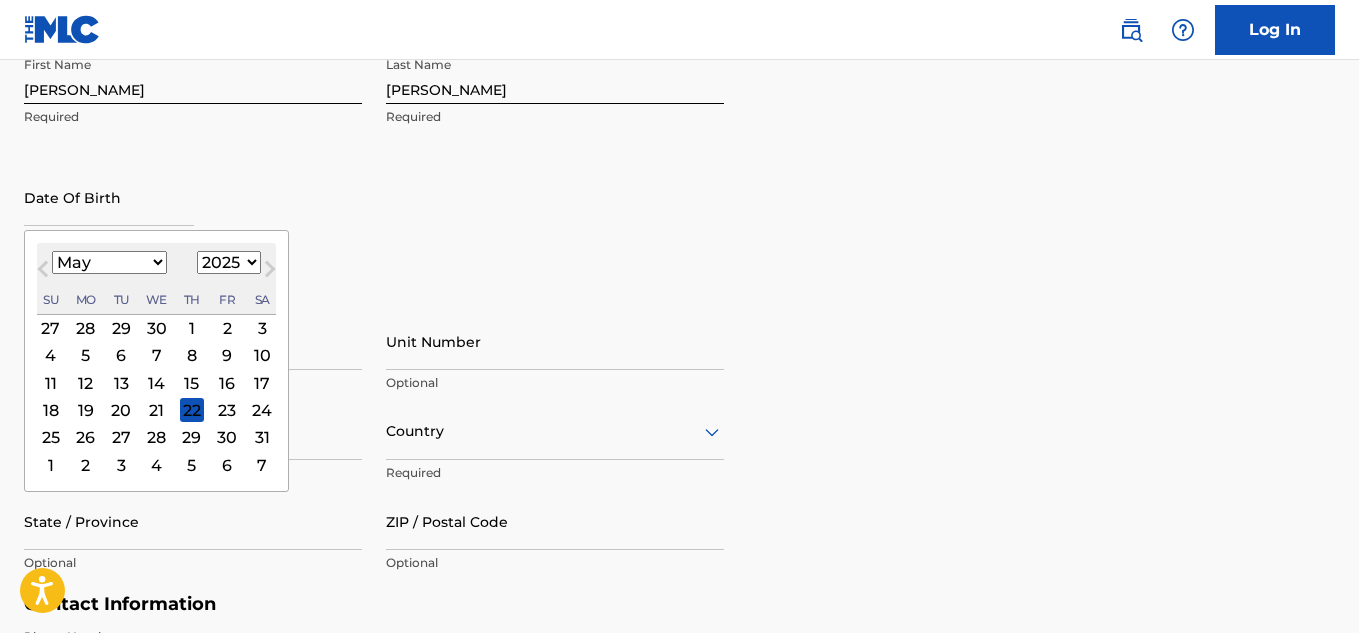 select on "2002" 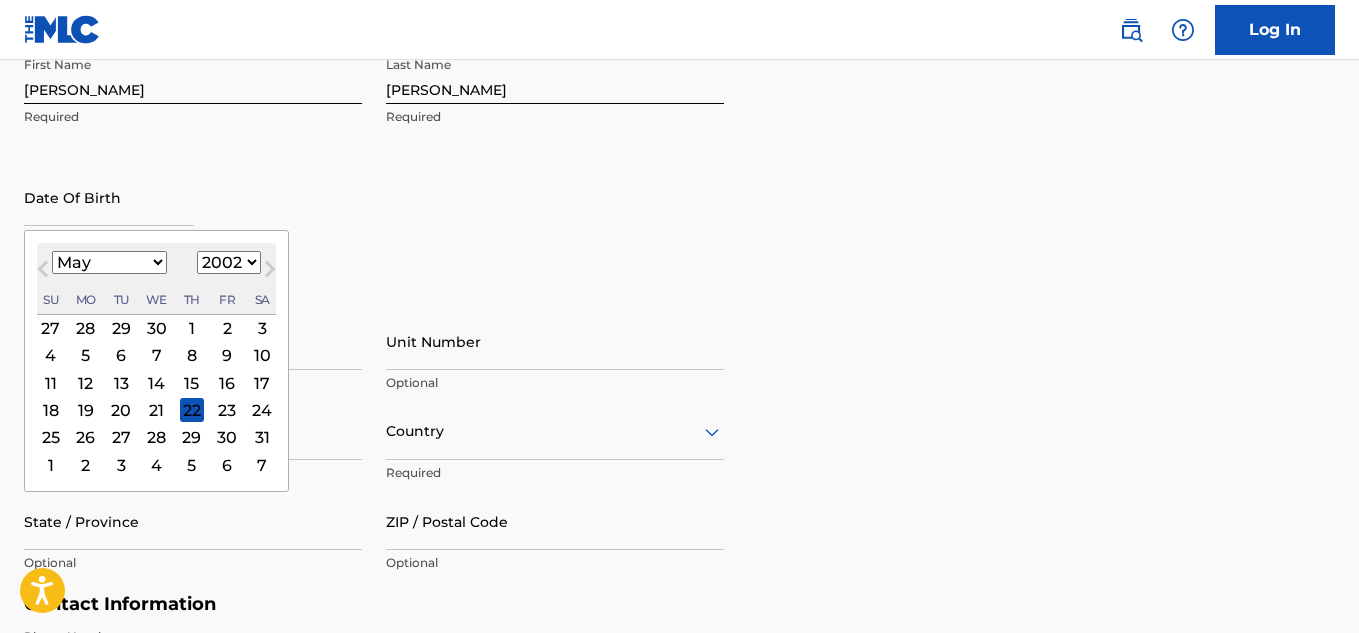 click on "1899 1900 1901 1902 1903 1904 1905 1906 1907 1908 1909 1910 1911 1912 1913 1914 1915 1916 1917 1918 1919 1920 1921 1922 1923 1924 1925 1926 1927 1928 1929 1930 1931 1932 1933 1934 1935 1936 1937 1938 1939 1940 1941 1942 1943 1944 1945 1946 1947 1948 1949 1950 1951 1952 1953 1954 1955 1956 1957 1958 1959 1960 1961 1962 1963 1964 1965 1966 1967 1968 1969 1970 1971 1972 1973 1974 1975 1976 1977 1978 1979 1980 1981 1982 1983 1984 1985 1986 1987 1988 1989 1990 1991 1992 1993 1994 1995 1996 1997 1998 1999 2000 2001 2002 2003 2004 2005 2006 2007 2008 2009 2010 2011 2012 2013 2014 2015 2016 2017 2018 2019 2020 2021 2022 2023 2024 2025 2026 2027 2028 2029 2030 2031 2032 2033 2034 2035 2036 2037 2038 2039 2040 2041 2042 2043 2044 2045 2046 2047 2048 2049 2050 2051 2052 2053 2054 2055 2056 2057 2058 2059 2060 2061 2062 2063 2064 2065 2066 2067 2068 2069 2070 2071 2072 2073 2074 2075 2076 2077 2078 2079 2080 2081 2082 2083 2084 2085 2086 2087 2088 2089 2090 2091 2092 2093 2094 2095 2096 2097 2098 2099 2100" at bounding box center [229, 262] 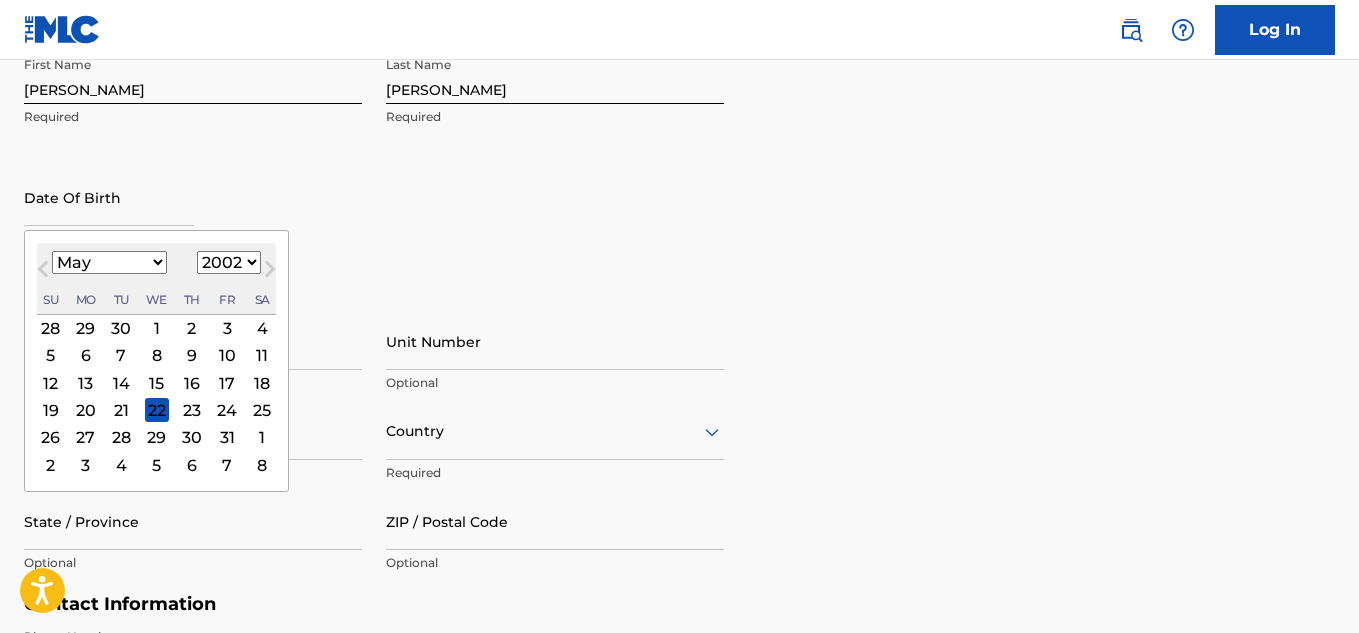 click on "26" at bounding box center (51, 438) 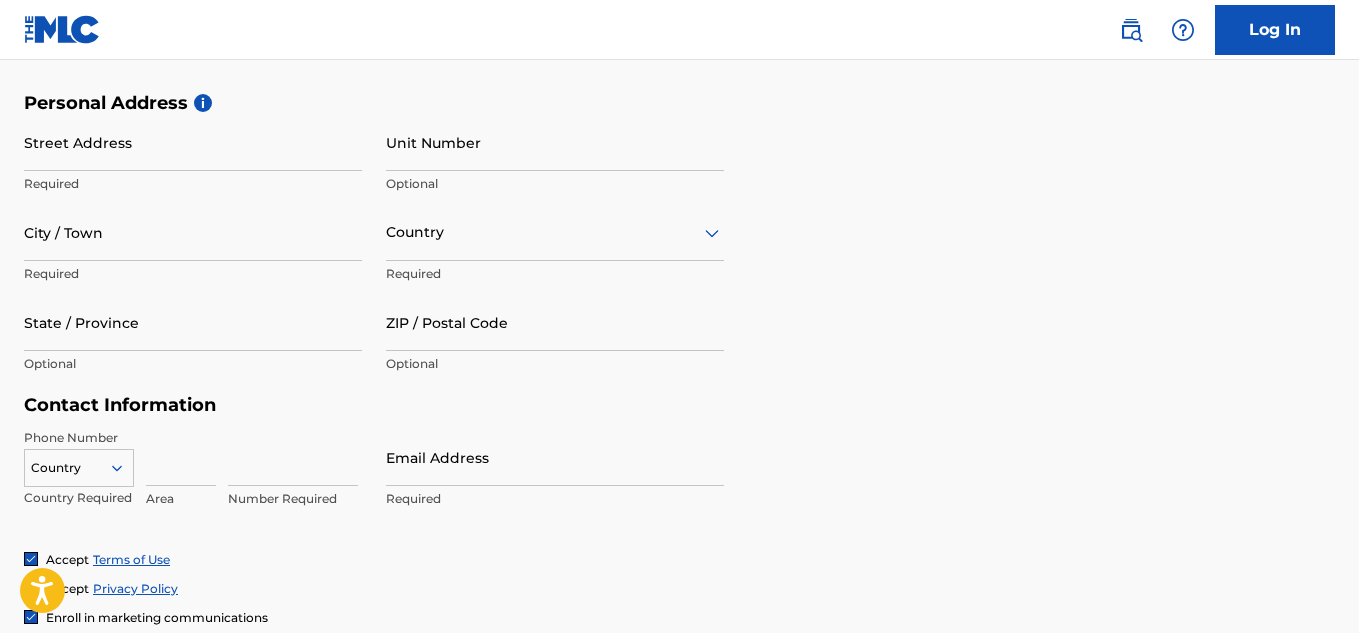 scroll, scrollTop: 657, scrollLeft: 0, axis: vertical 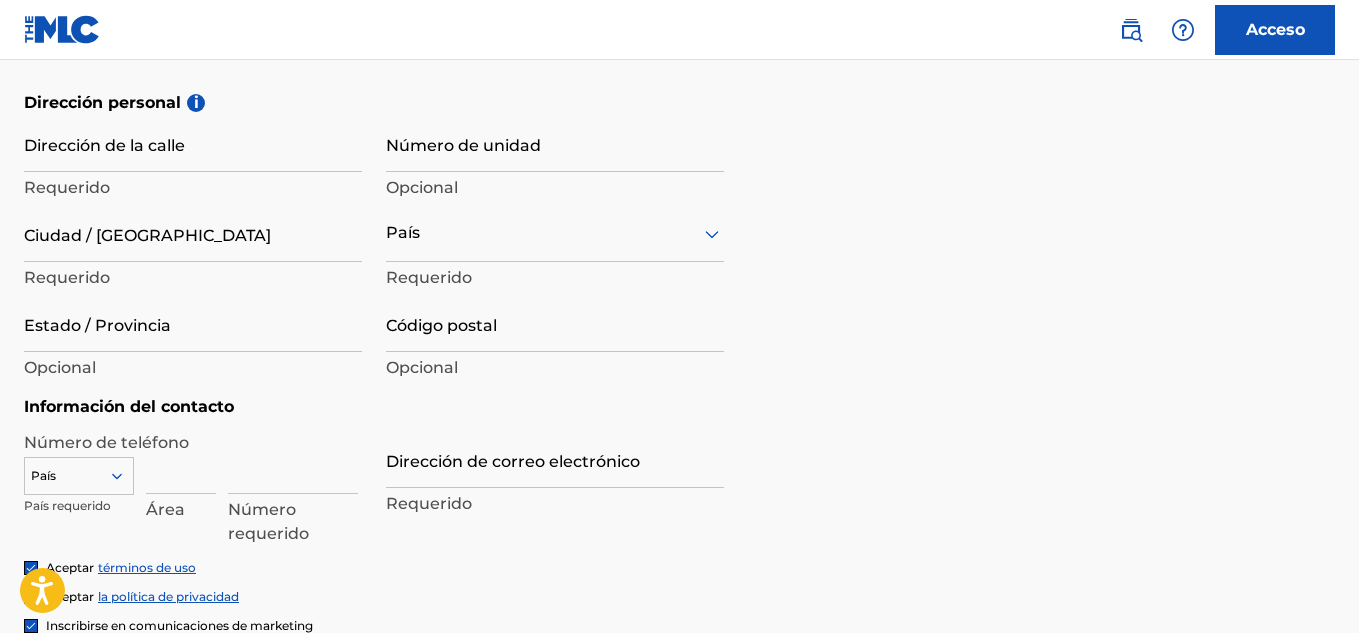 click on "Dirección personal i Dirección de la calle Requerido Número de unidad Opcional Ciudad / Pueblo Requerido País Requerido Estado / Provincia Opcional Código postal Opcional" at bounding box center (679, 243) 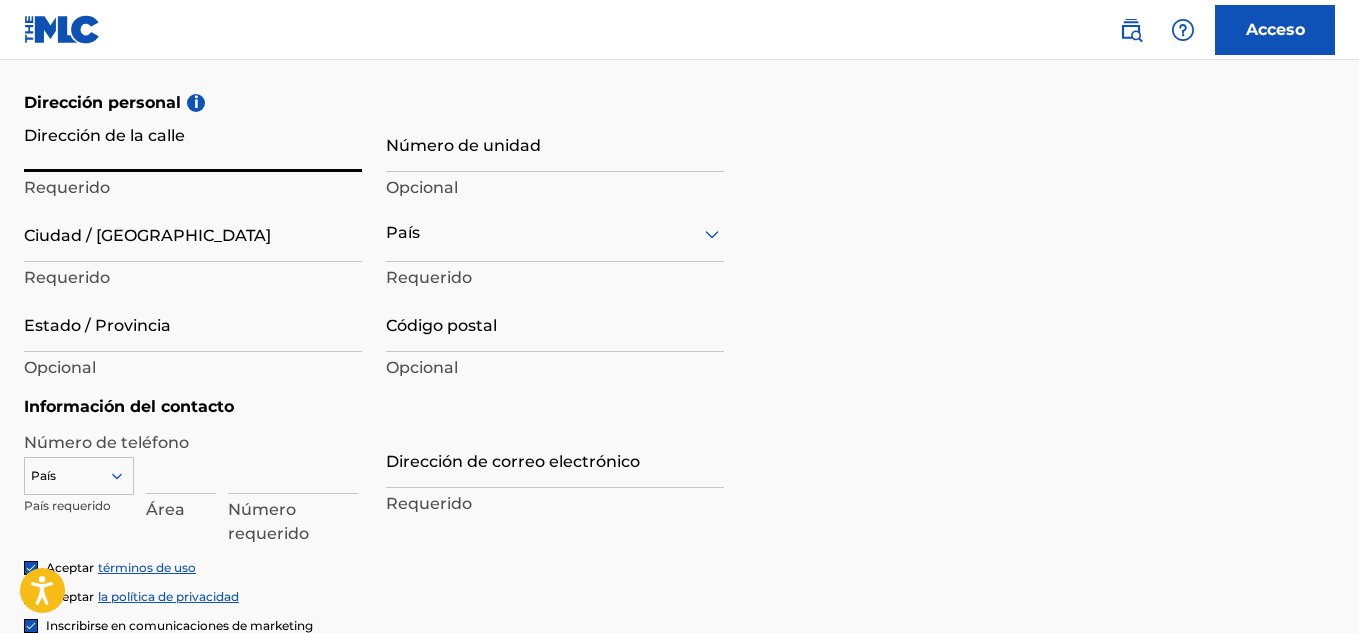 click on "Dirección de la calle" at bounding box center (193, 143) 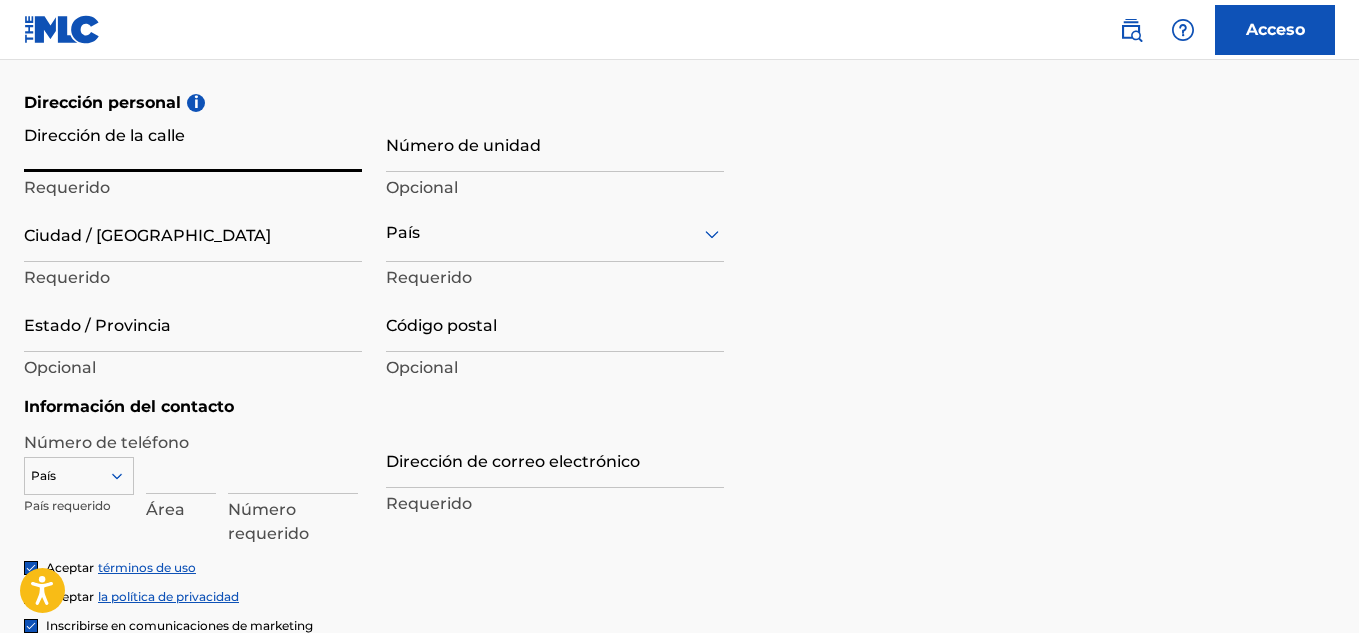 type on "C" 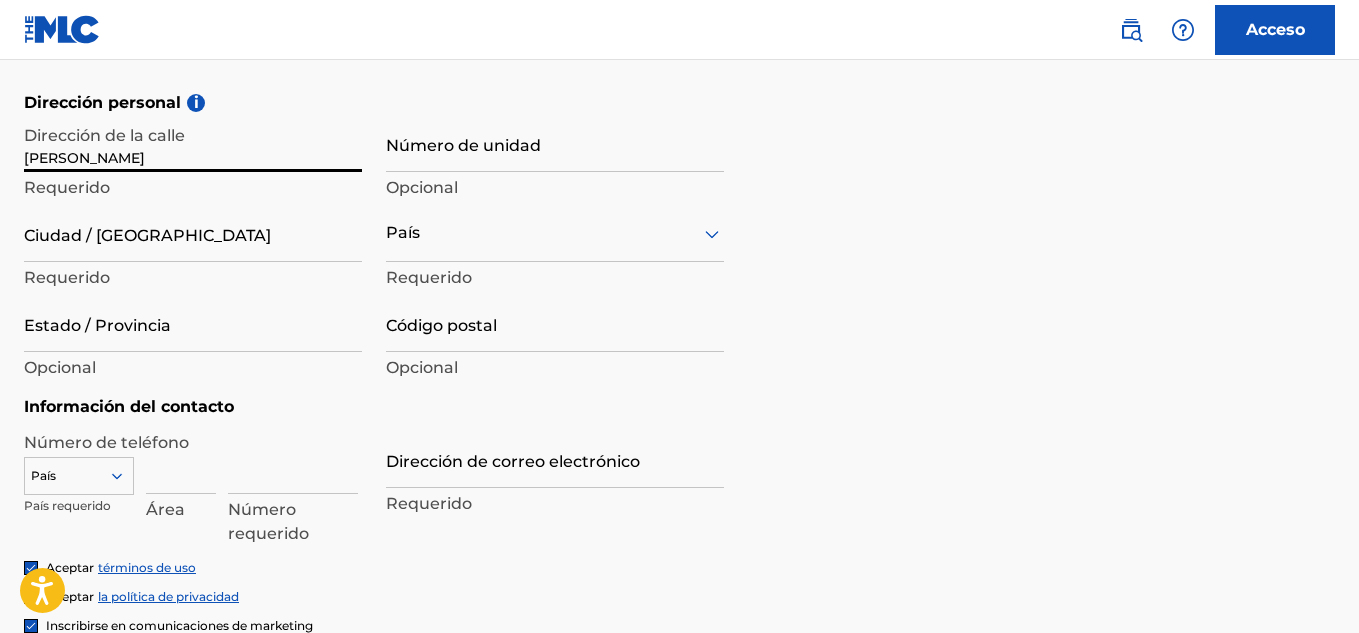 type on "Calle duarte" 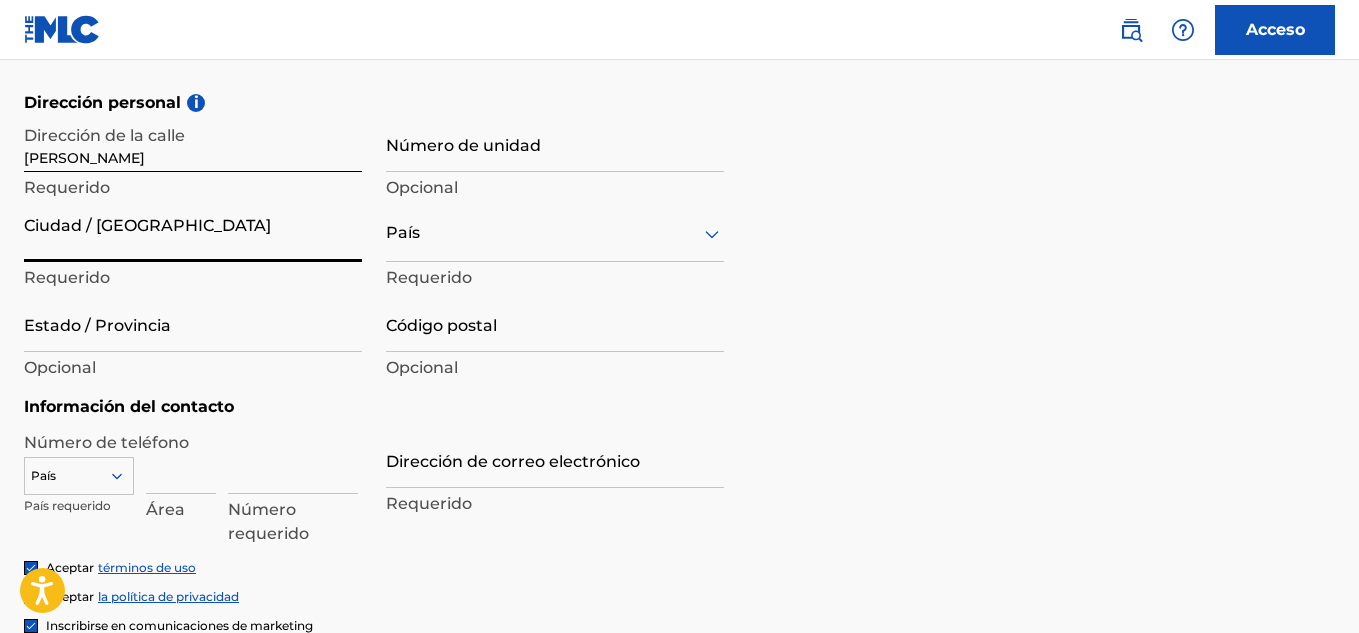 click on "Ciudad / [GEOGRAPHIC_DATA]" at bounding box center (193, 233) 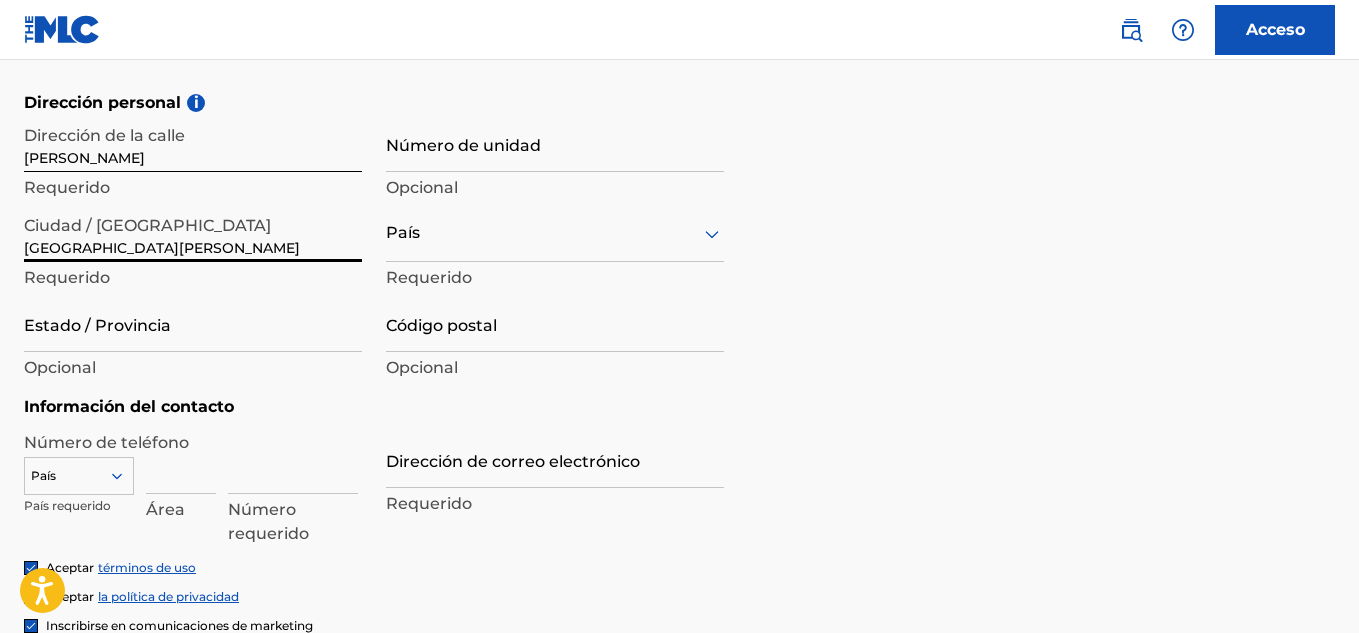 type on "Santo domingo" 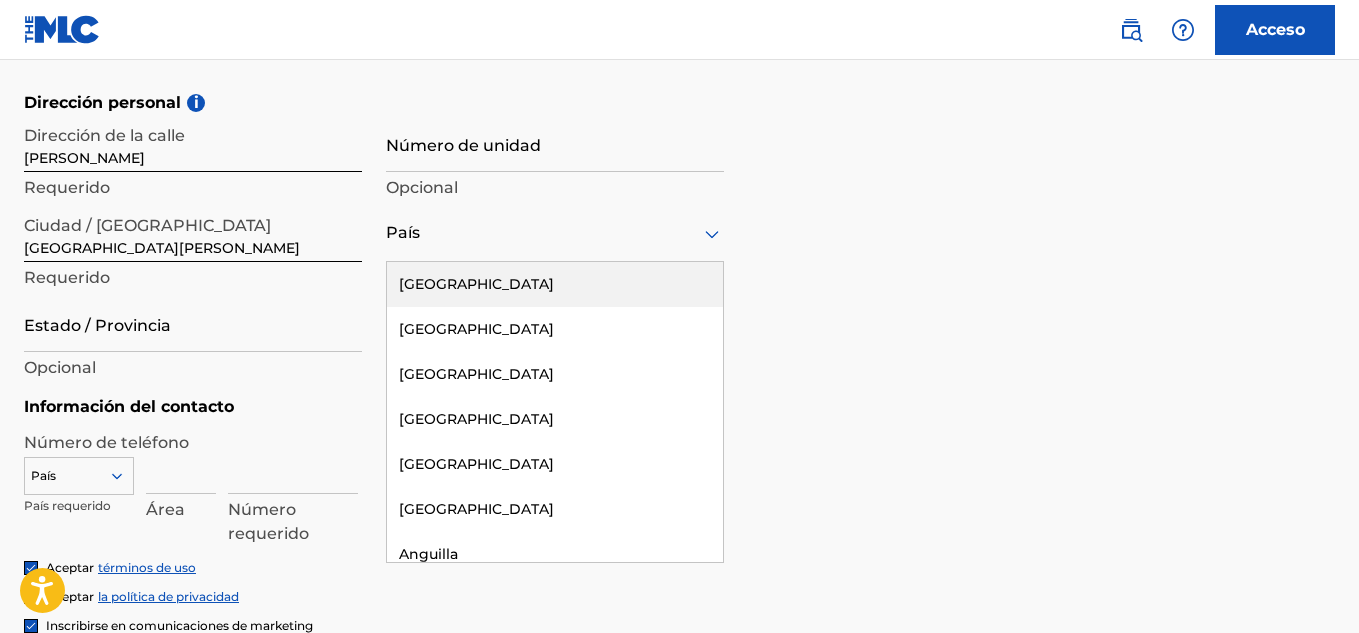 click at bounding box center [555, 233] 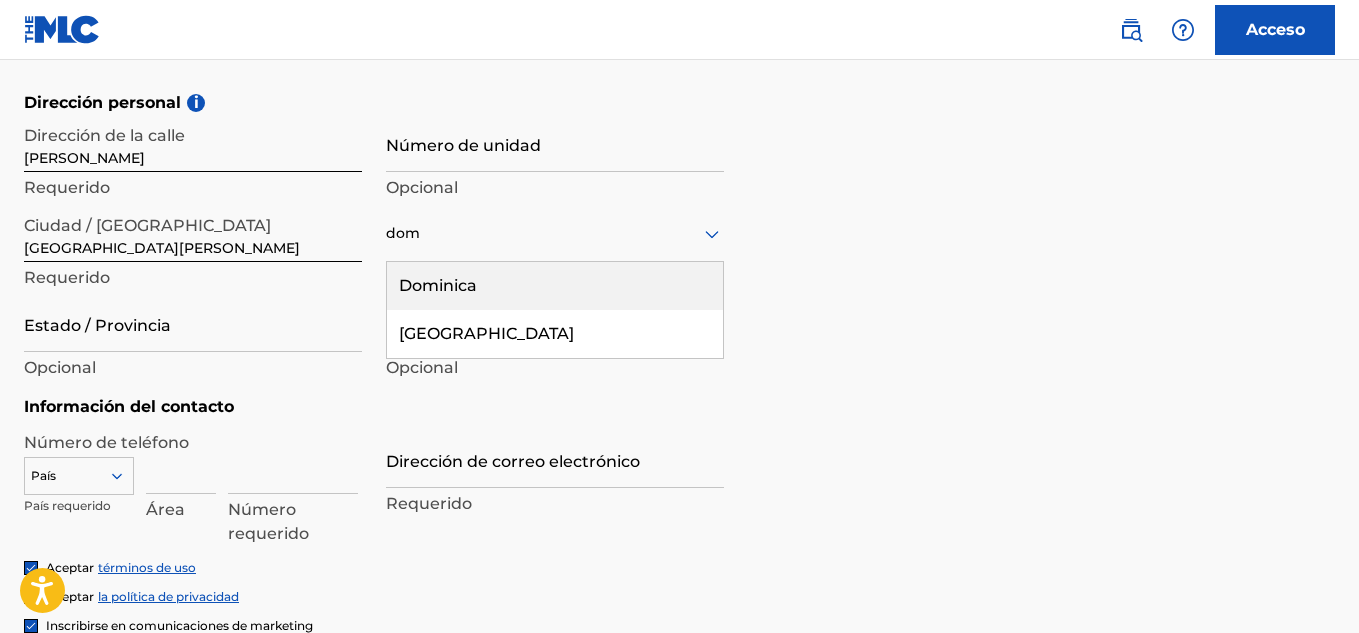 type on "domi" 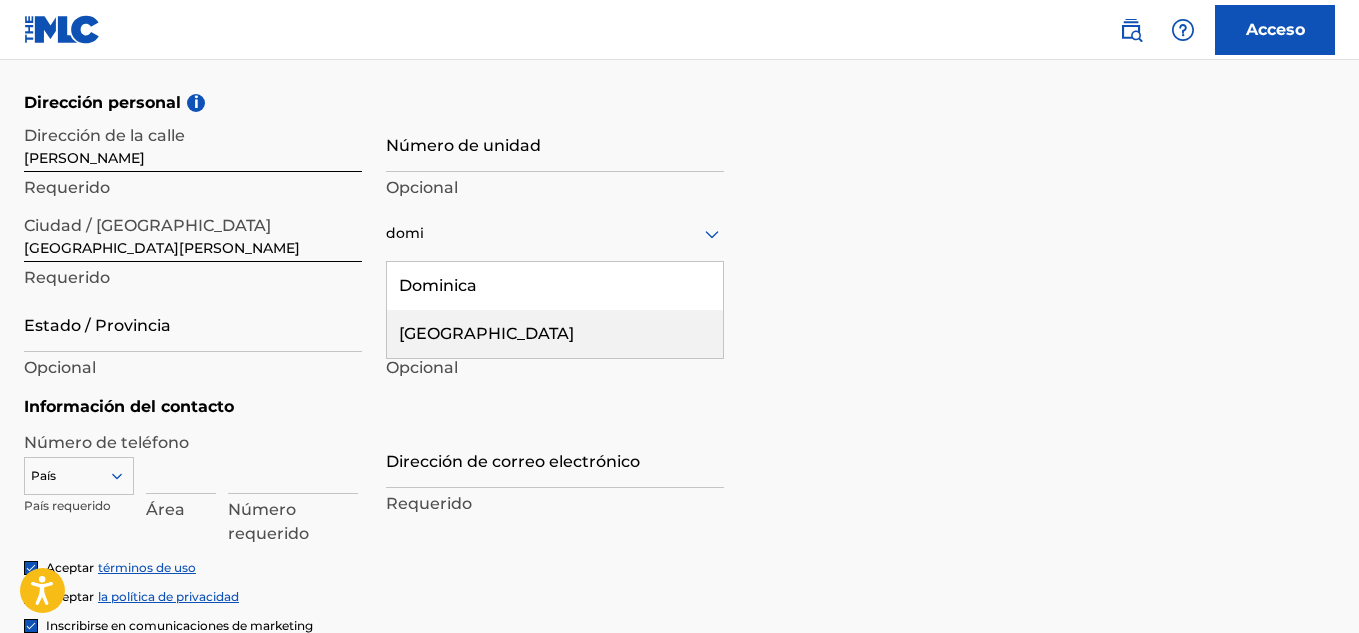 click on "República Dominicana" at bounding box center (555, 334) 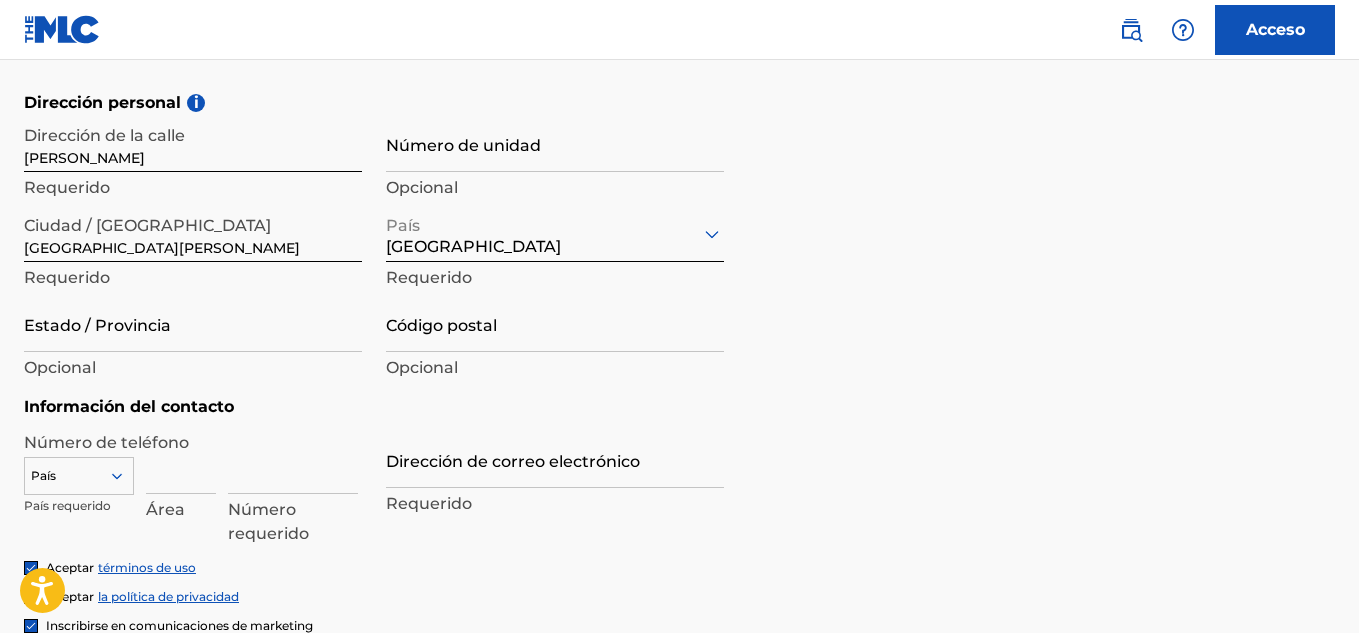 click on "Estado / Provincia" at bounding box center [193, 323] 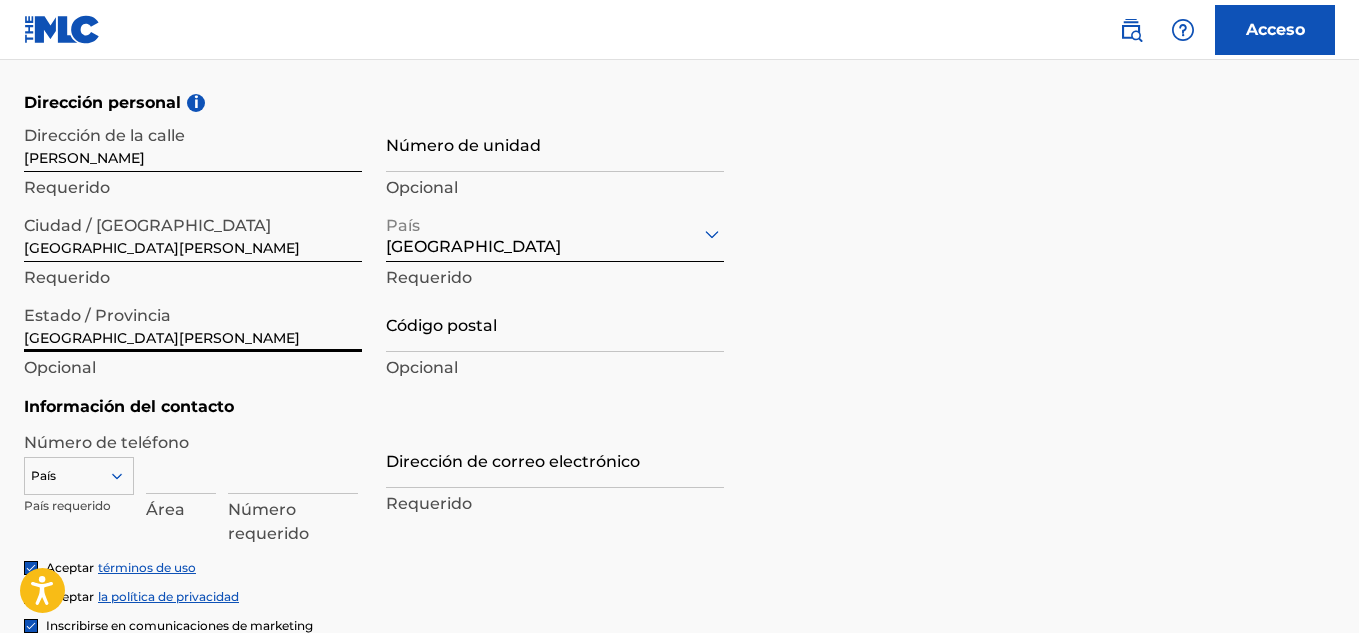 type on "Santo domingo" 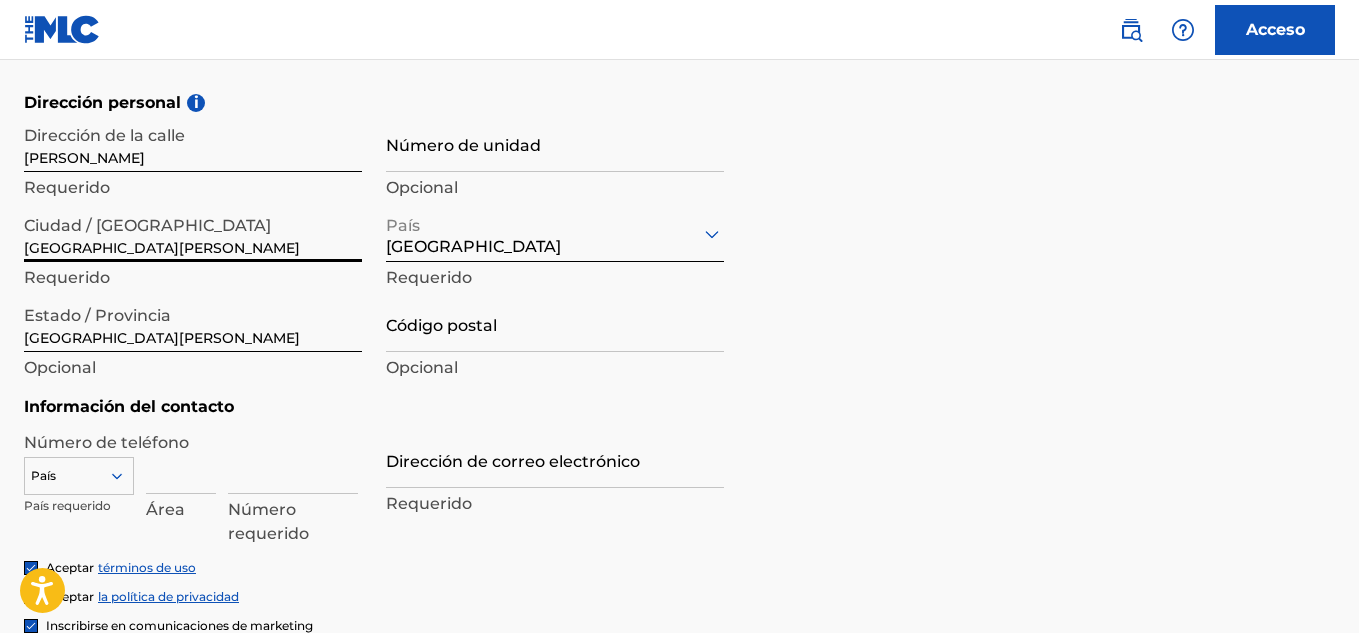 click on "Santo domingo" at bounding box center (193, 233) 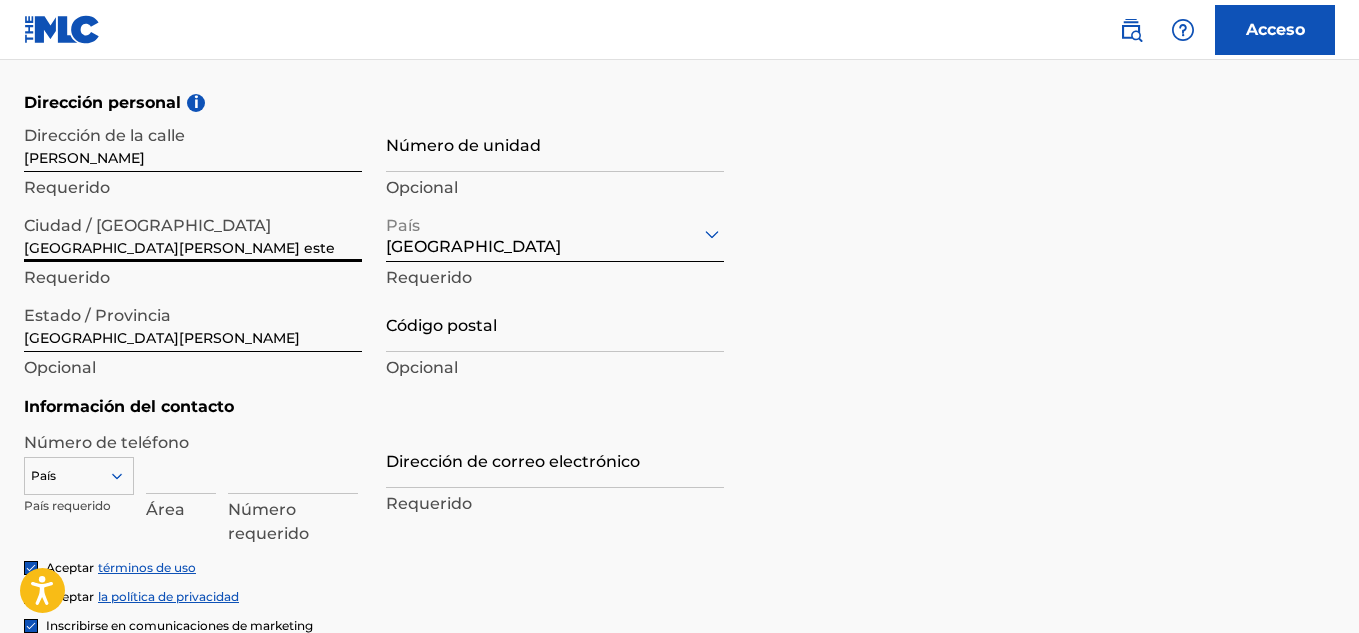 type on "Santo domingo este" 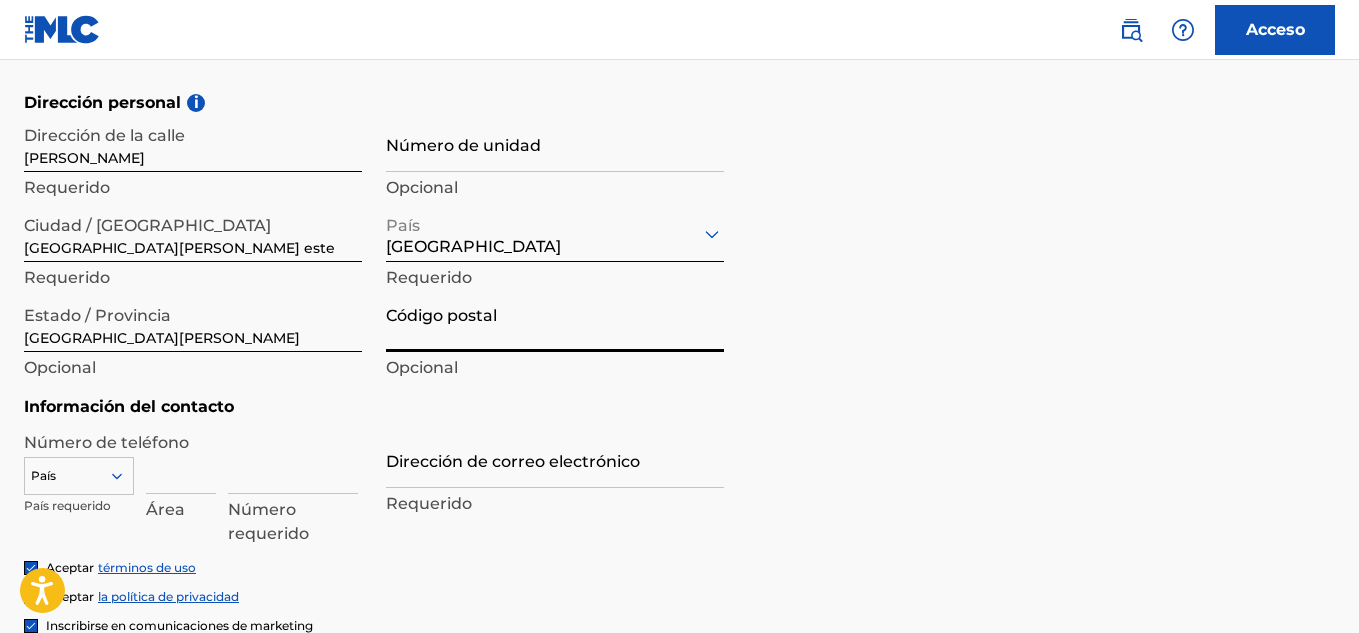 click on "Estado / Provincia Santo domingo Opcional" at bounding box center (193, 340) 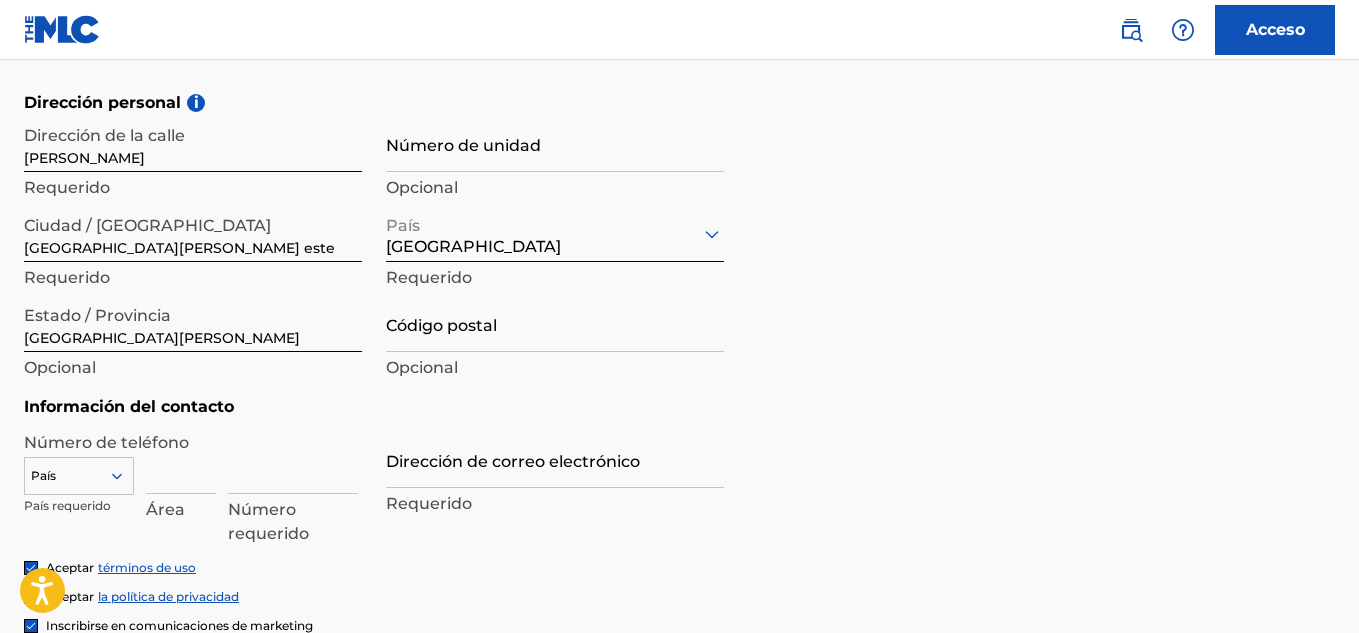 scroll, scrollTop: 800, scrollLeft: 0, axis: vertical 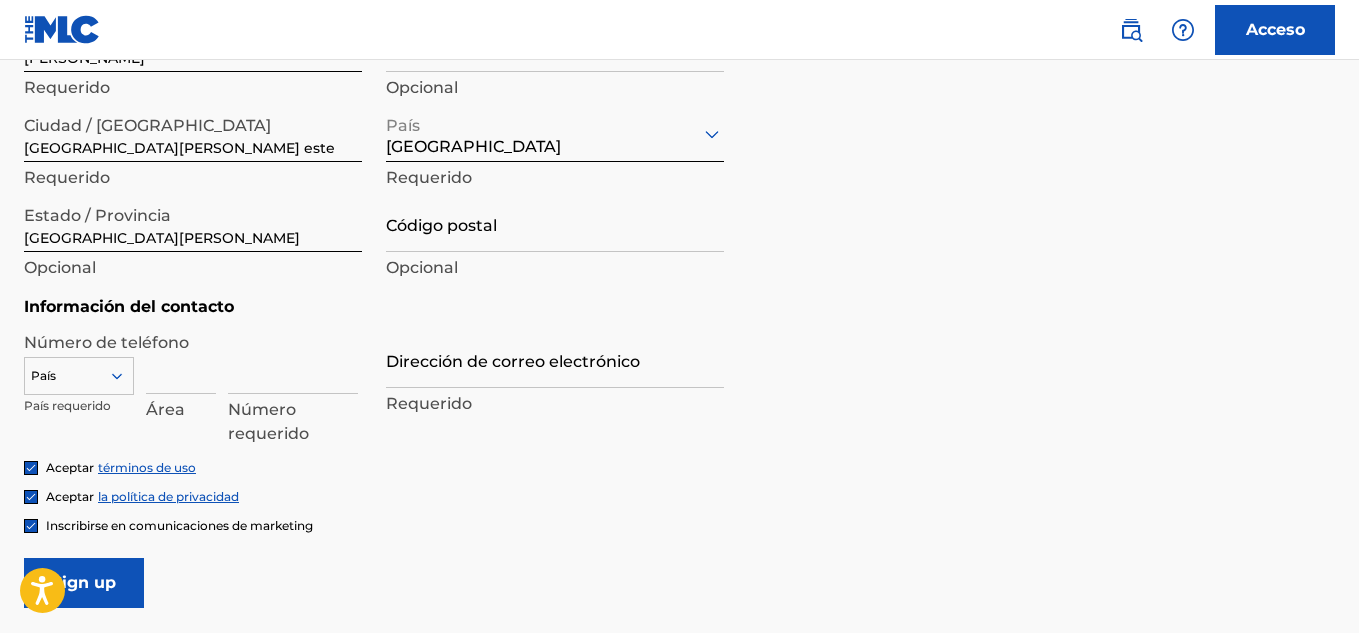 click on "País" at bounding box center [79, 372] 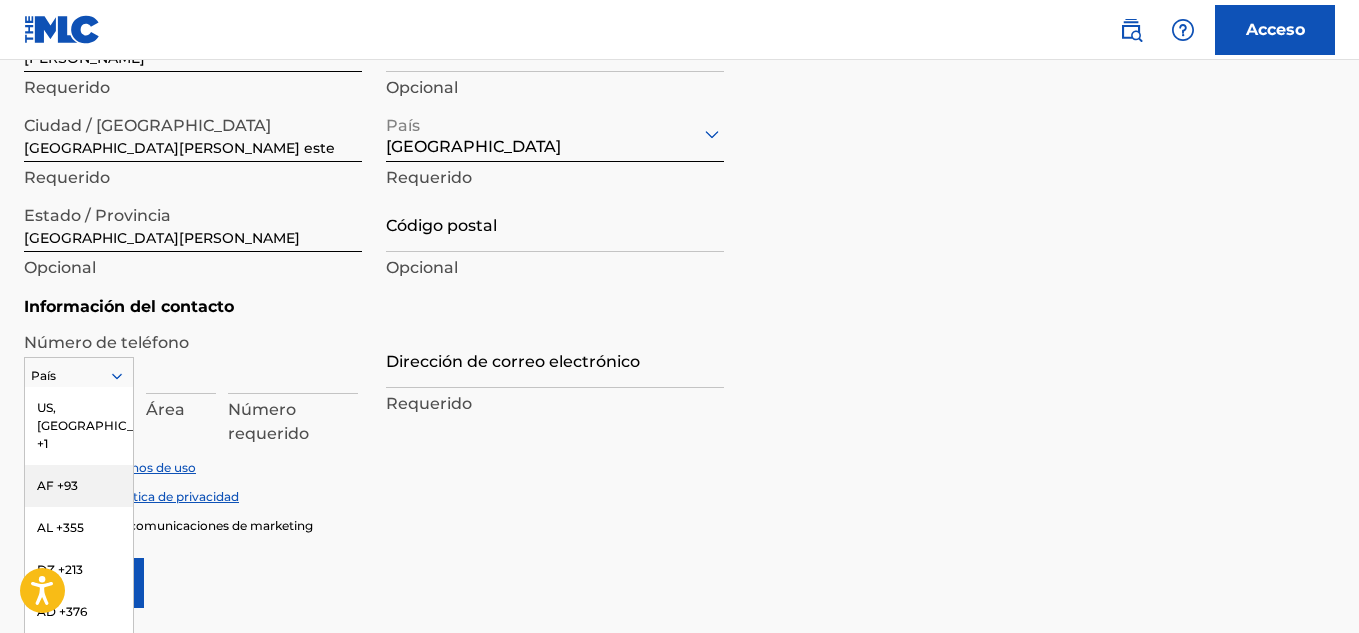 scroll, scrollTop: 855, scrollLeft: 0, axis: vertical 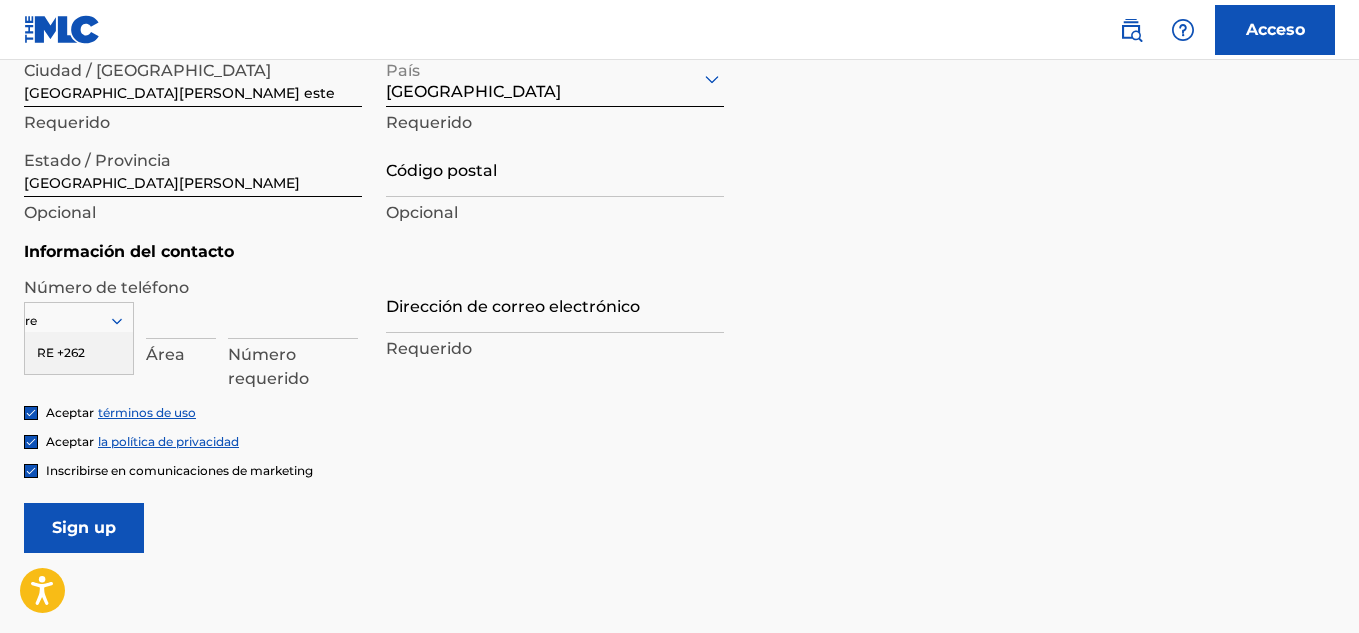 type on "r" 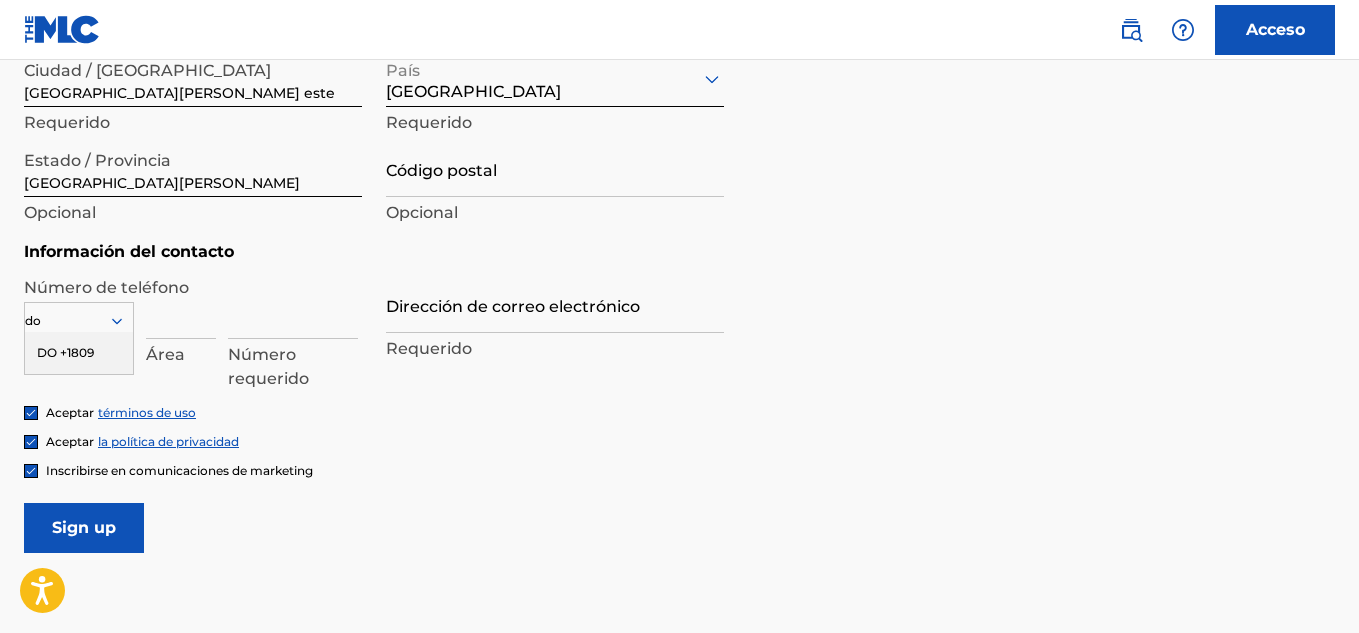 type on "d" 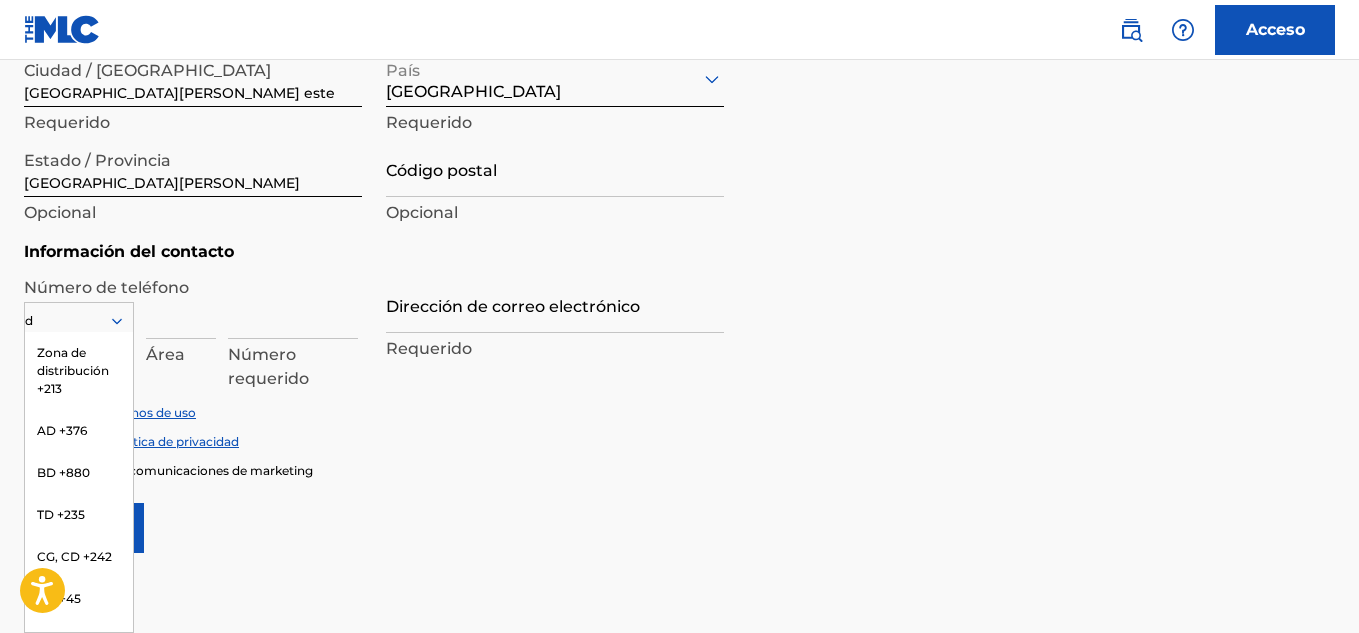 type 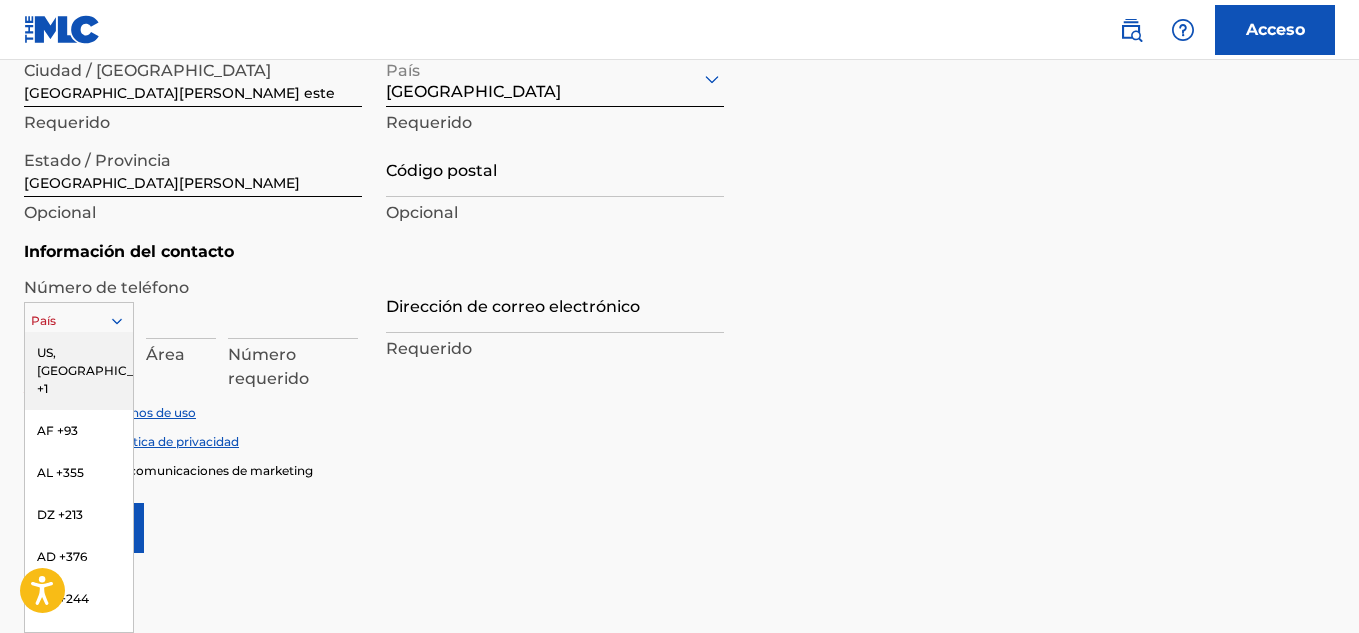 click at bounding box center [79, 321] 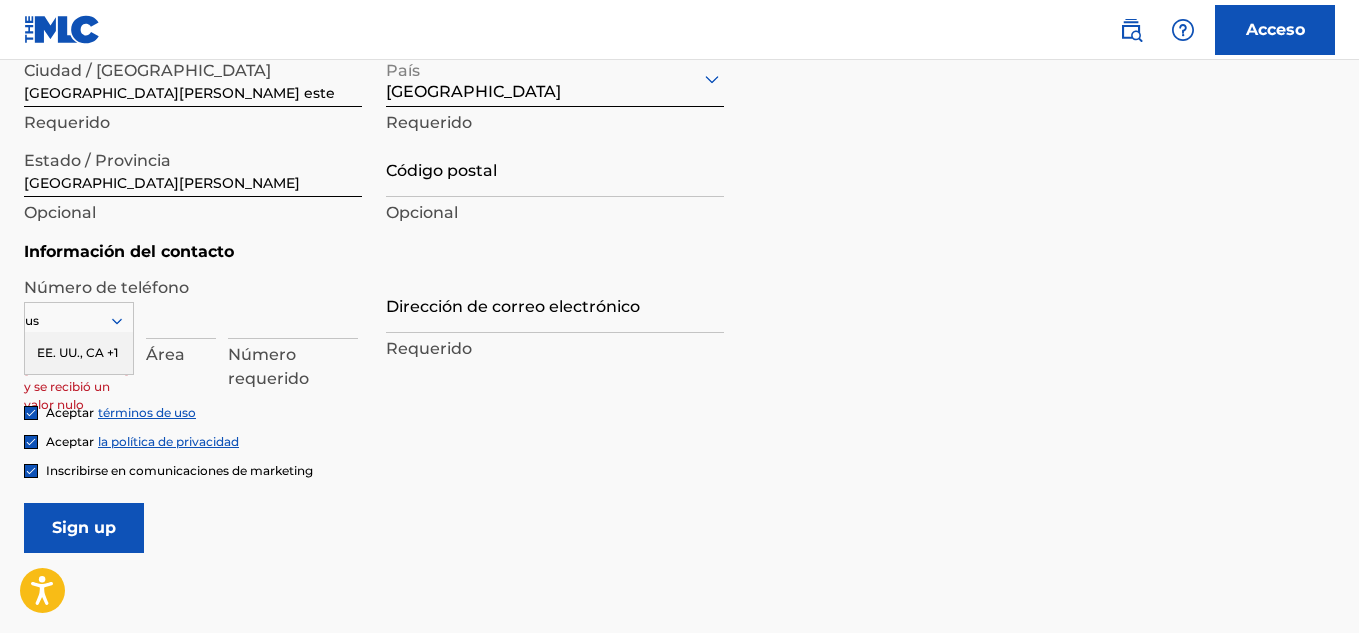 type on "u" 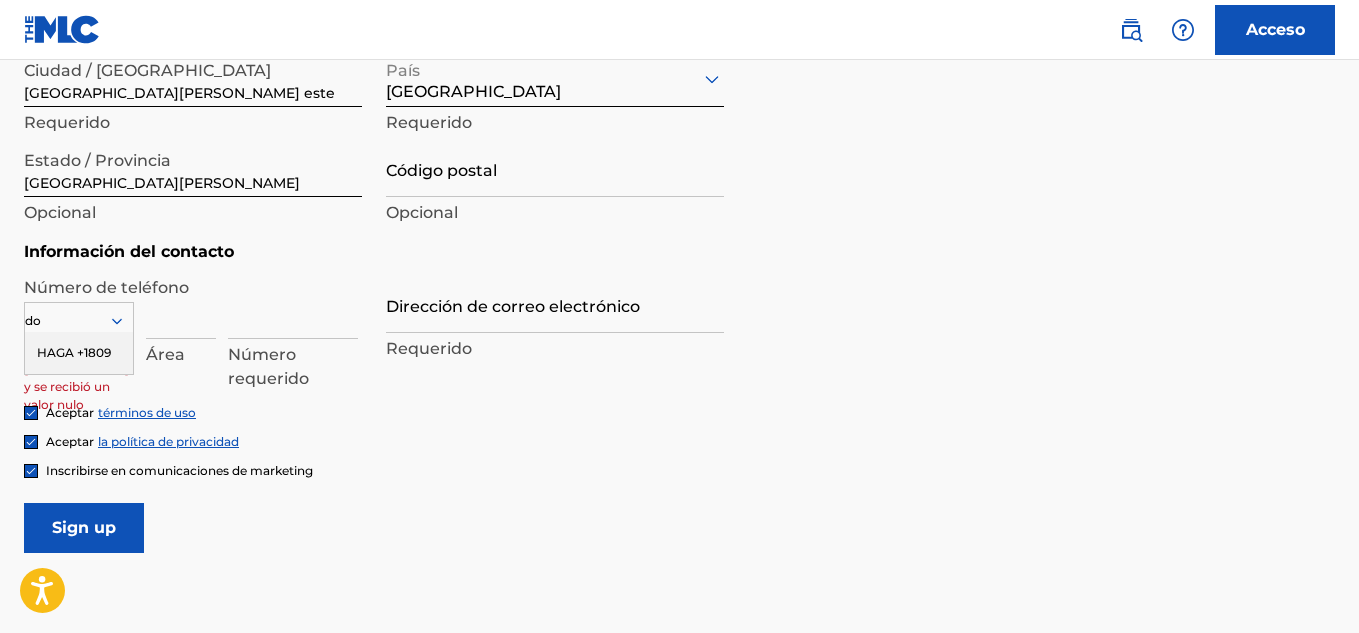 scroll, scrollTop: 0, scrollLeft: 0, axis: both 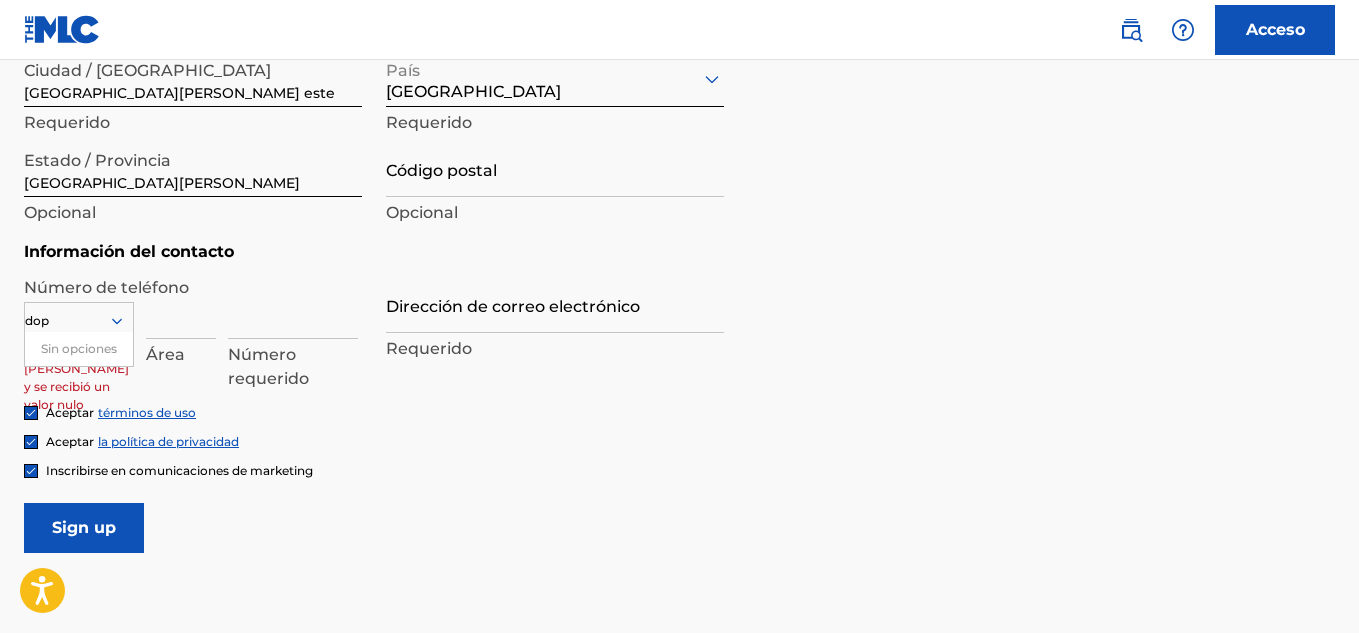 type on "do" 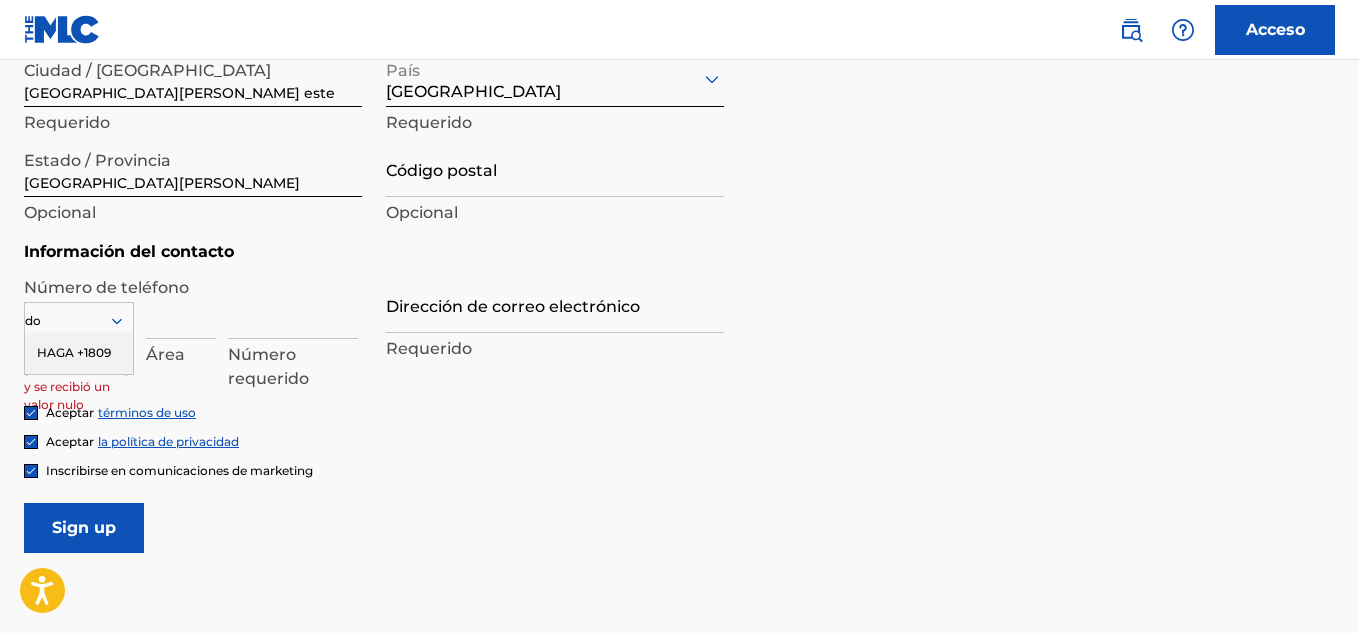 click on "HAGA +1809" at bounding box center [79, 353] 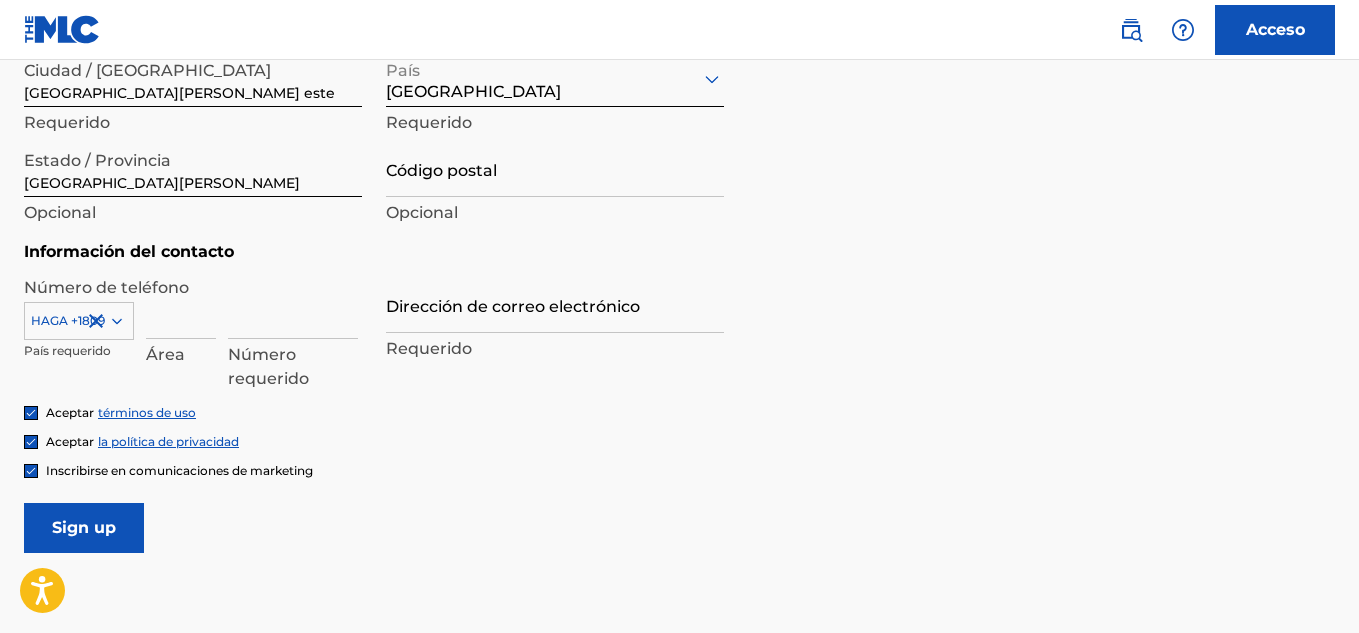 scroll, scrollTop: 810, scrollLeft: 0, axis: vertical 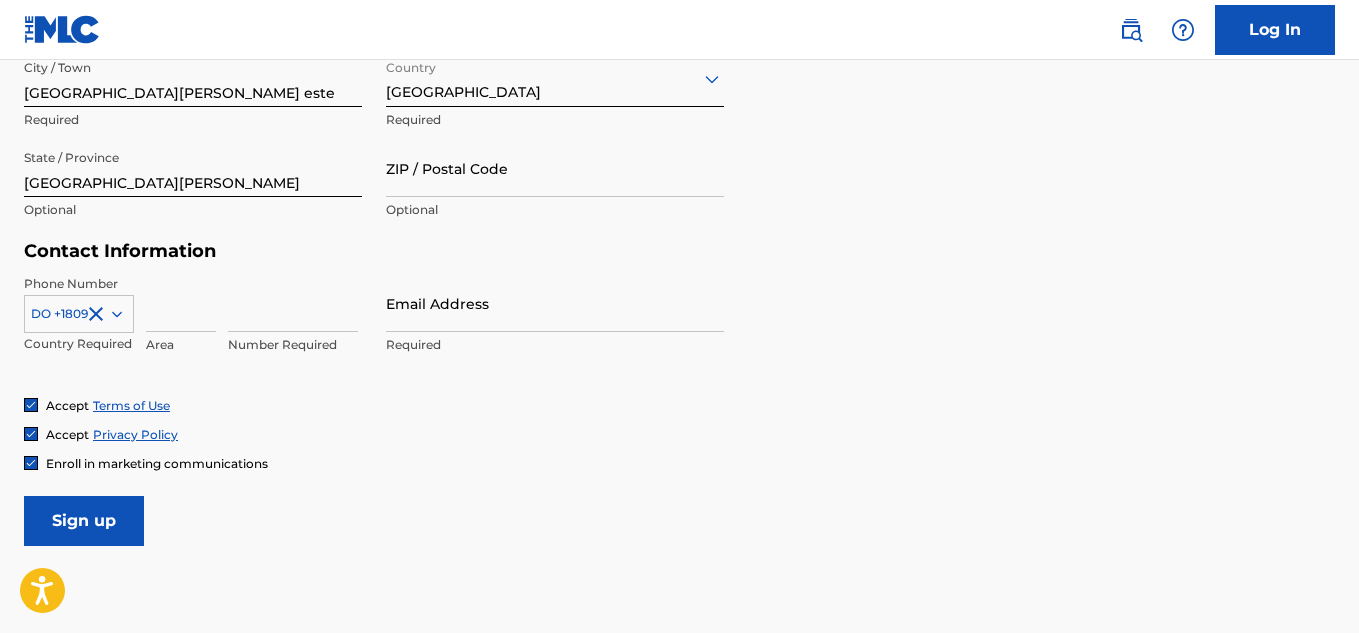 click on "User Information First Name Juan Required Last Name Sanchez Required Date Of Birth May 26 2002 Required Personal Address i Street Address Calle duarte Required Unit Number Optional City / Town Santo domingo este Required Country Dominican Republic Required State / Province Santo domingo Optional ZIP / Postal Code Optional Contact Information Phone Number DO +1809 Country Required Area Number Required Email Address Required Accept Terms of Use Accept Privacy Policy Enroll in marketing communications Sign up" at bounding box center [679, 102] 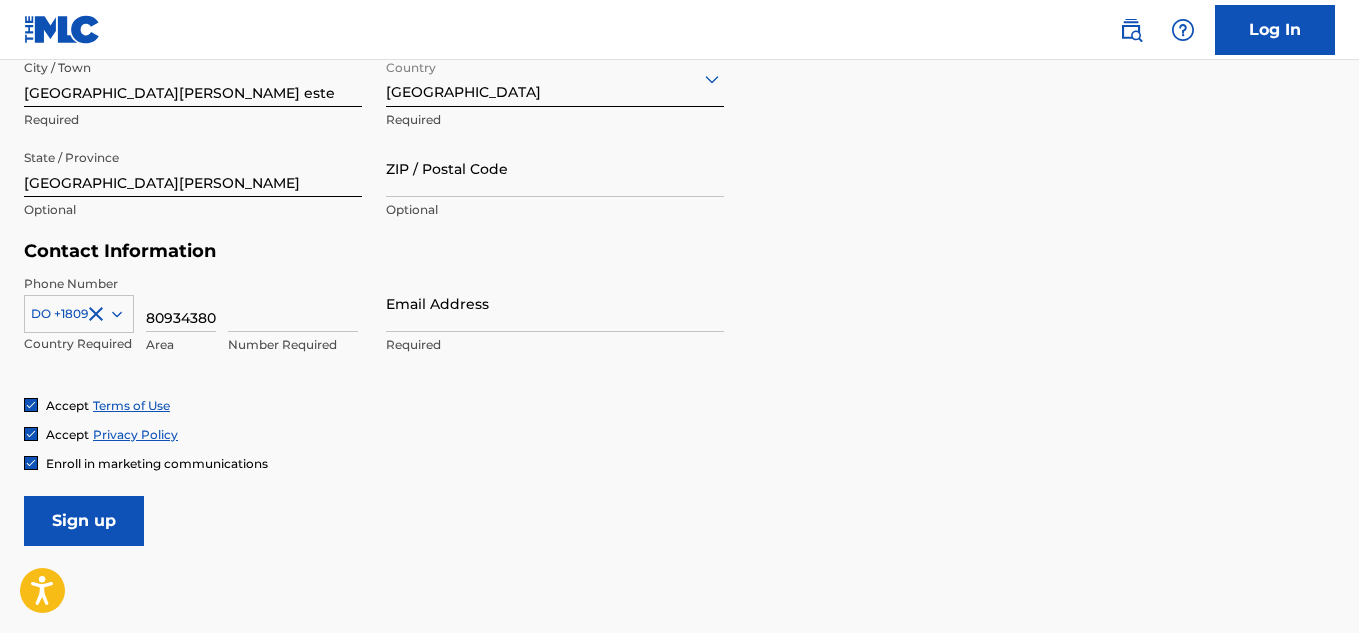 scroll, scrollTop: 0, scrollLeft: 0, axis: both 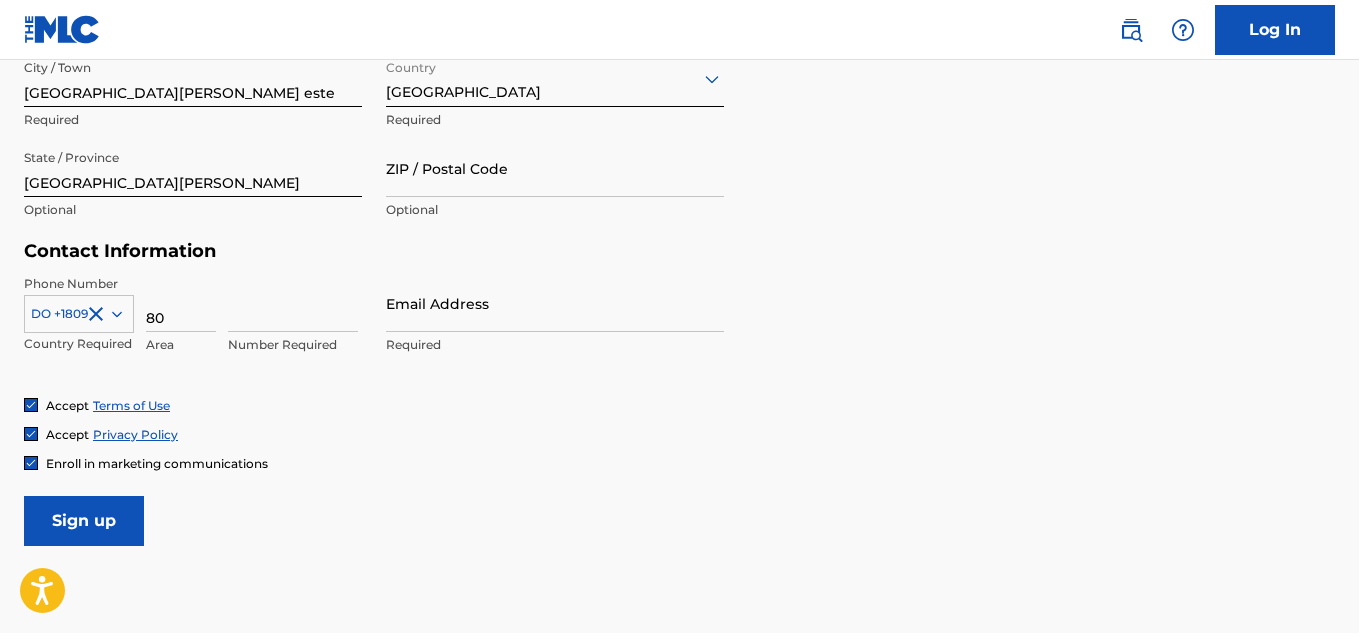 type on "8" 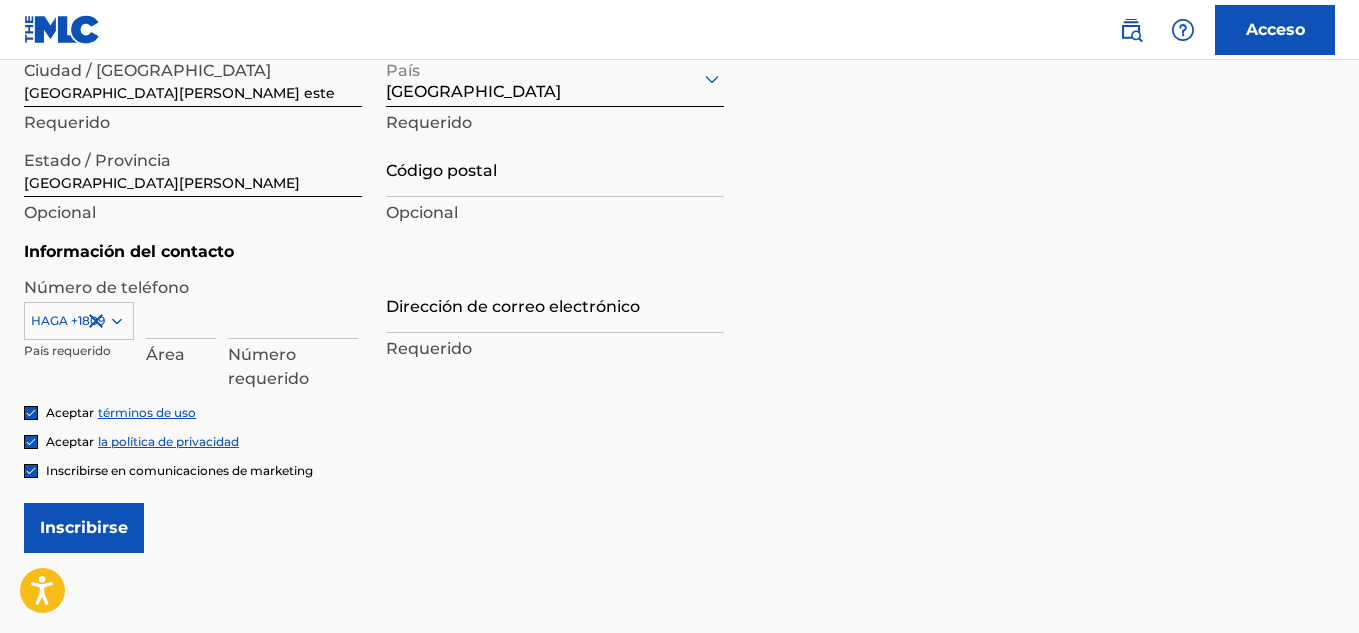 scroll, scrollTop: 810, scrollLeft: 0, axis: vertical 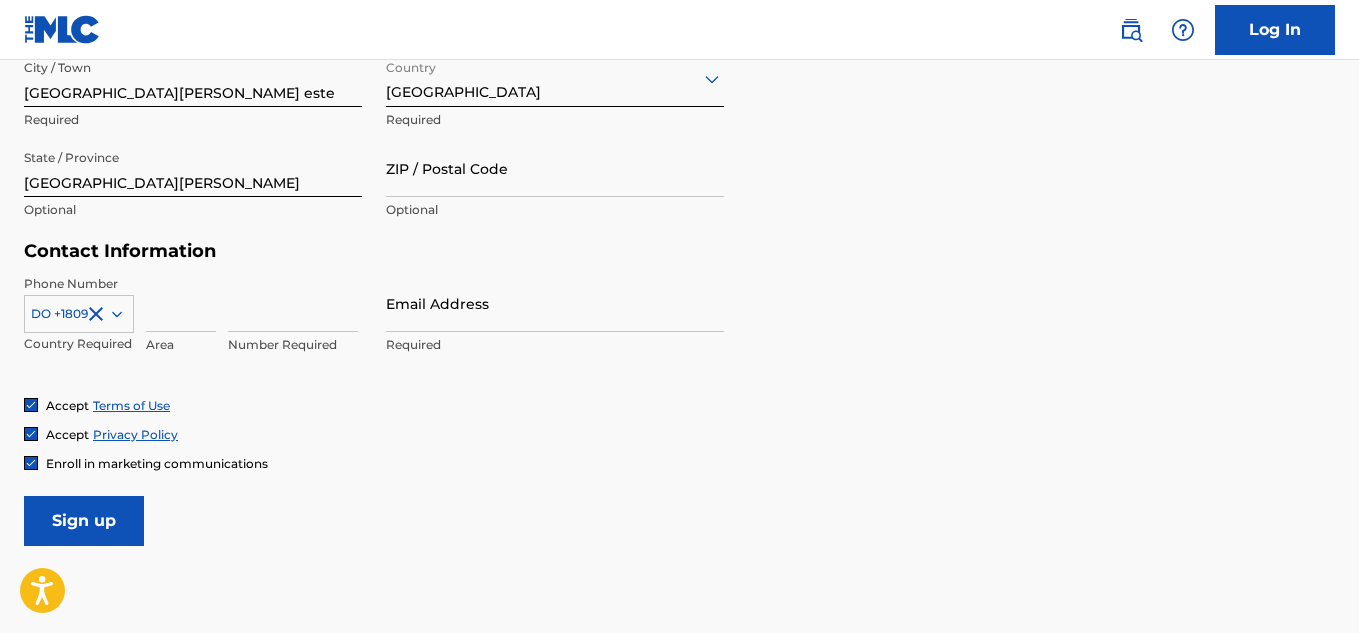 click at bounding box center (293, 303) 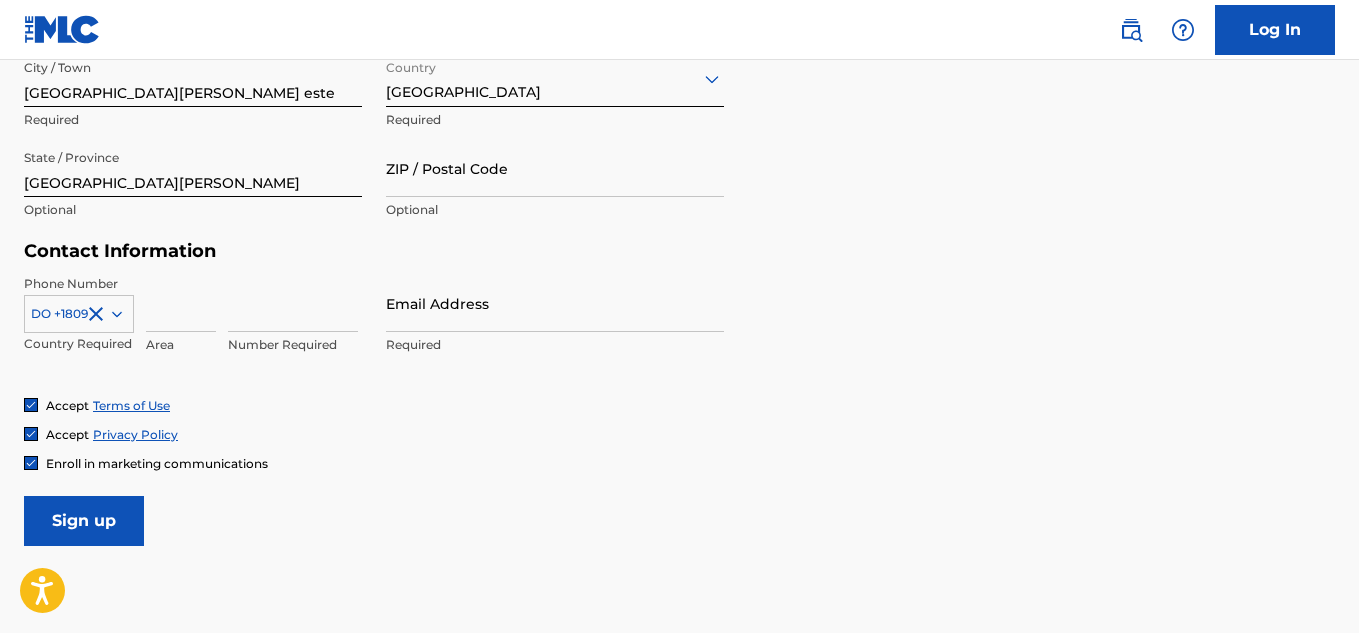 click at bounding box center [181, 303] 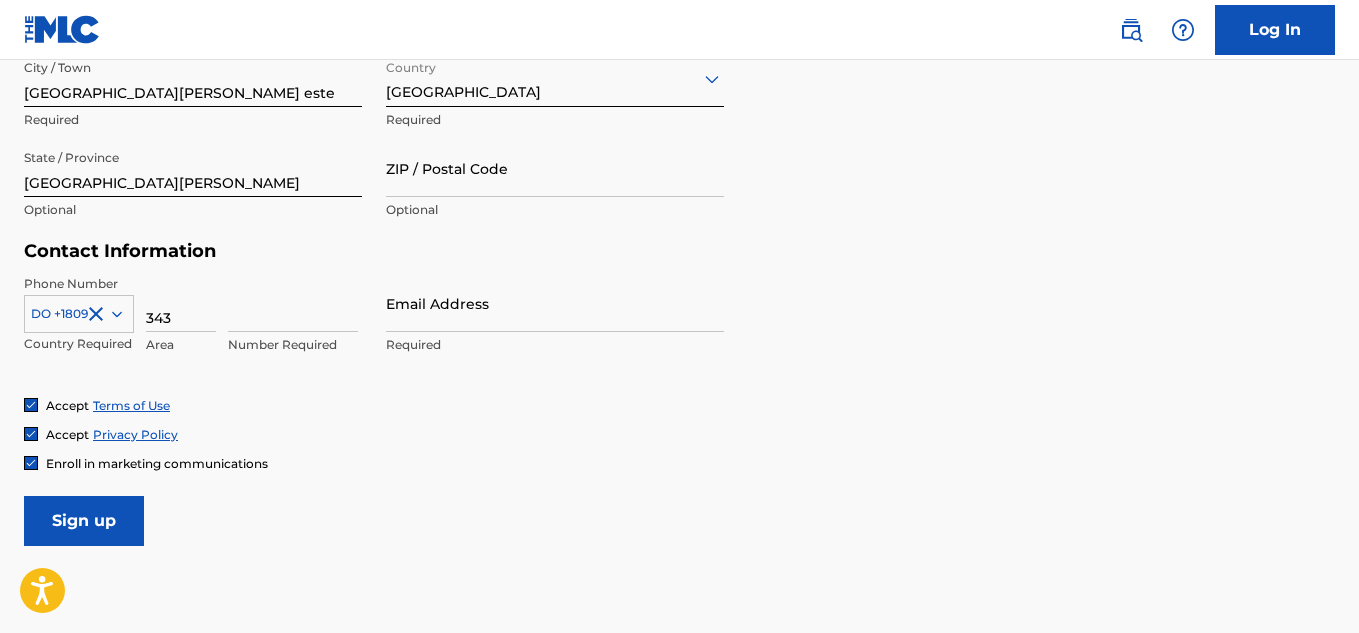 type on "343" 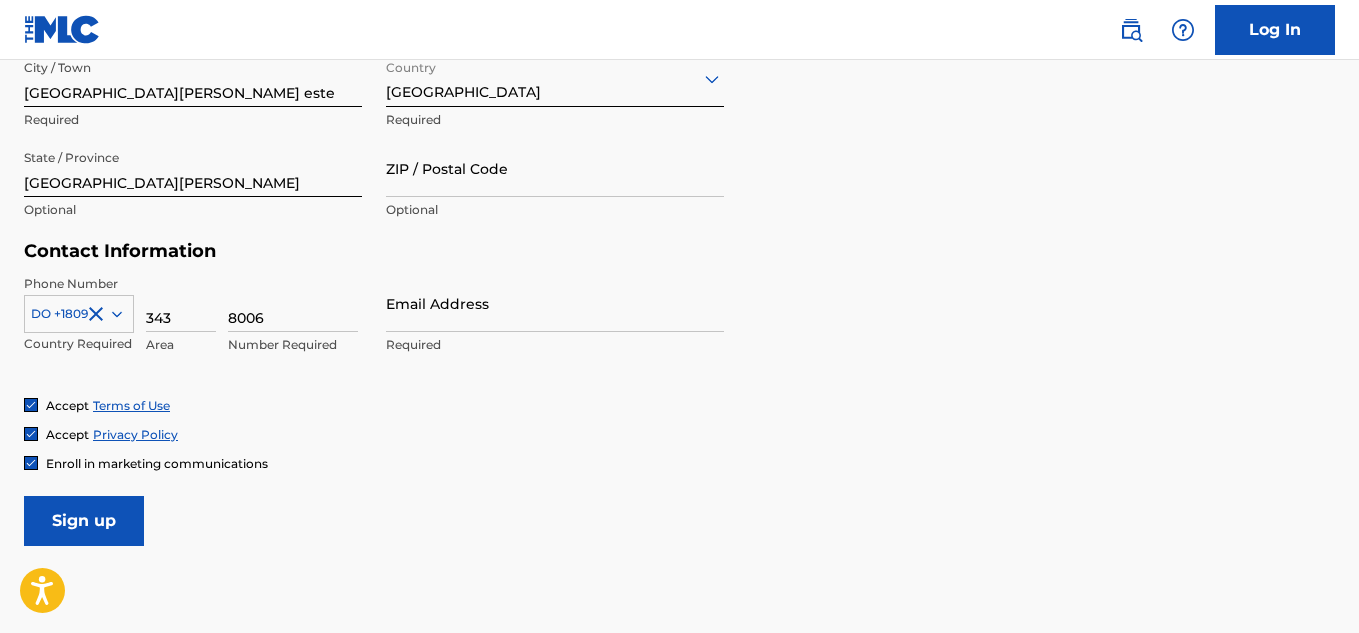 type on "8006" 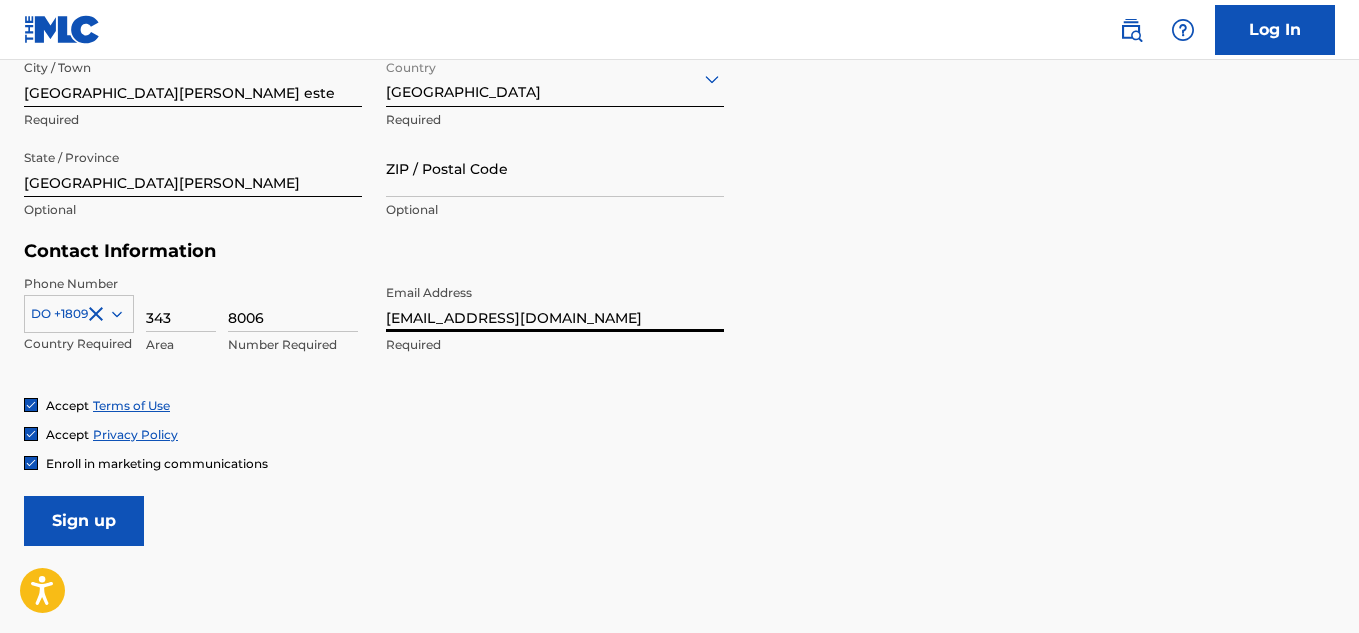 type on "[EMAIL_ADDRESS][DOMAIN_NAME]" 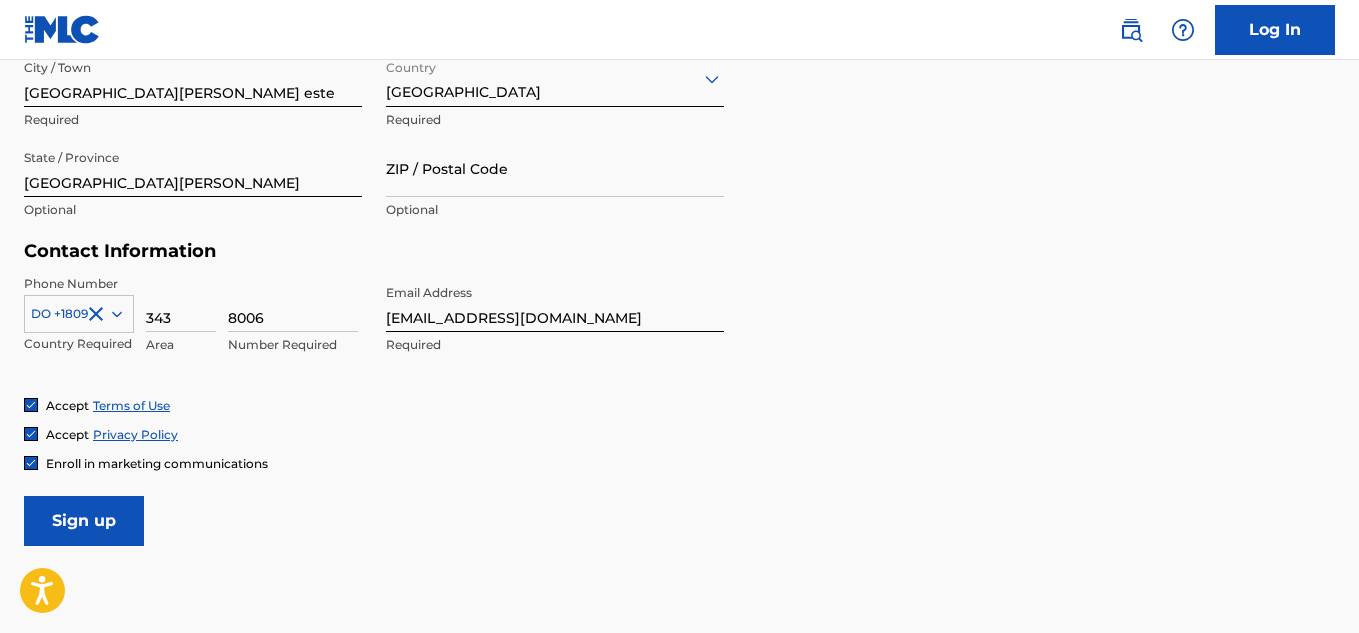 click on "Sign up" at bounding box center [84, 521] 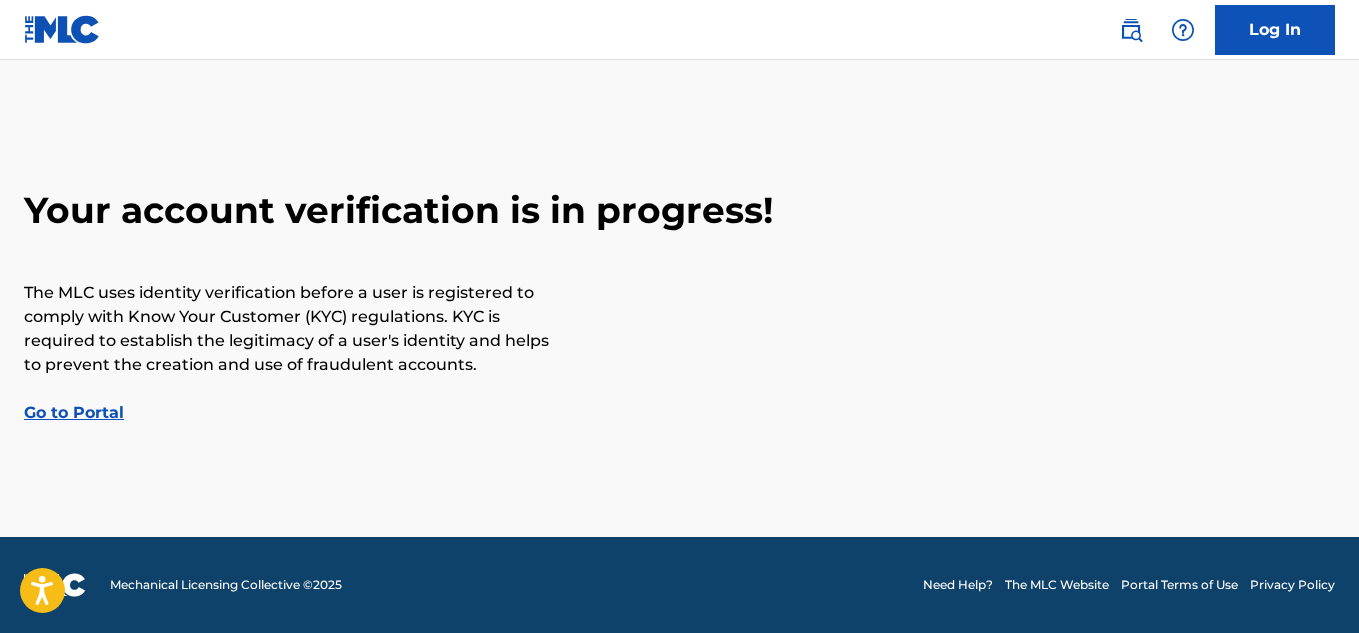 scroll, scrollTop: 0, scrollLeft: 0, axis: both 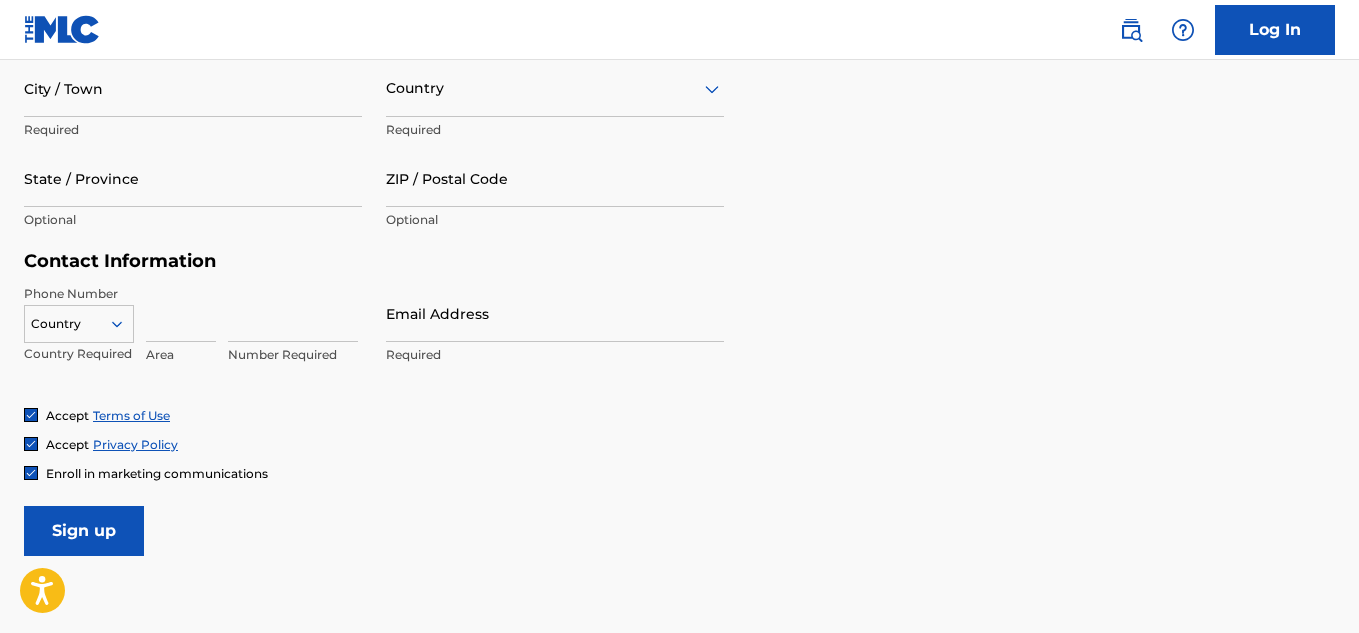 click on "Email Address" at bounding box center (555, 313) 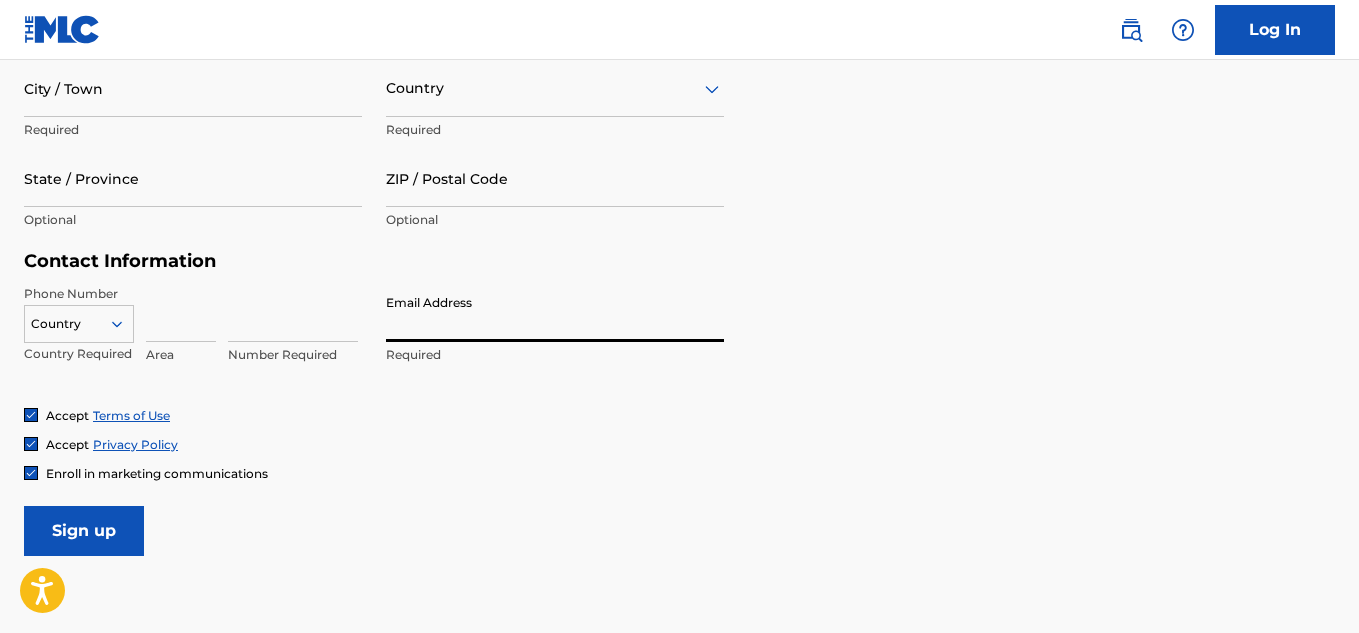 type on "Juanabraham8091@gmail.com" 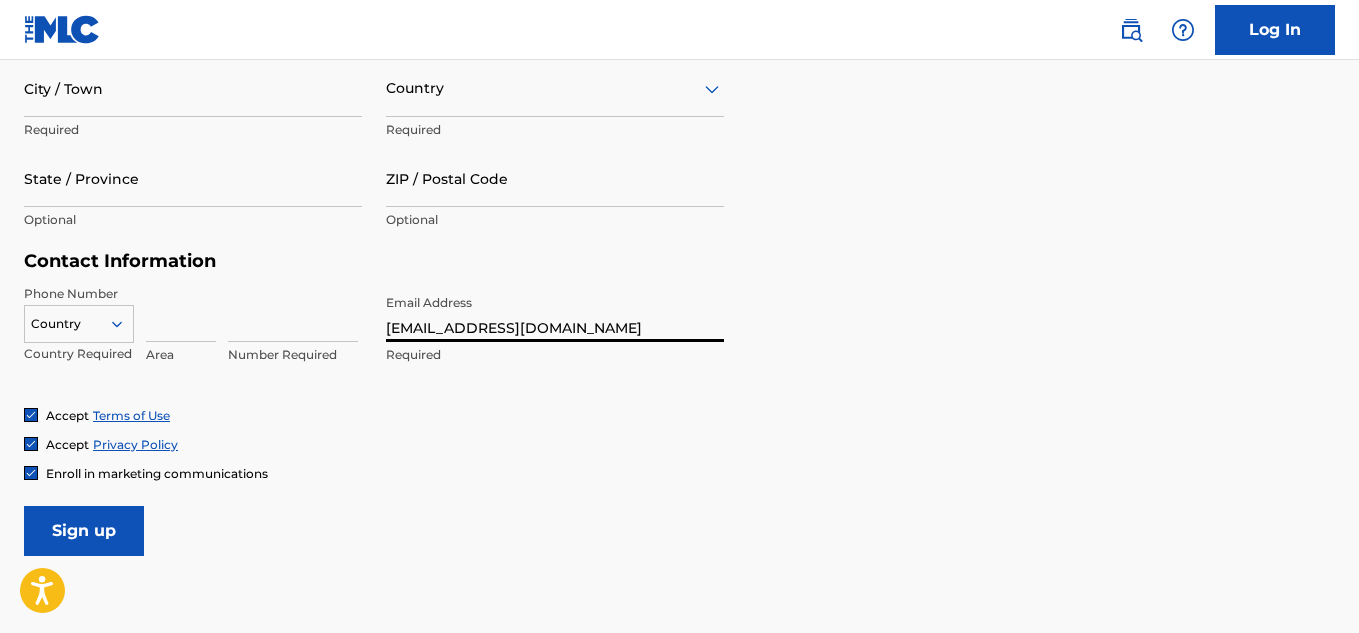 click on "Number Required" at bounding box center [293, 330] 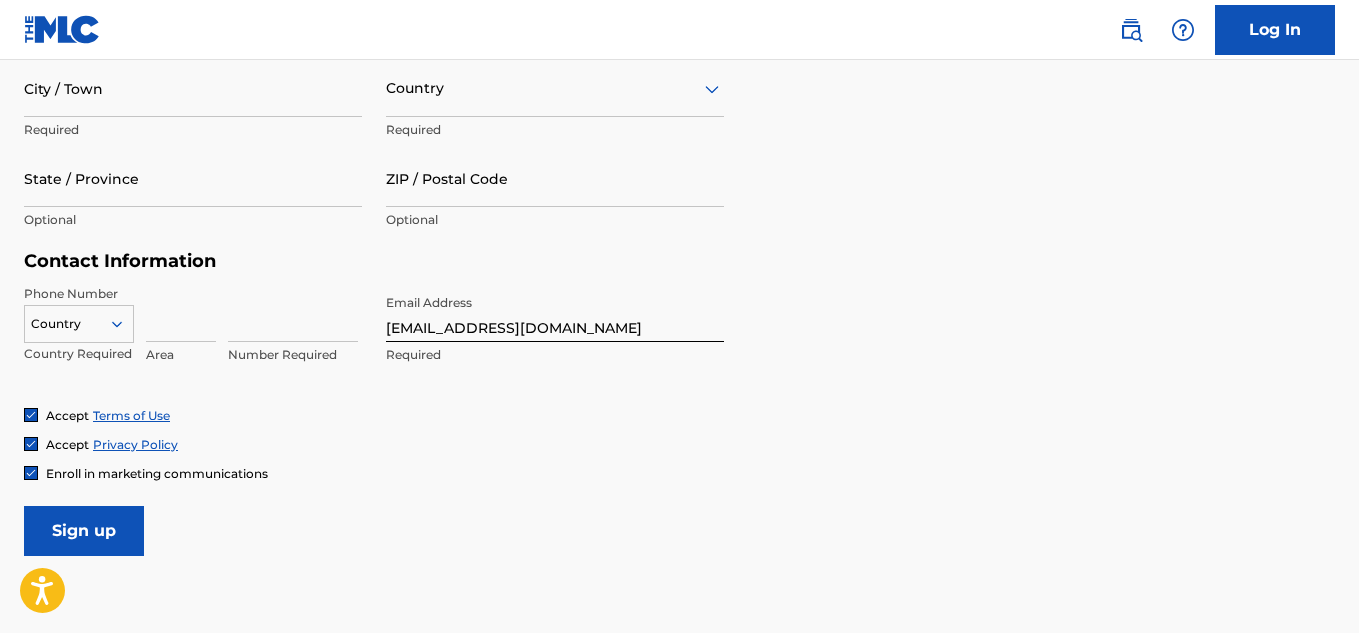 type on "8006" 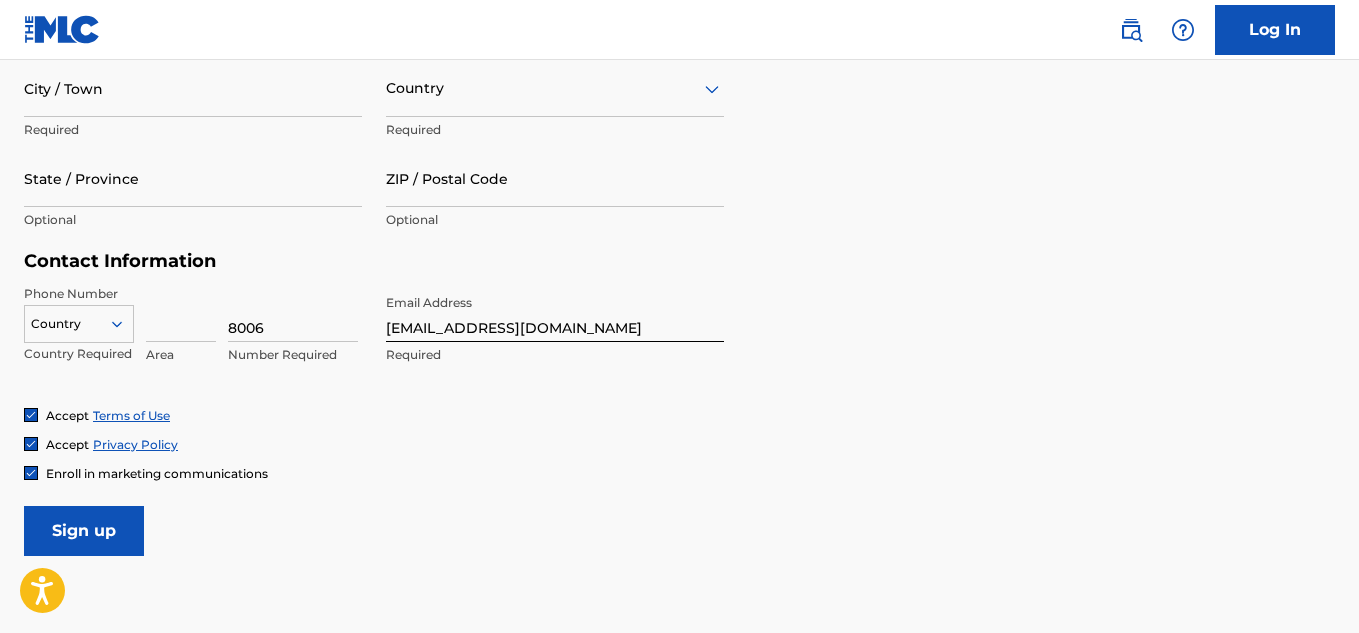 click at bounding box center (181, 313) 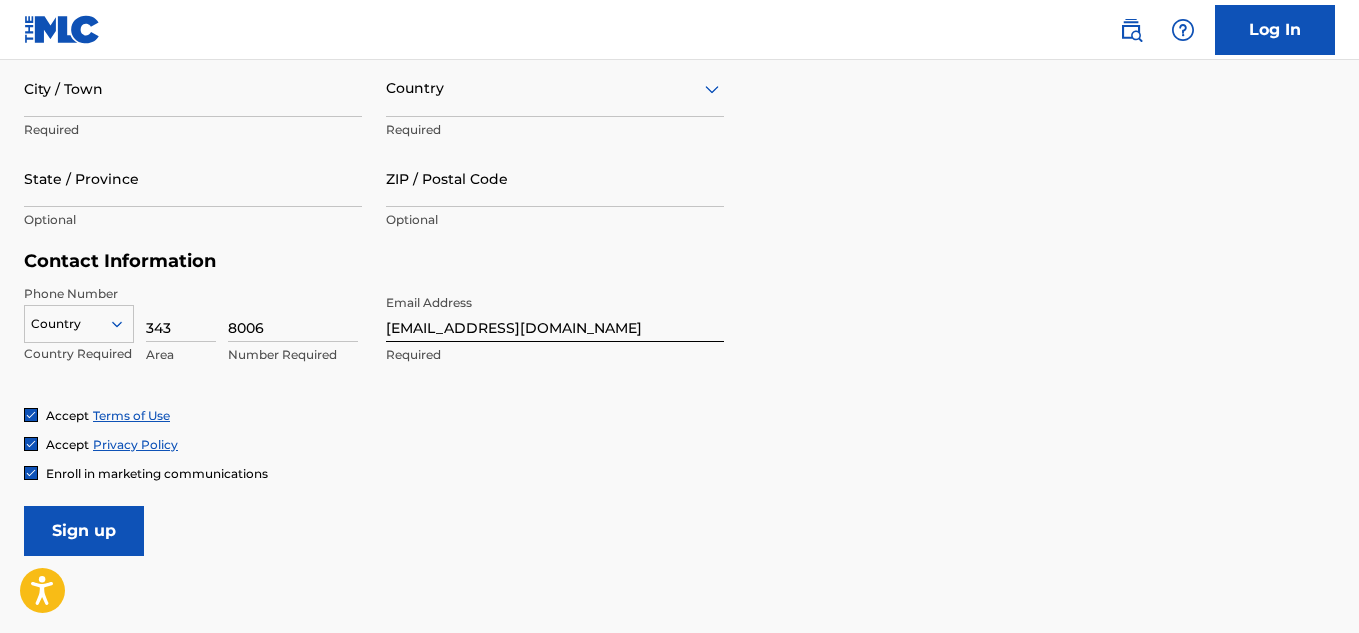 click on "Country" at bounding box center (79, 320) 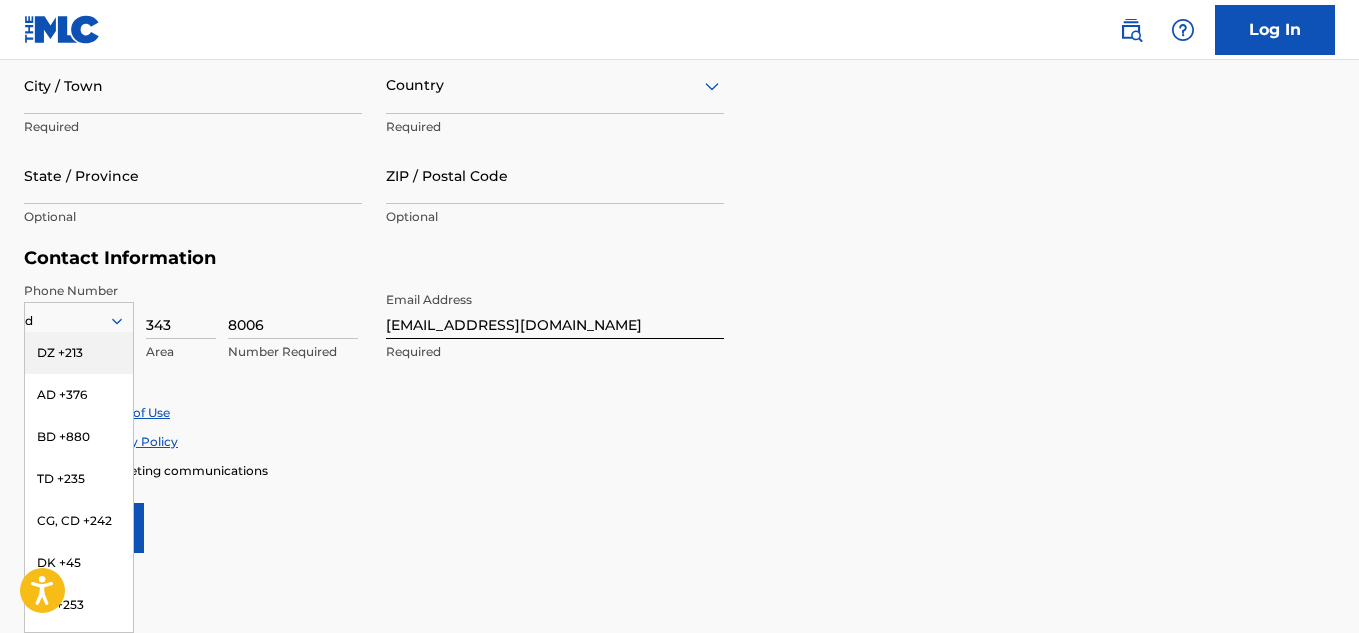 type on "do" 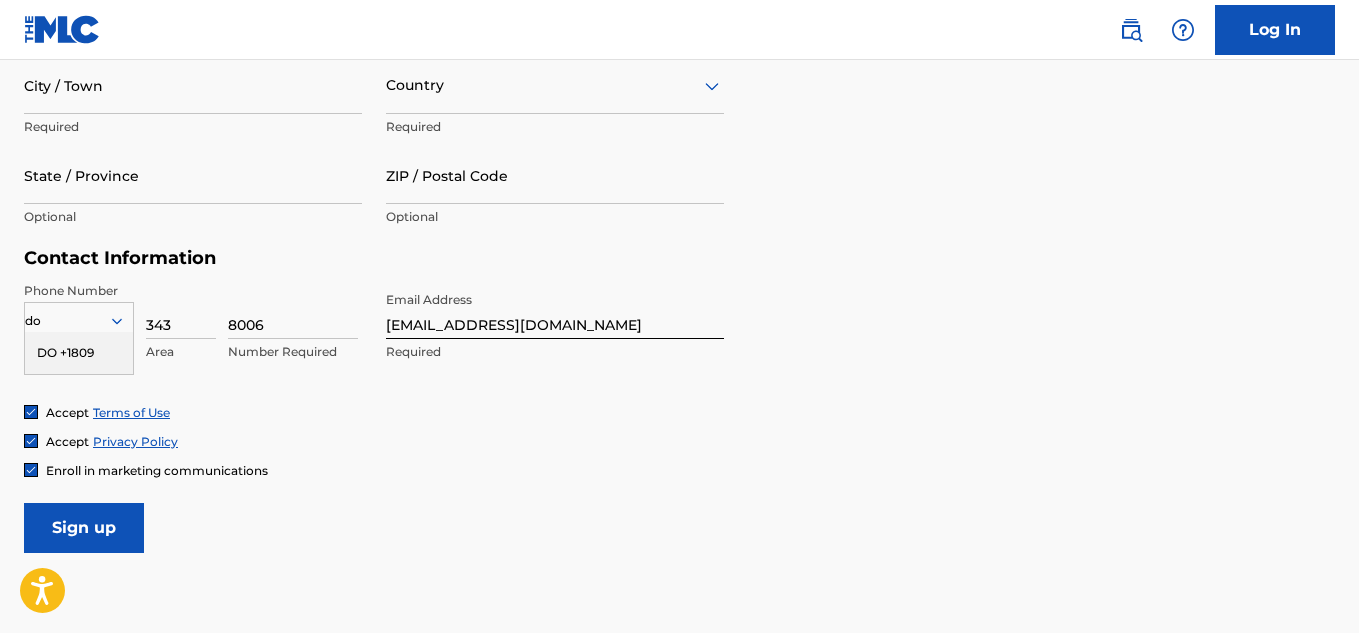 click on "DO +1809" at bounding box center [79, 353] 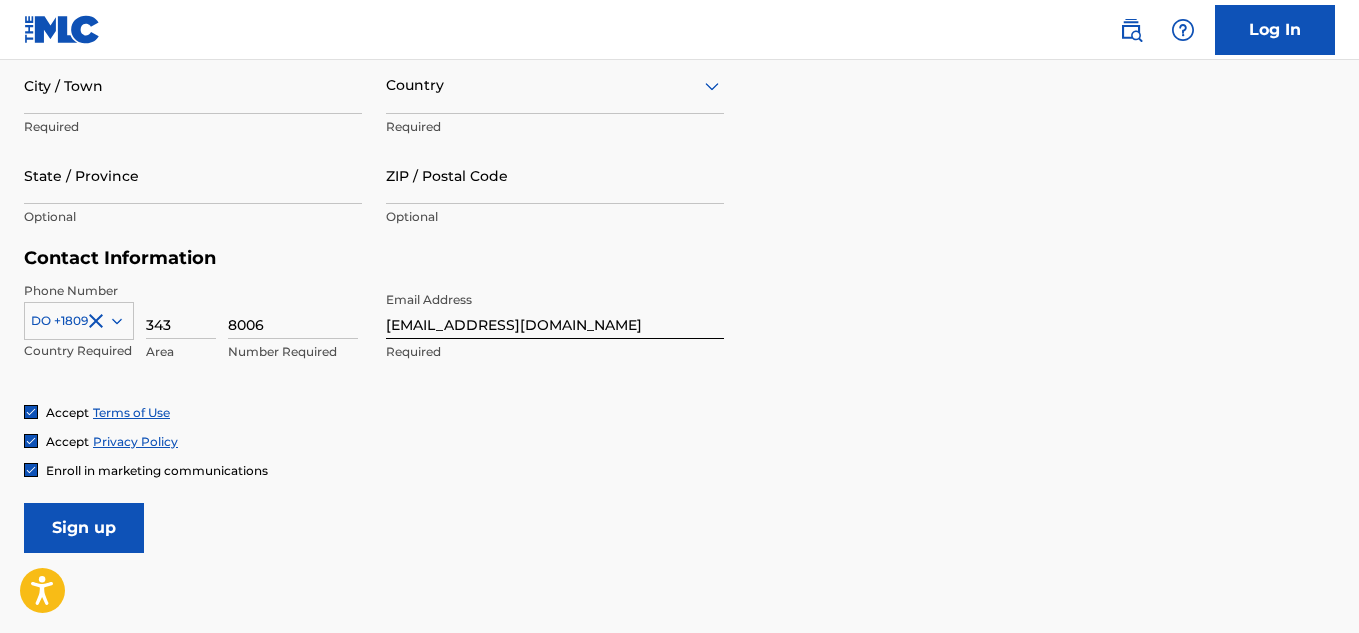 click on "343" at bounding box center (181, 310) 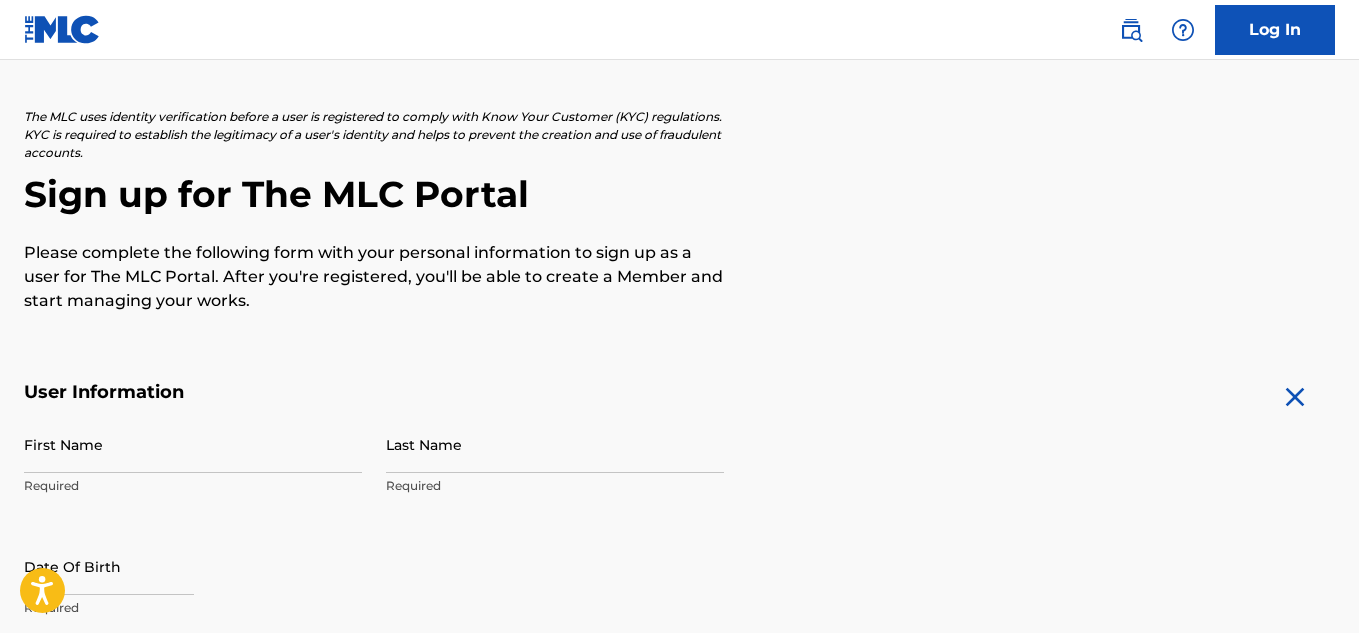 scroll, scrollTop: 0, scrollLeft: 0, axis: both 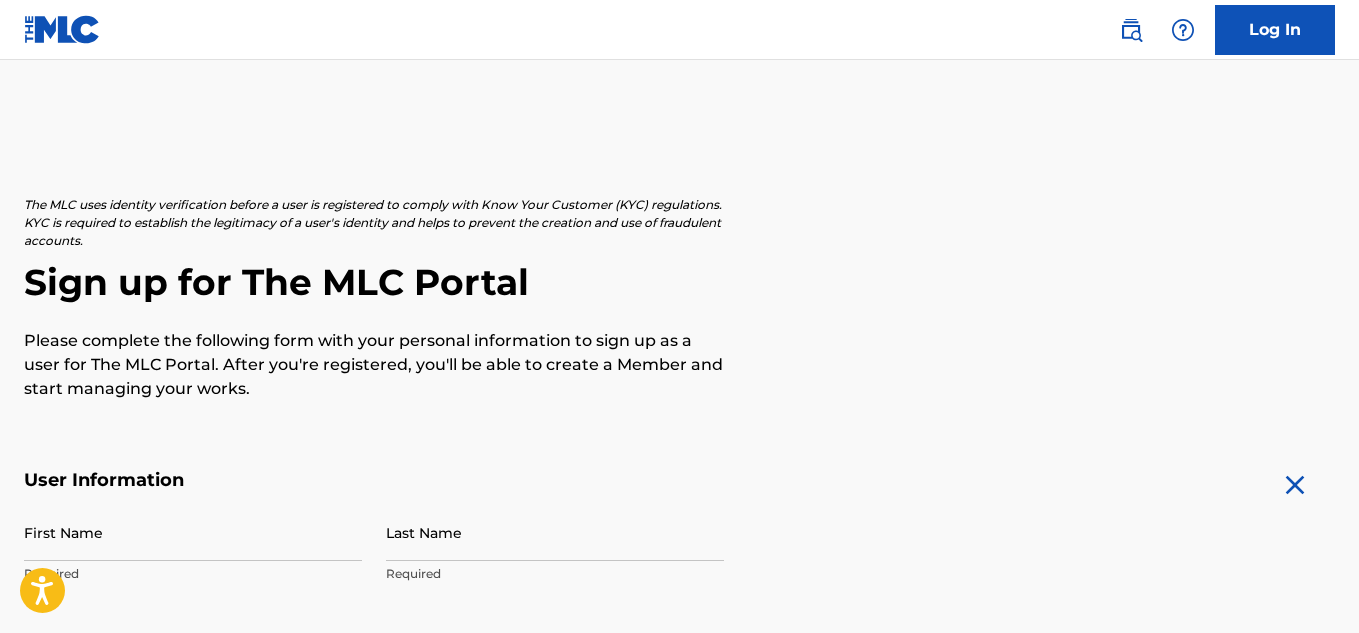 type on "809343" 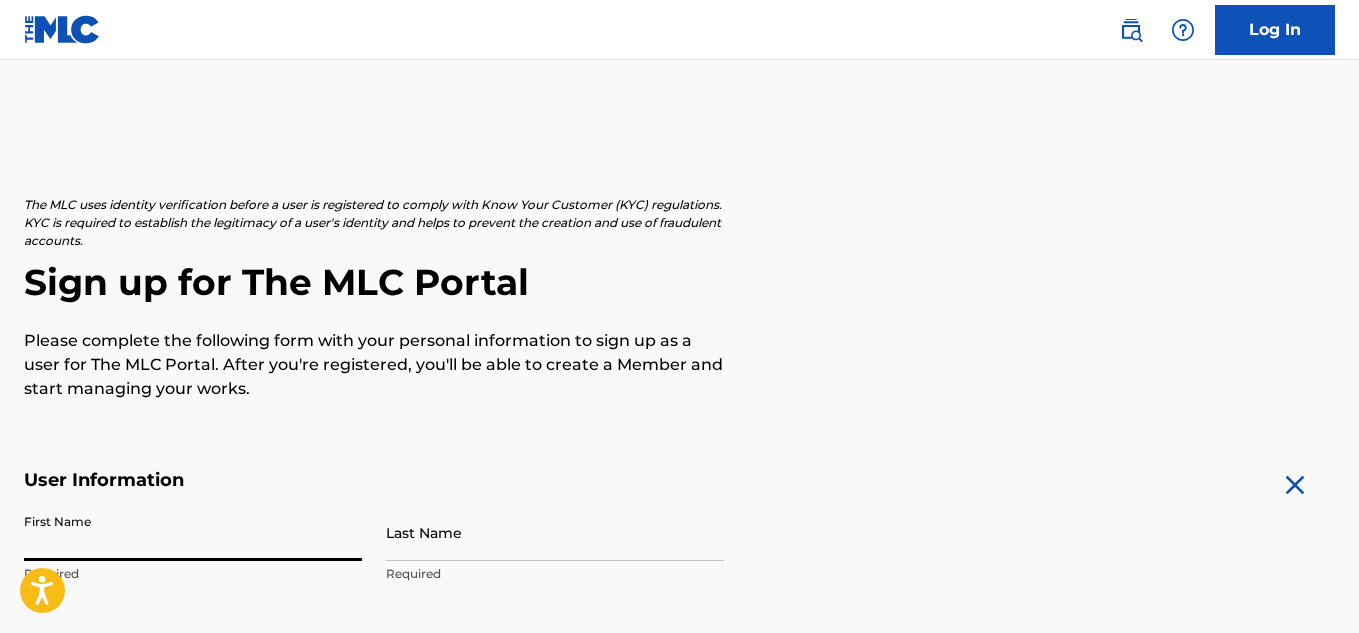 type on "[PERSON_NAME]" 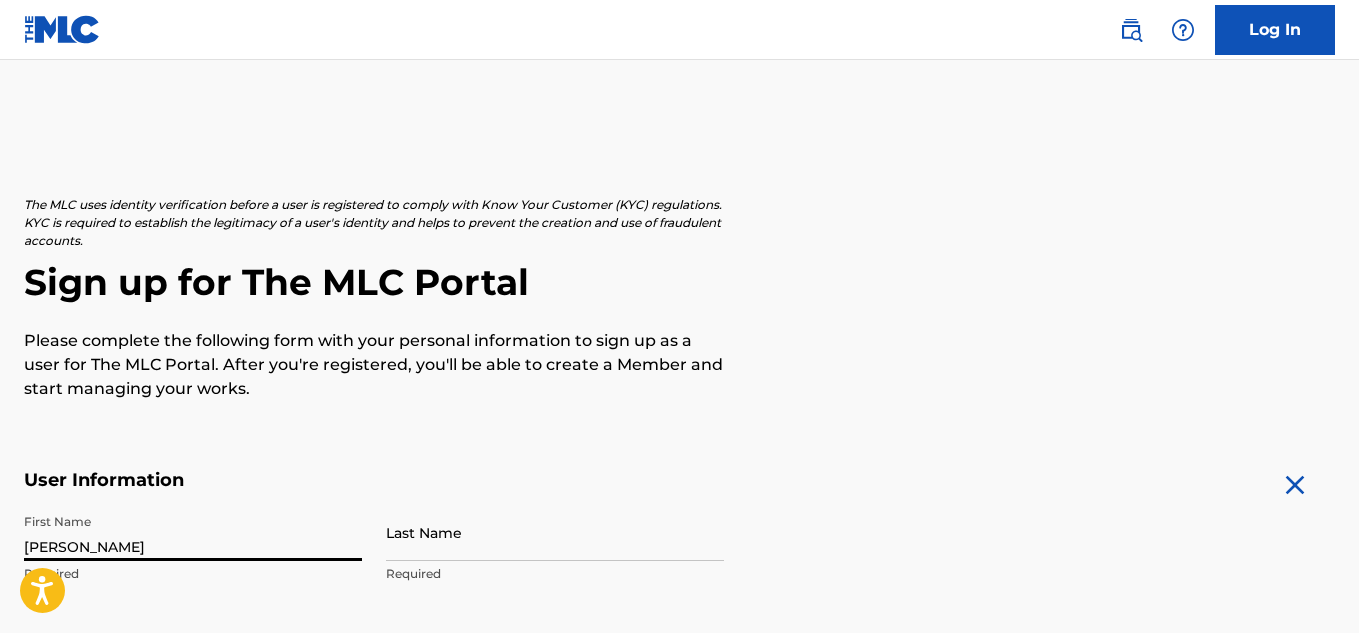 drag, startPoint x: 483, startPoint y: 588, endPoint x: 484, endPoint y: 540, distance: 48.010414 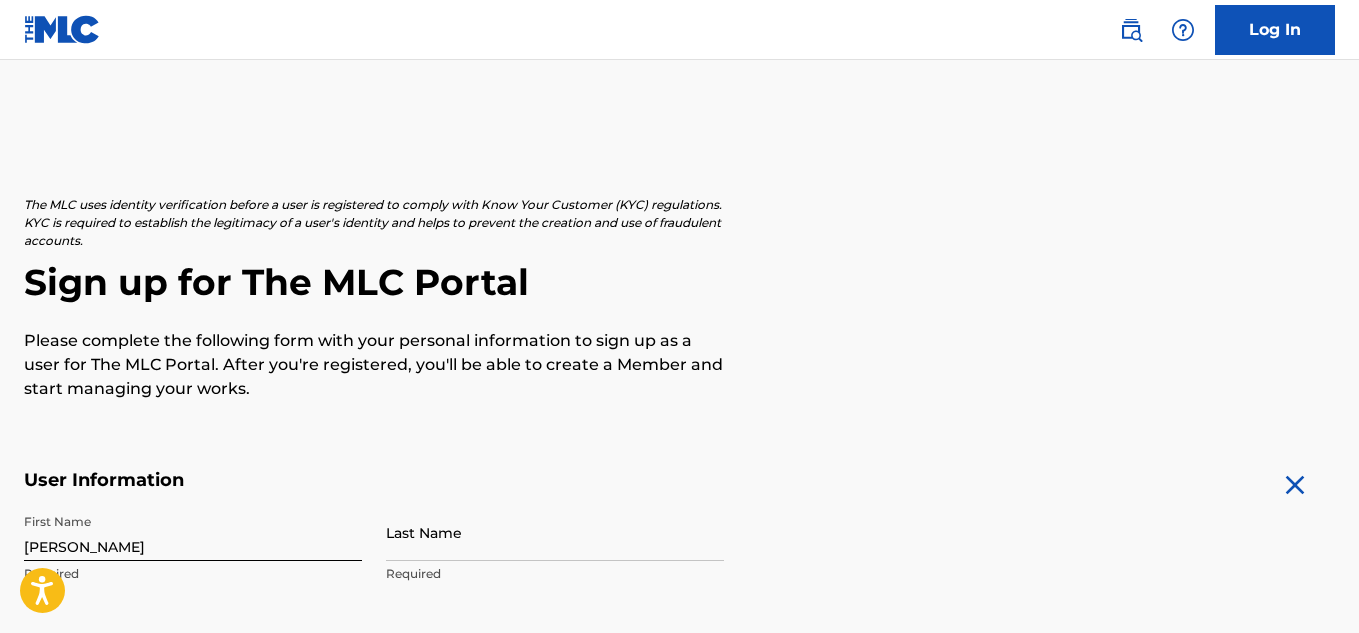 click on "Last Name" at bounding box center [555, 532] 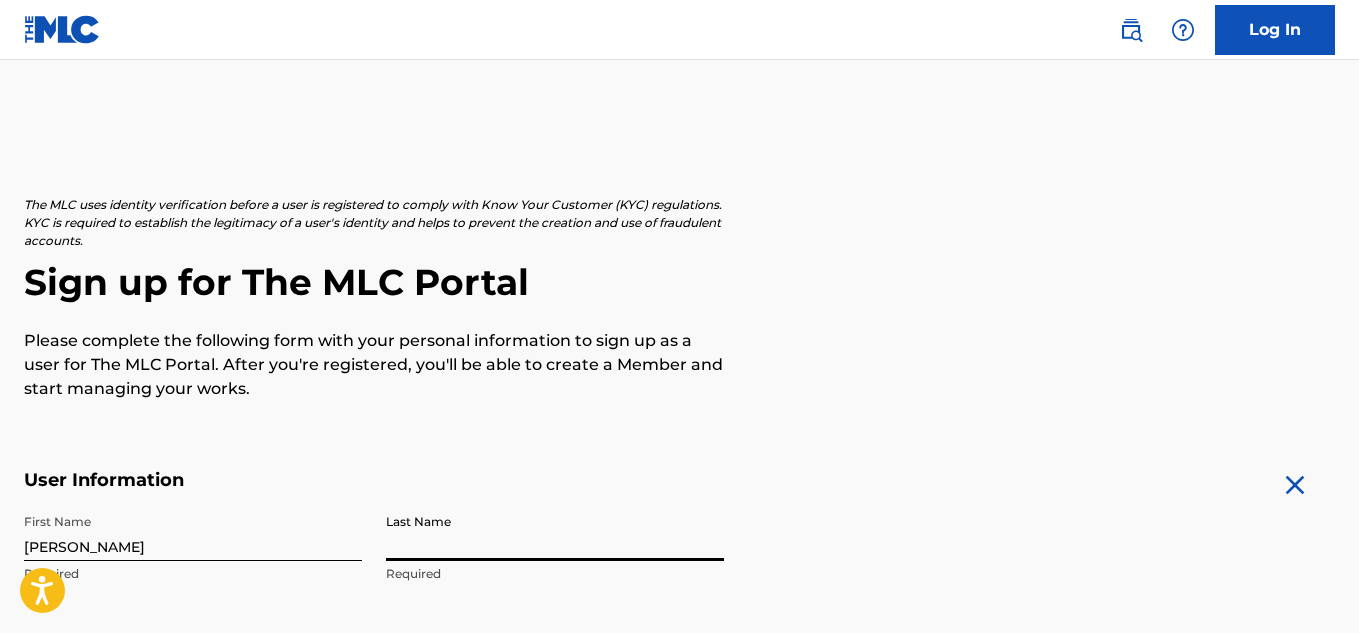 type on "[PERSON_NAME]" 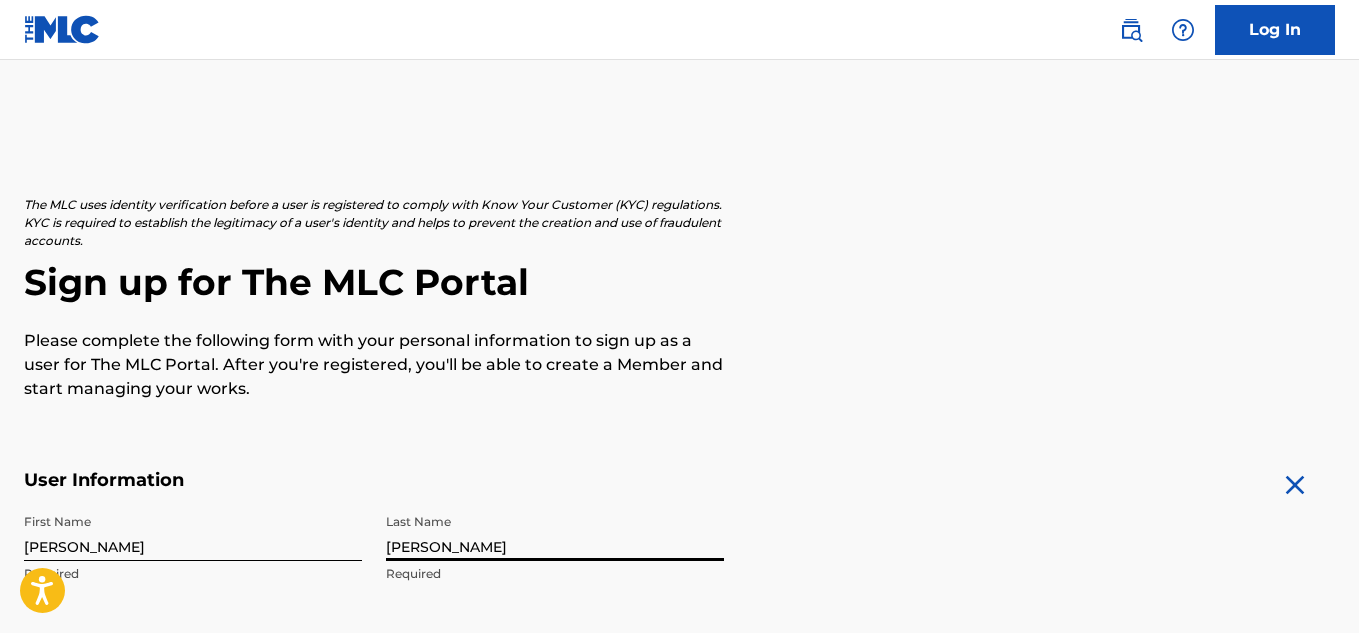 scroll, scrollTop: 500, scrollLeft: 0, axis: vertical 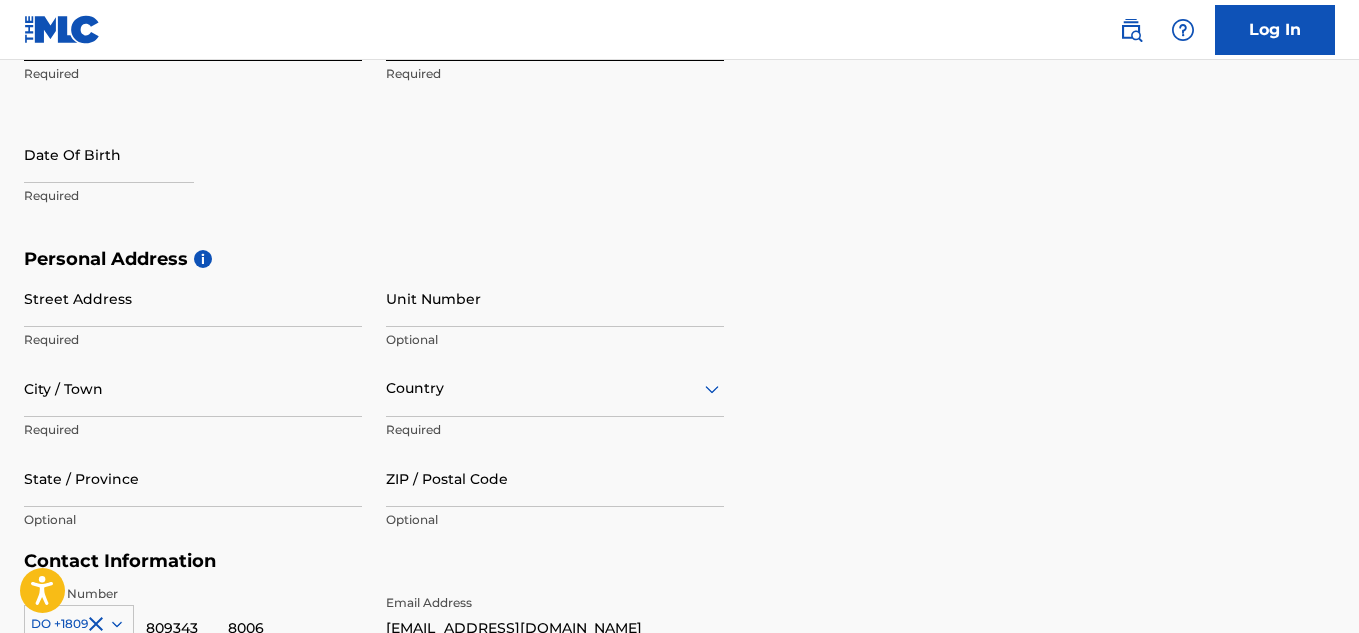 select on "6" 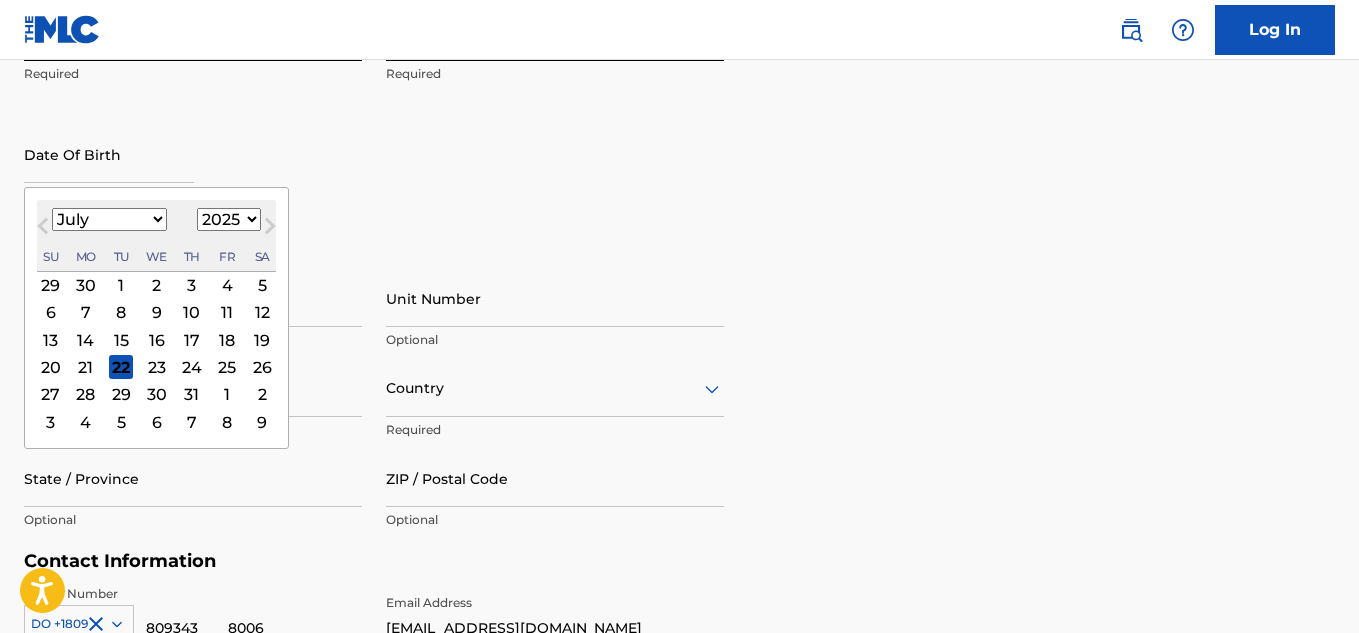 click at bounding box center (109, 154) 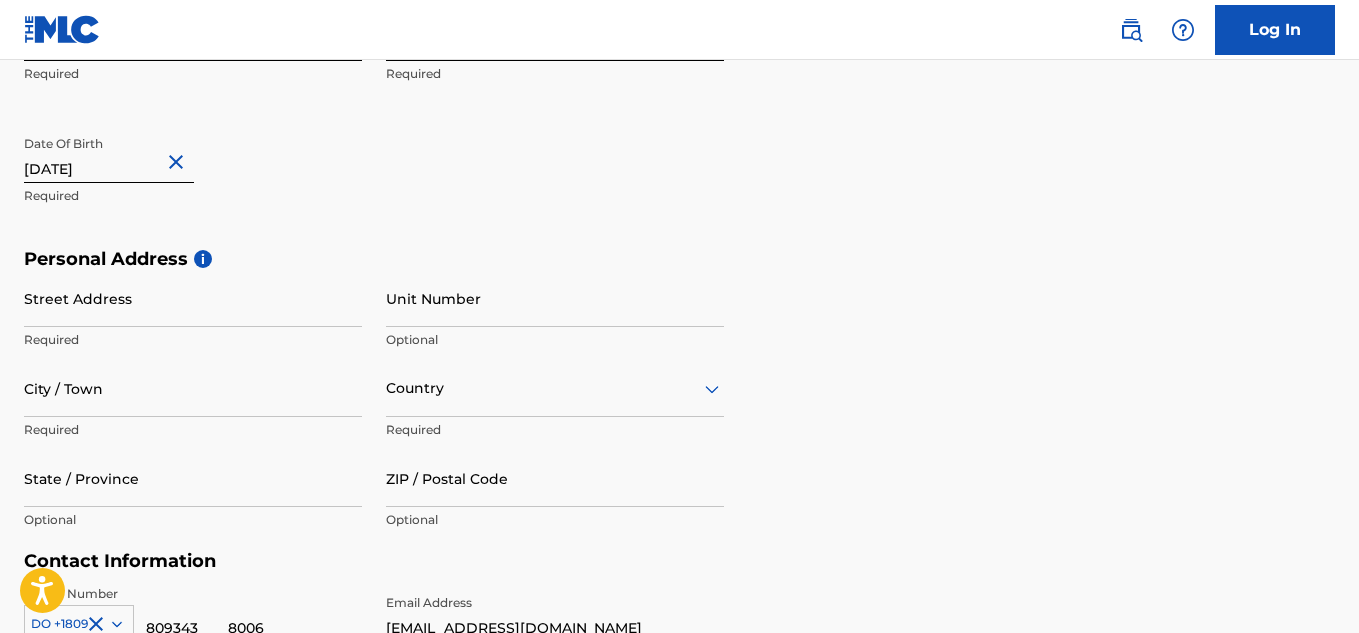 click on "July 26 2025" at bounding box center (109, 154) 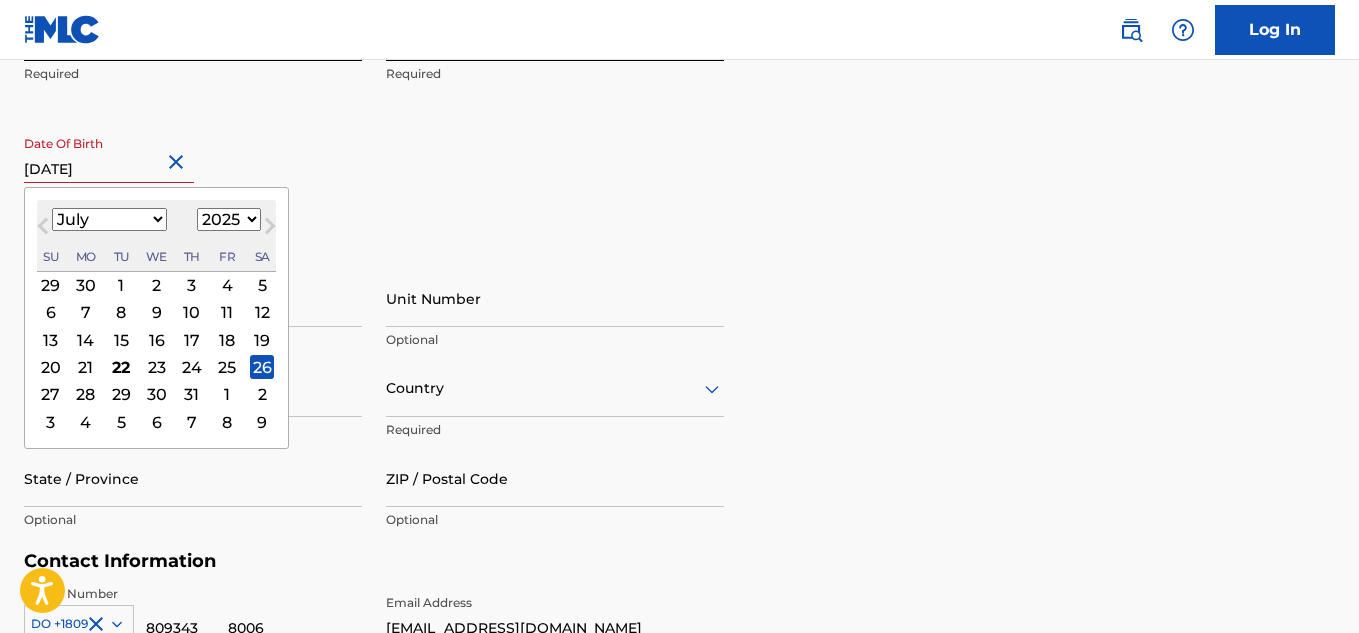 click on "1899 1900 1901 1902 1903 1904 1905 1906 1907 1908 1909 1910 1911 1912 1913 1914 1915 1916 1917 1918 1919 1920 1921 1922 1923 1924 1925 1926 1927 1928 1929 1930 1931 1932 1933 1934 1935 1936 1937 1938 1939 1940 1941 1942 1943 1944 1945 1946 1947 1948 1949 1950 1951 1952 1953 1954 1955 1956 1957 1958 1959 1960 1961 1962 1963 1964 1965 1966 1967 1968 1969 1970 1971 1972 1973 1974 1975 1976 1977 1978 1979 1980 1981 1982 1983 1984 1985 1986 1987 1988 1989 1990 1991 1992 1993 1994 1995 1996 1997 1998 1999 2000 2001 2002 2003 2004 2005 2006 2007 2008 2009 2010 2011 2012 2013 2014 2015 2016 2017 2018 2019 2020 2021 2022 2023 2024 2025 2026 2027 2028 2029 2030 2031 2032 2033 2034 2035 2036 2037 2038 2039 2040 2041 2042 2043 2044 2045 2046 2047 2048 2049 2050 2051 2052 2053 2054 2055 2056 2057 2058 2059 2060 2061 2062 2063 2064 2065 2066 2067 2068 2069 2070 2071 2072 2073 2074 2075 2076 2077 2078 2079 2080 2081 2082 2083 2084 2085 2086 2087 2088 2089 2090 2091 2092 2093 2094 2095 2096 2097 2098 2099 2100" at bounding box center [229, 219] 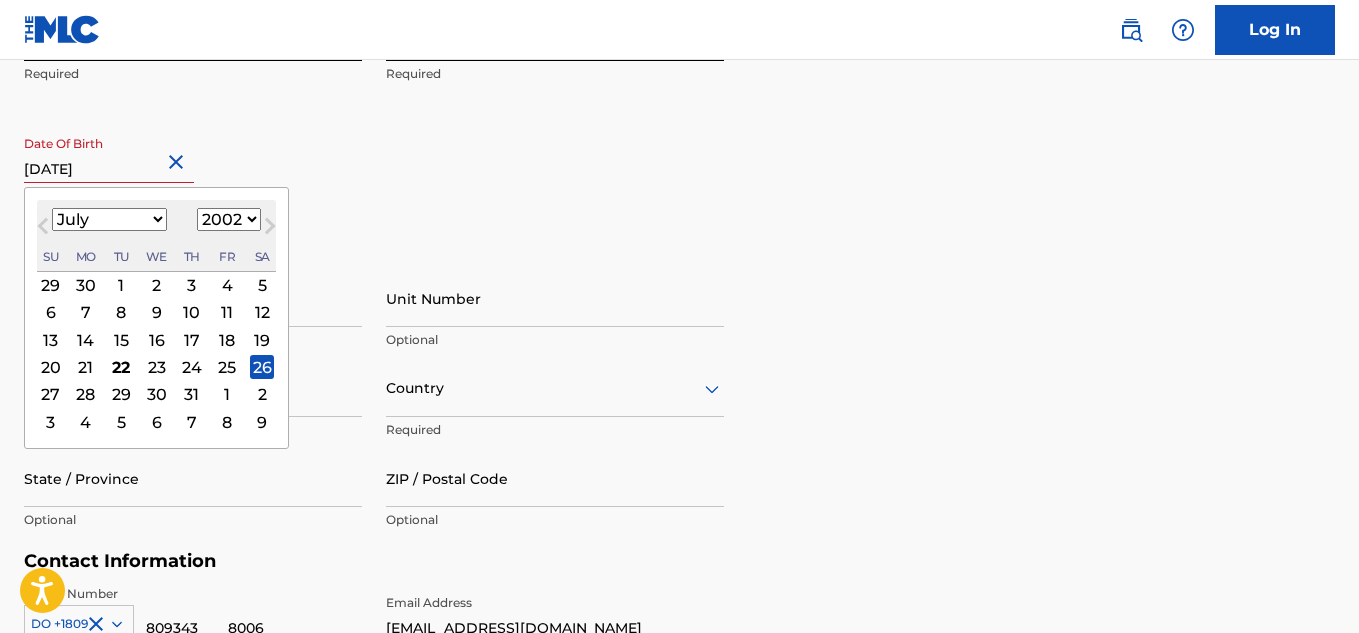 click on "1899 1900 1901 1902 1903 1904 1905 1906 1907 1908 1909 1910 1911 1912 1913 1914 1915 1916 1917 1918 1919 1920 1921 1922 1923 1924 1925 1926 1927 1928 1929 1930 1931 1932 1933 1934 1935 1936 1937 1938 1939 1940 1941 1942 1943 1944 1945 1946 1947 1948 1949 1950 1951 1952 1953 1954 1955 1956 1957 1958 1959 1960 1961 1962 1963 1964 1965 1966 1967 1968 1969 1970 1971 1972 1973 1974 1975 1976 1977 1978 1979 1980 1981 1982 1983 1984 1985 1986 1987 1988 1989 1990 1991 1992 1993 1994 1995 1996 1997 1998 1999 2000 2001 2002 2003 2004 2005 2006 2007 2008 2009 2010 2011 2012 2013 2014 2015 2016 2017 2018 2019 2020 2021 2022 2023 2024 2025 2026 2027 2028 2029 2030 2031 2032 2033 2034 2035 2036 2037 2038 2039 2040 2041 2042 2043 2044 2045 2046 2047 2048 2049 2050 2051 2052 2053 2054 2055 2056 2057 2058 2059 2060 2061 2062 2063 2064 2065 2066 2067 2068 2069 2070 2071 2072 2073 2074 2075 2076 2077 2078 2079 2080 2081 2082 2083 2084 2085 2086 2087 2088 2089 2090 2091 2092 2093 2094 2095 2096 2097 2098 2099 2100" at bounding box center (229, 219) 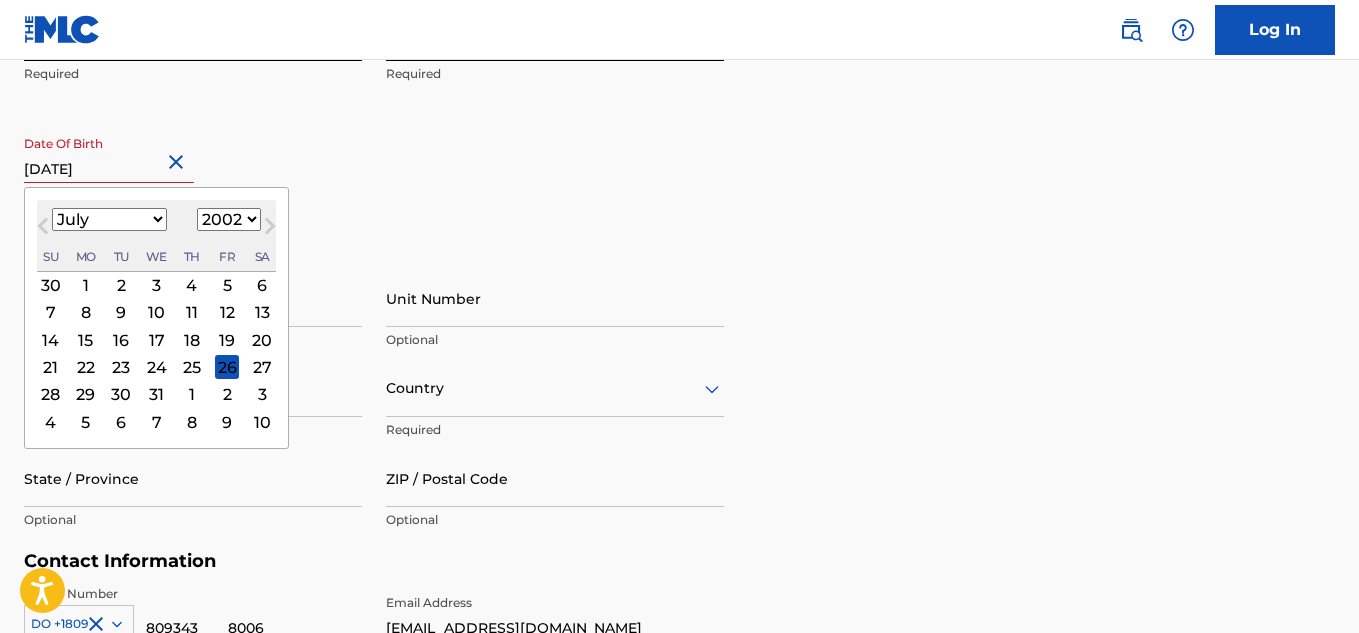 drag, startPoint x: 114, startPoint y: 207, endPoint x: 123, endPoint y: 219, distance: 15 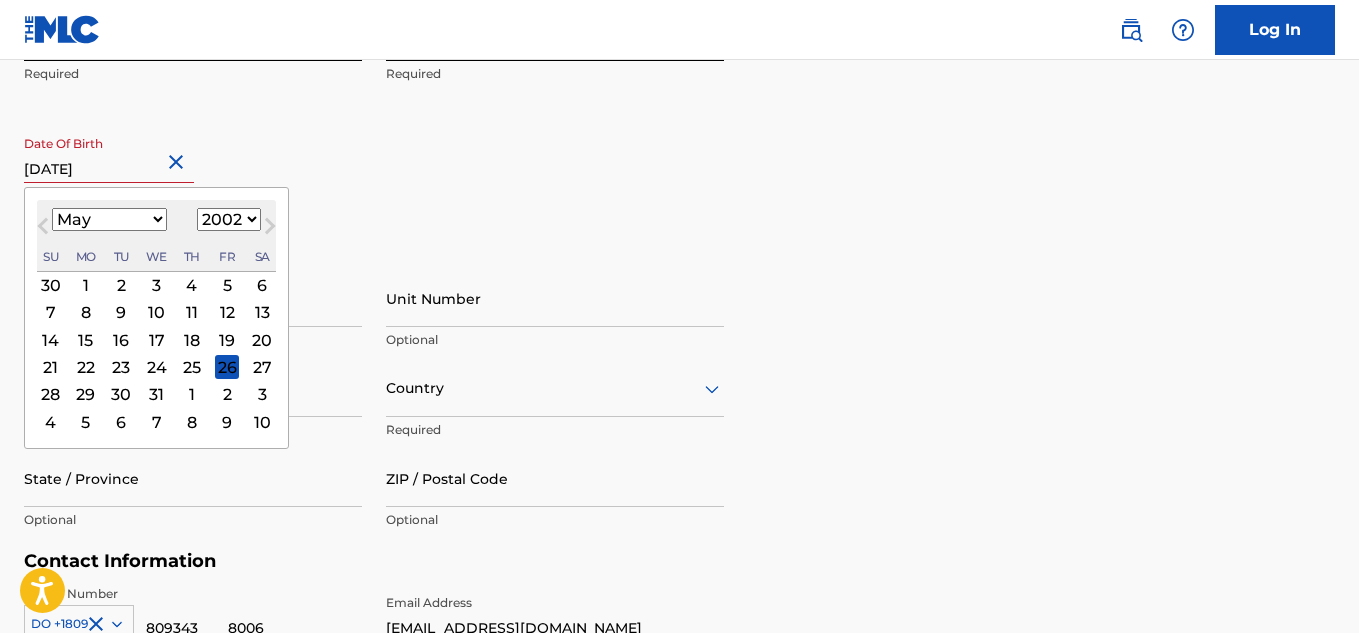 click on "January February March April May June July August September October November December" at bounding box center [109, 219] 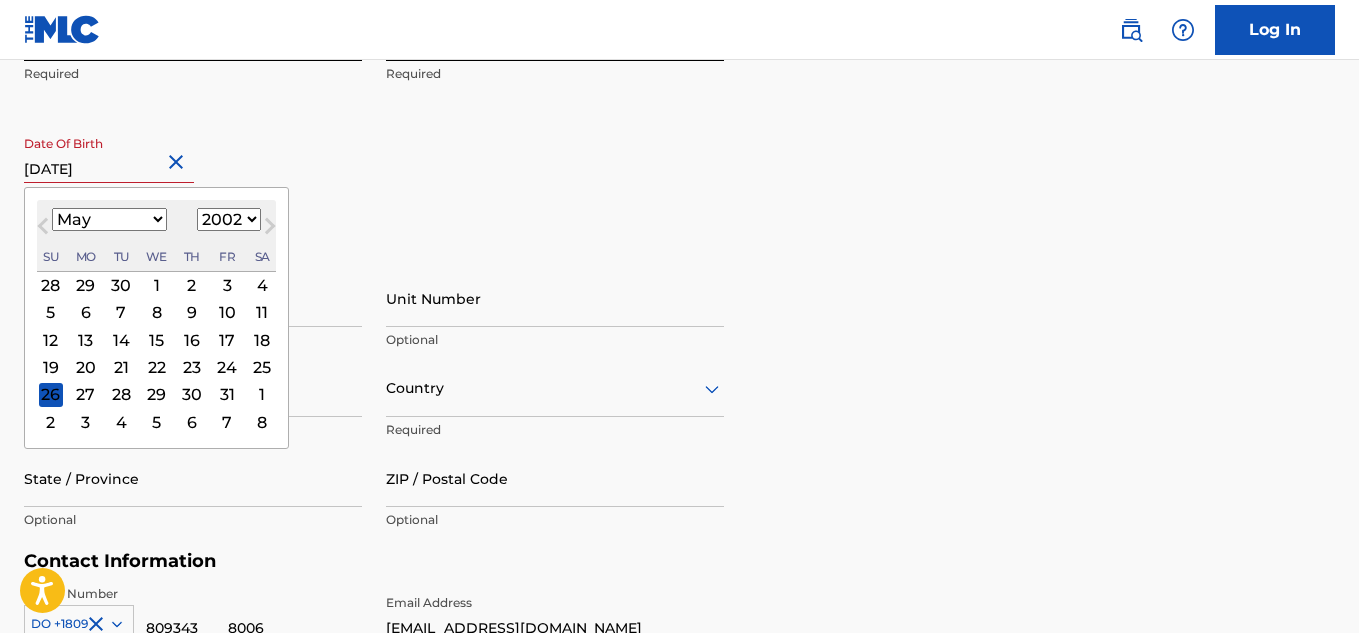 click on "July 26 2025" at bounding box center [109, 154] 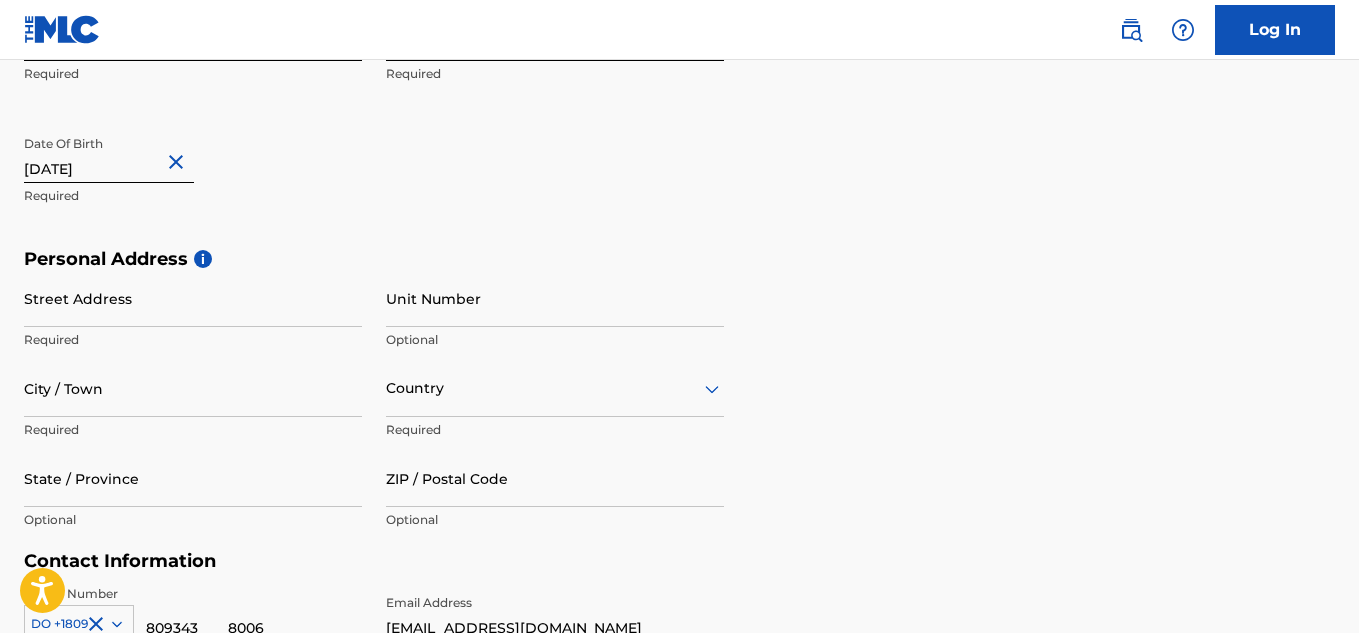 click on "Date Of Birth May 26 2002 Required" at bounding box center (193, 171) 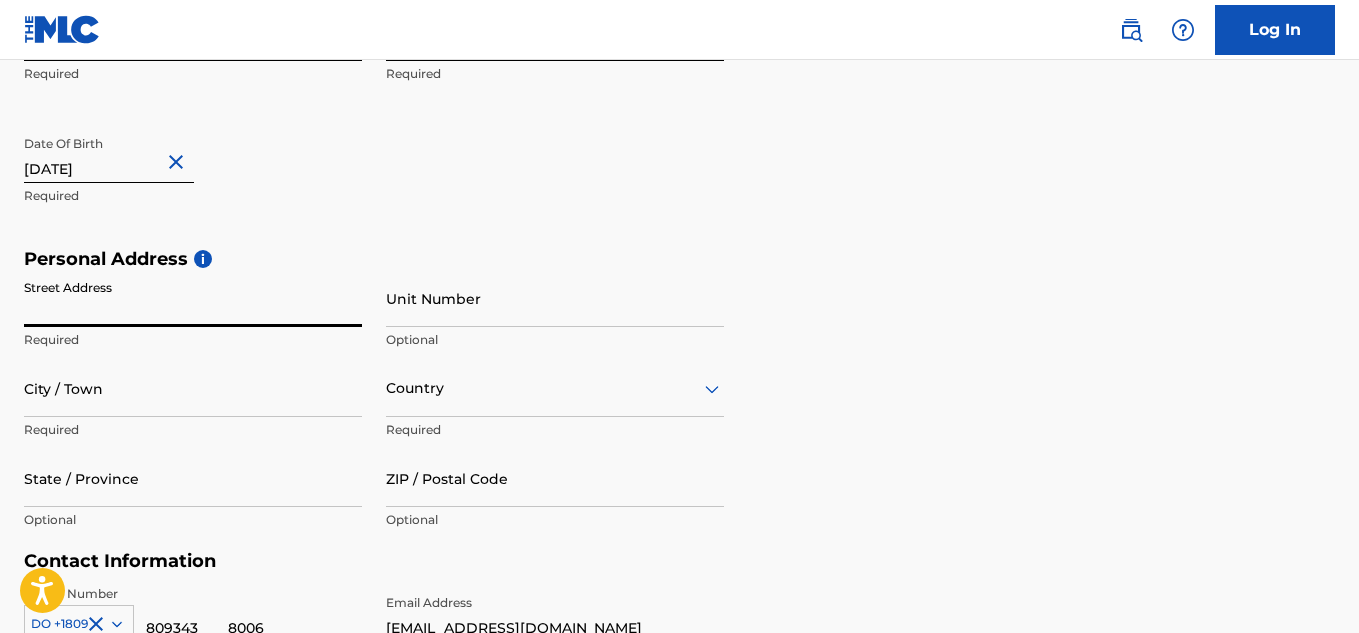click on "Street Address" at bounding box center [193, 298] 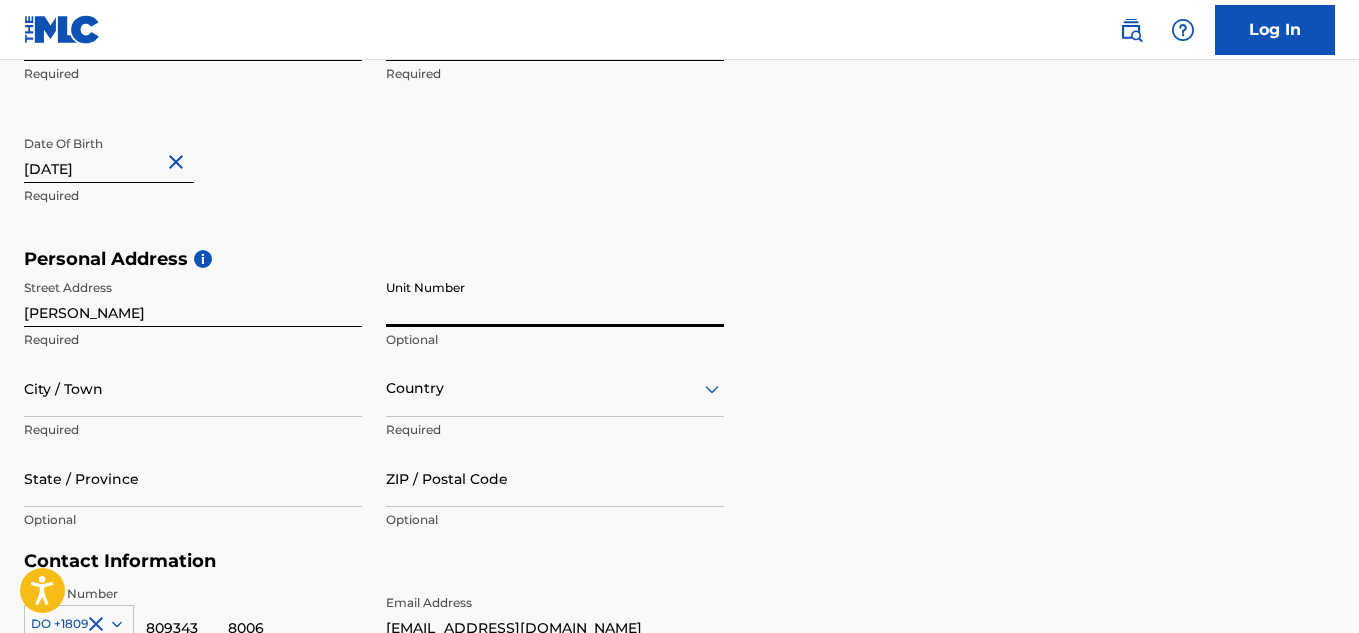 click on "Unit Number" at bounding box center (555, 298) 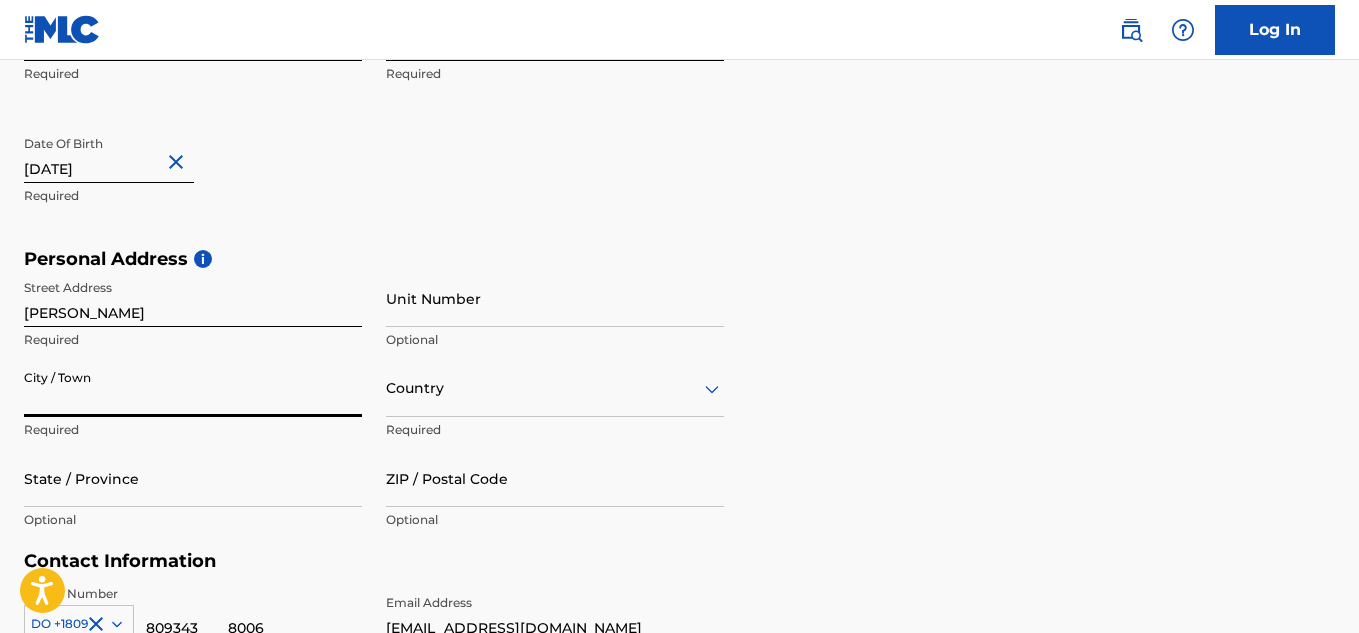 type on "Santo domingo este" 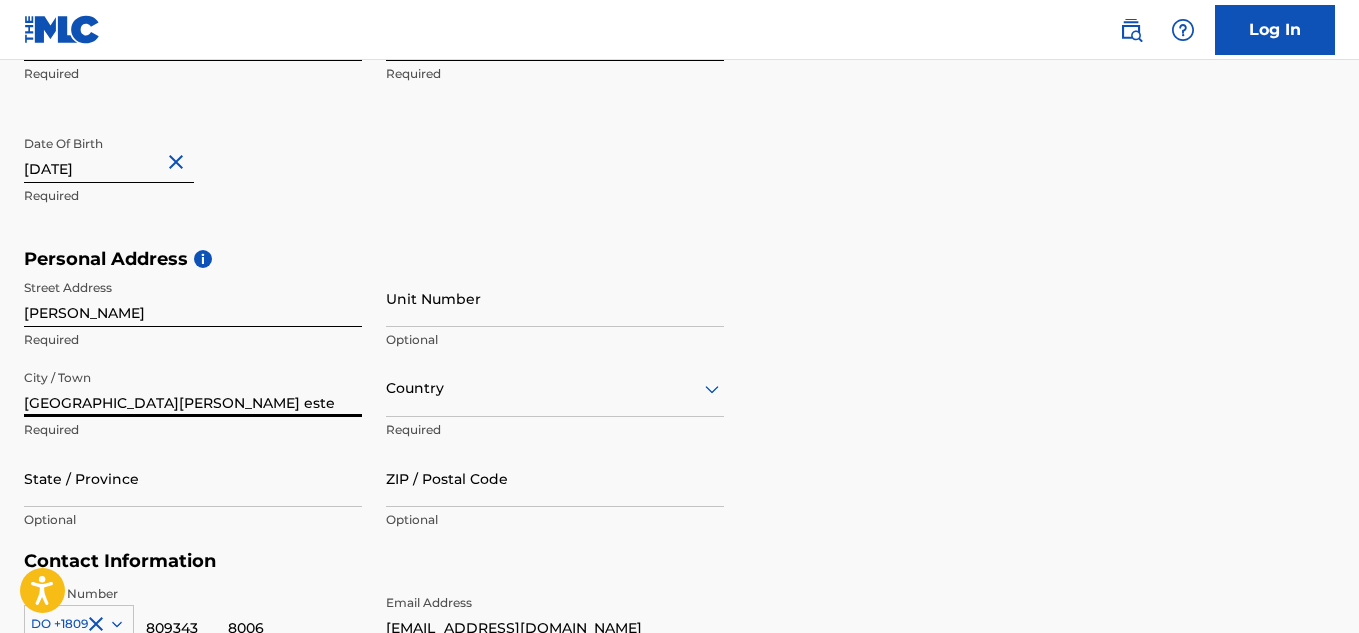 click on "Country" at bounding box center [555, 388] 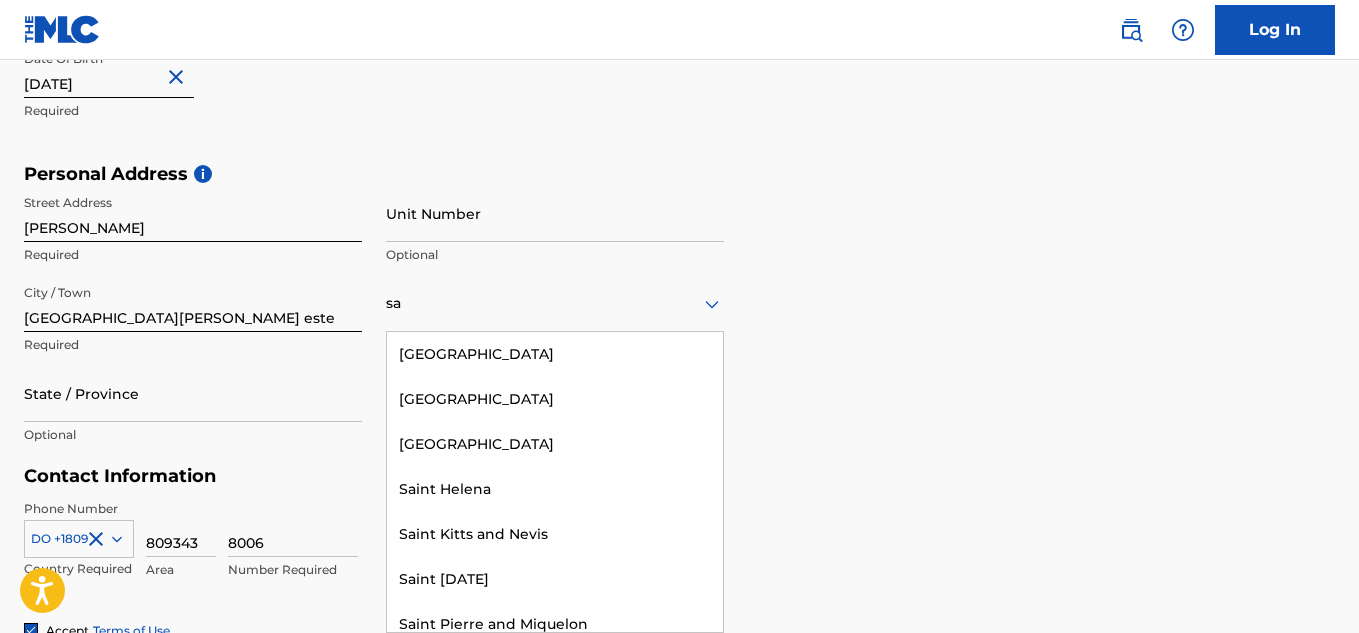 type on "s" 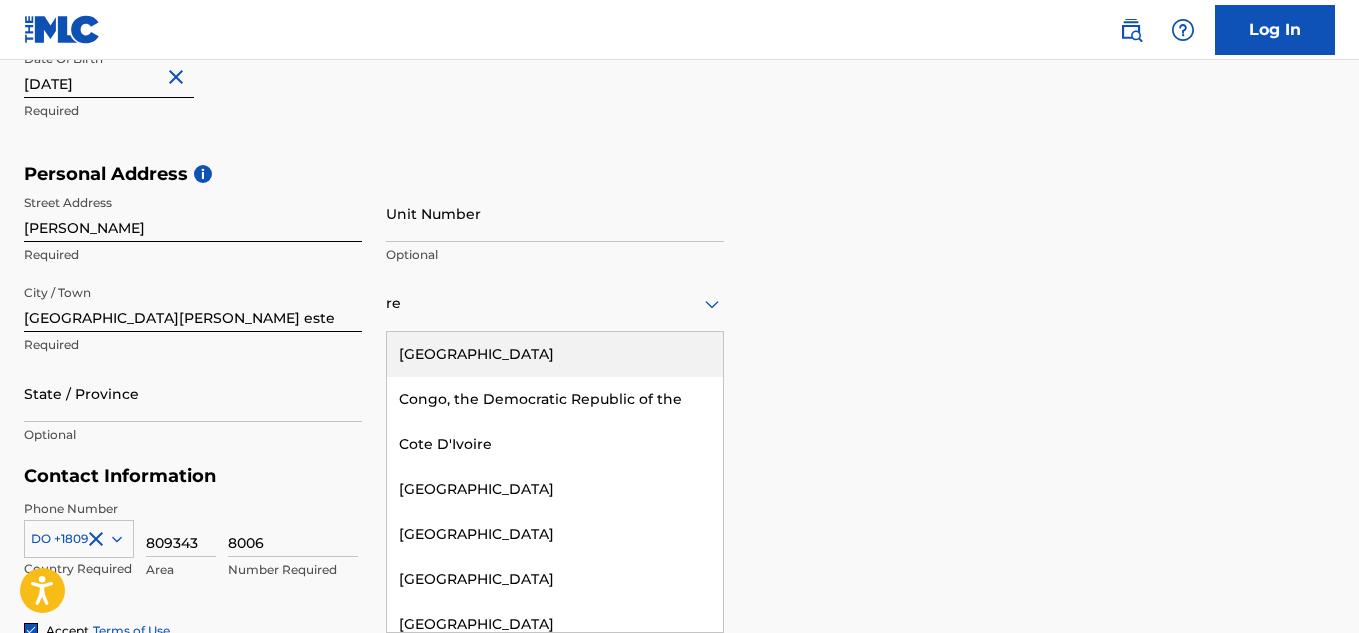 type on "r" 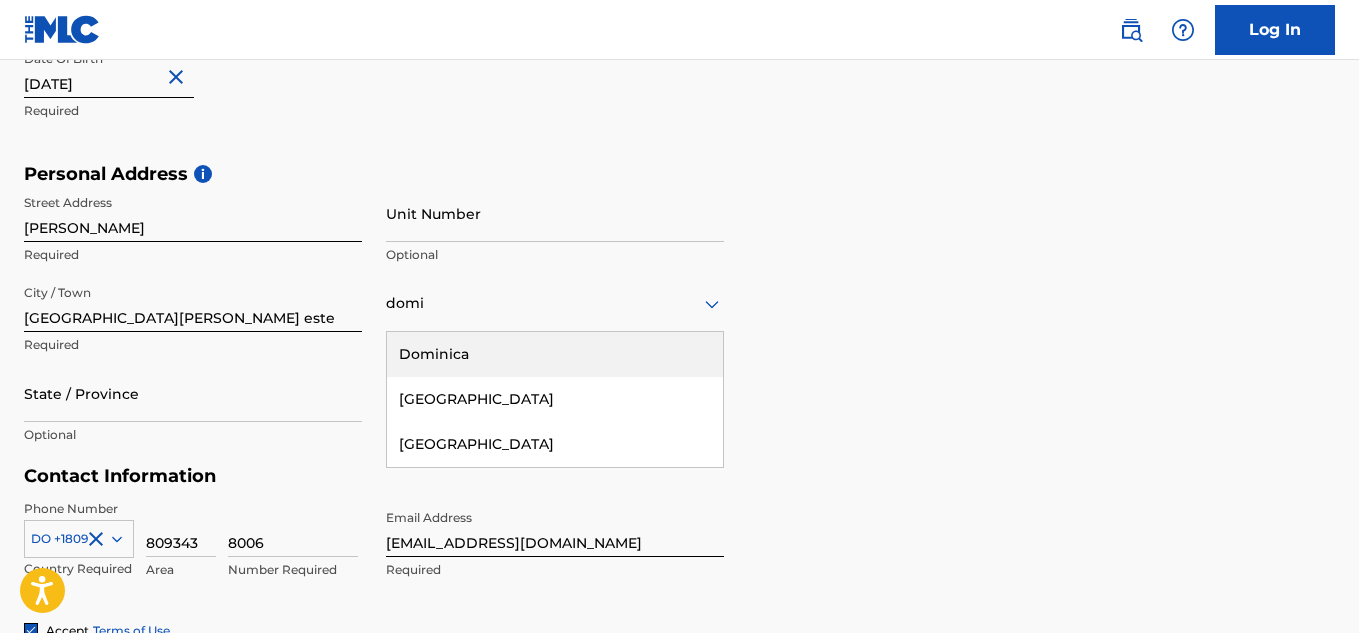 type on "domin" 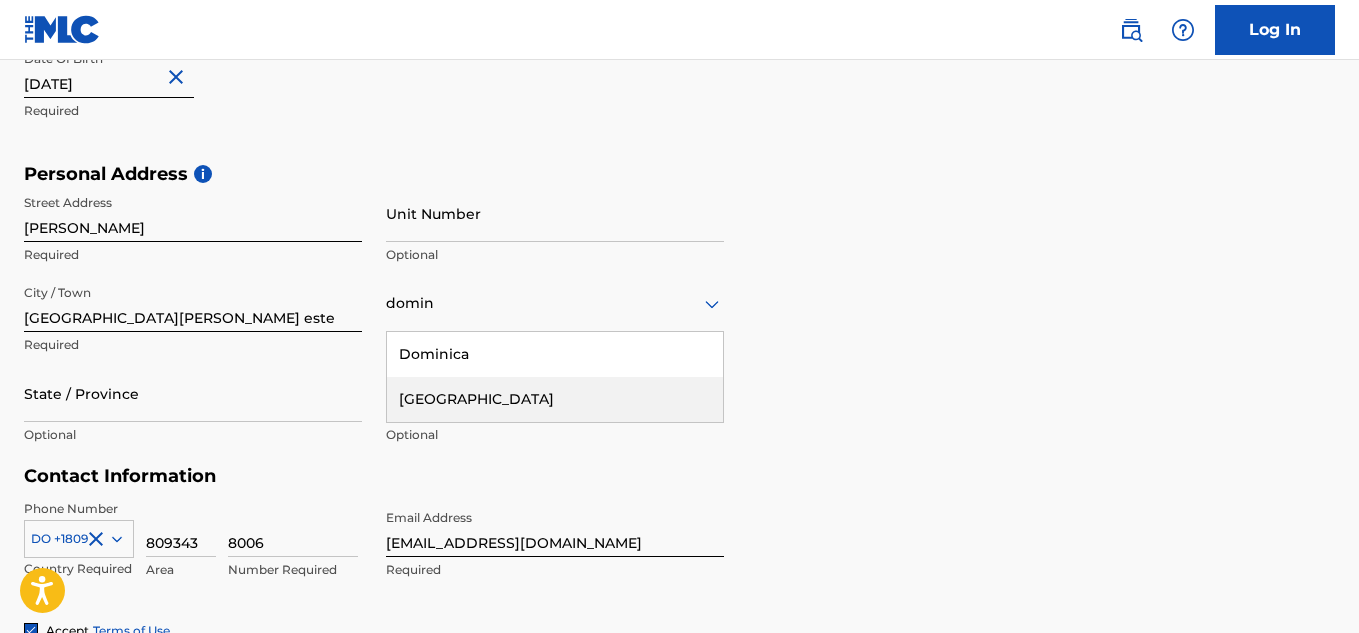 click on "Dominican Republic" at bounding box center [555, 399] 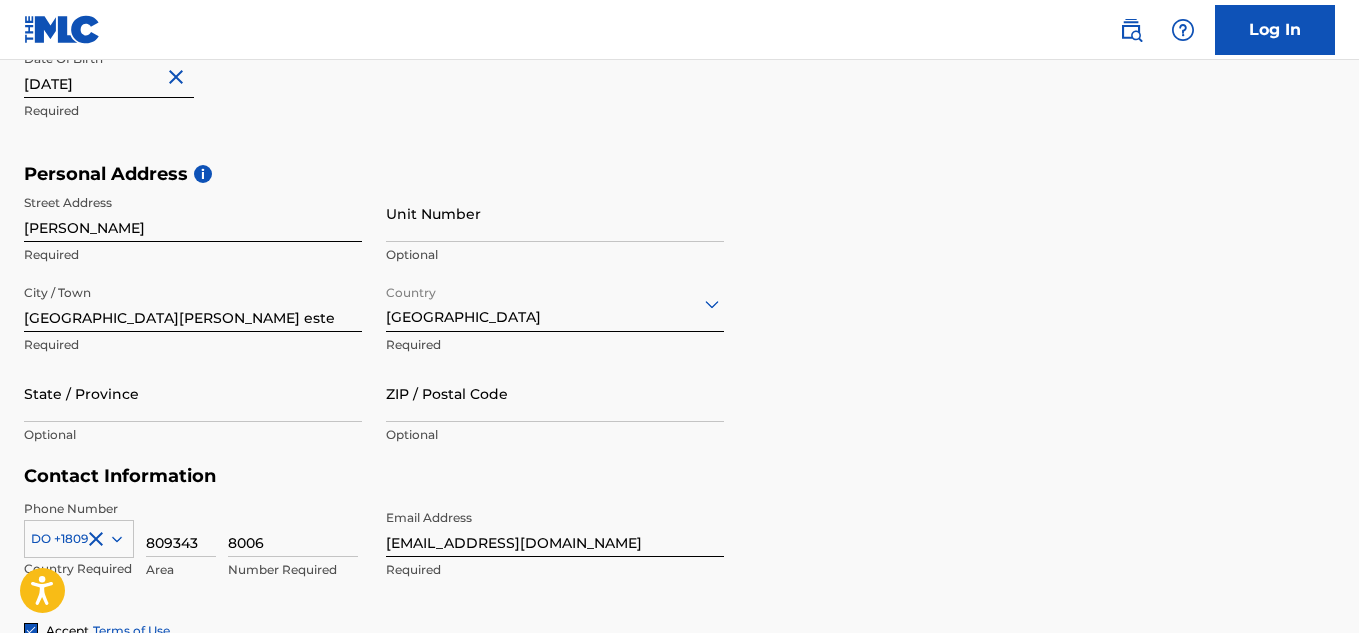 click on "State / Province" at bounding box center [193, 393] 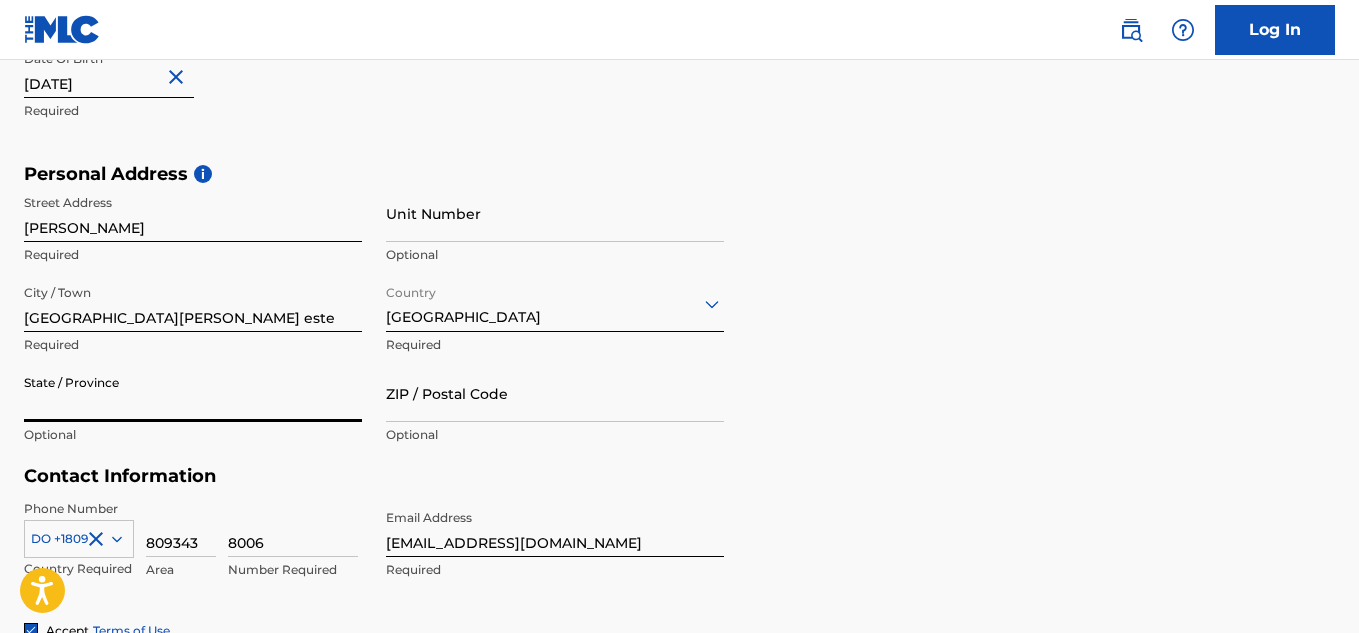 type on "Santo domingo" 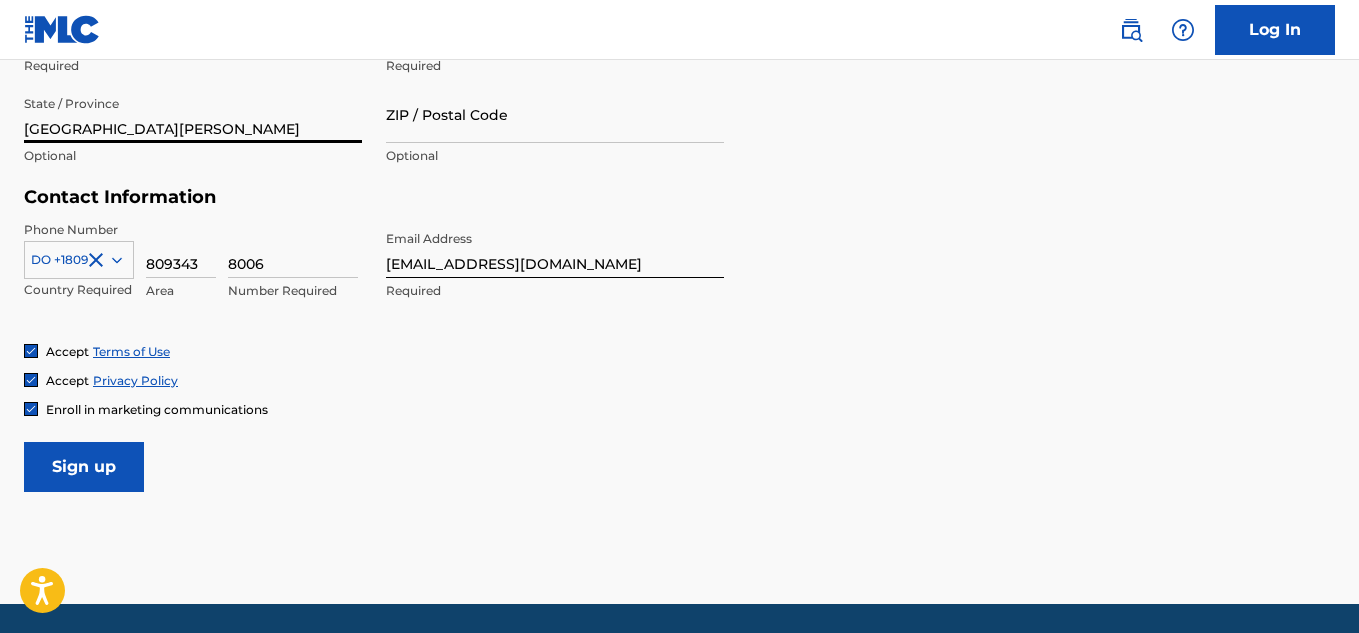 scroll, scrollTop: 885, scrollLeft: 0, axis: vertical 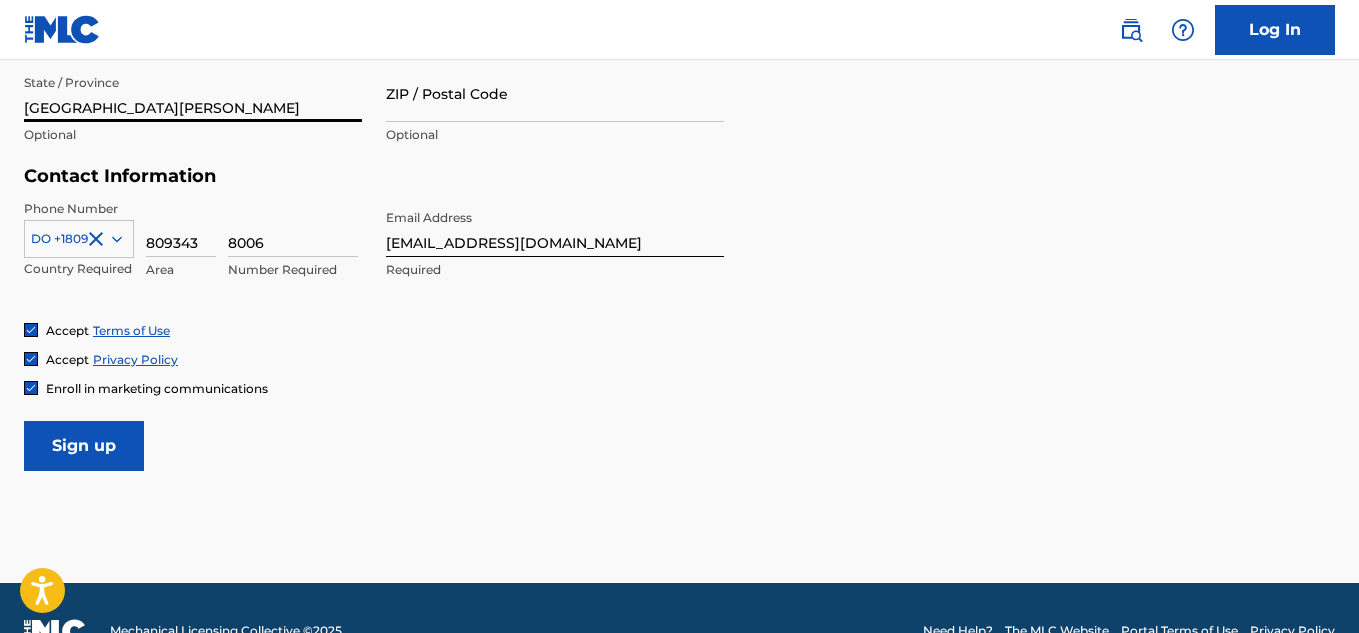 click on "Sign up" at bounding box center (84, 446) 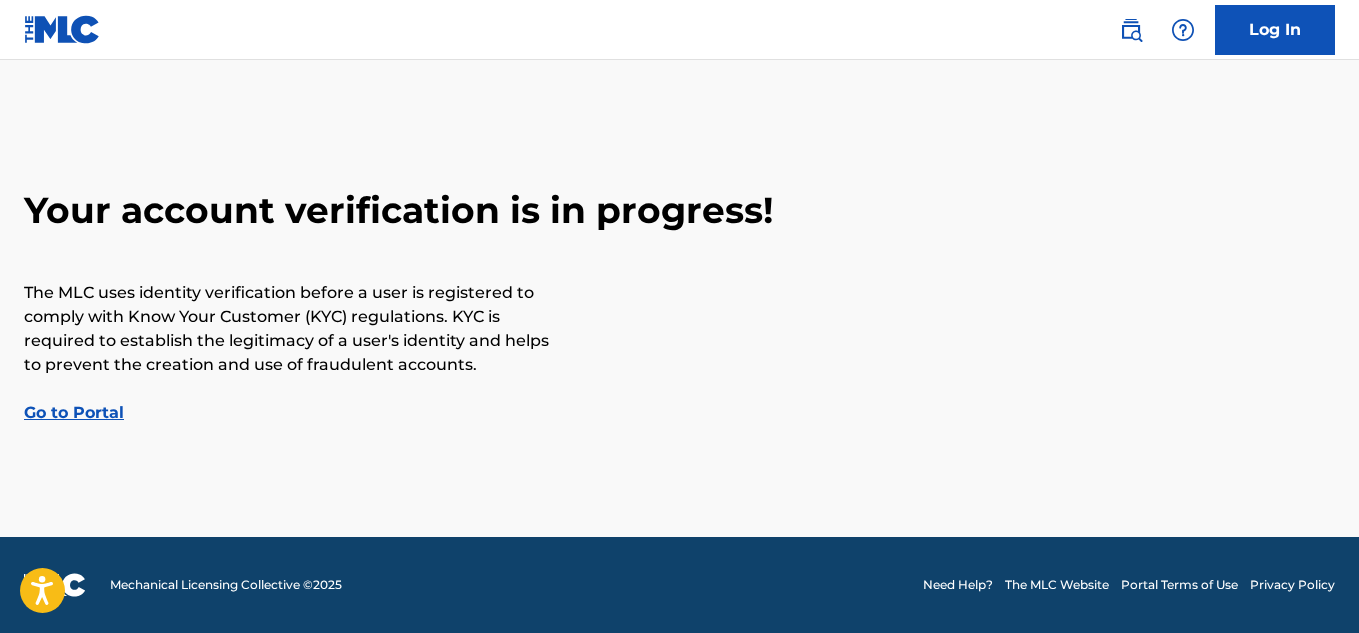 scroll, scrollTop: 0, scrollLeft: 0, axis: both 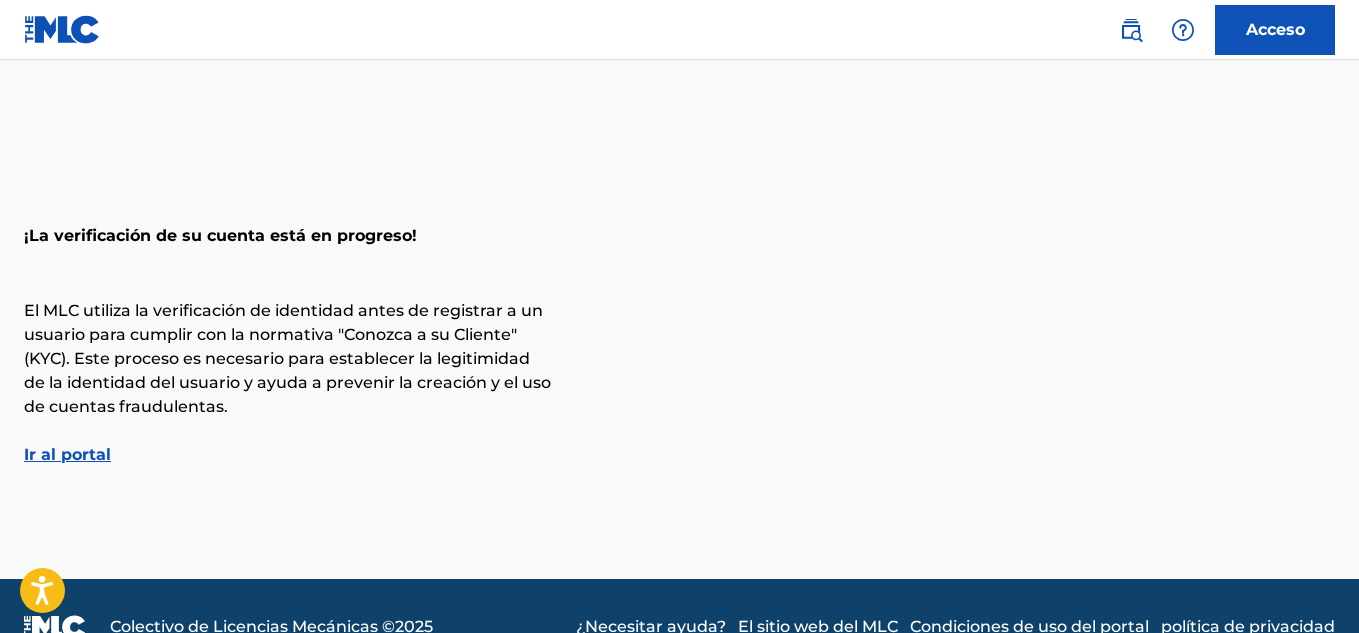 click on "El MLC utiliza la verificación de identidad antes de registrar a un usuario para cumplir con la normativa "Conozca a su Cliente" (KYC). Este proceso es necesario para establecer la legitimidad de la identidad del usuario y ayuda a prevenir la creación y el uso de cuentas fraudulentas." at bounding box center (287, 358) 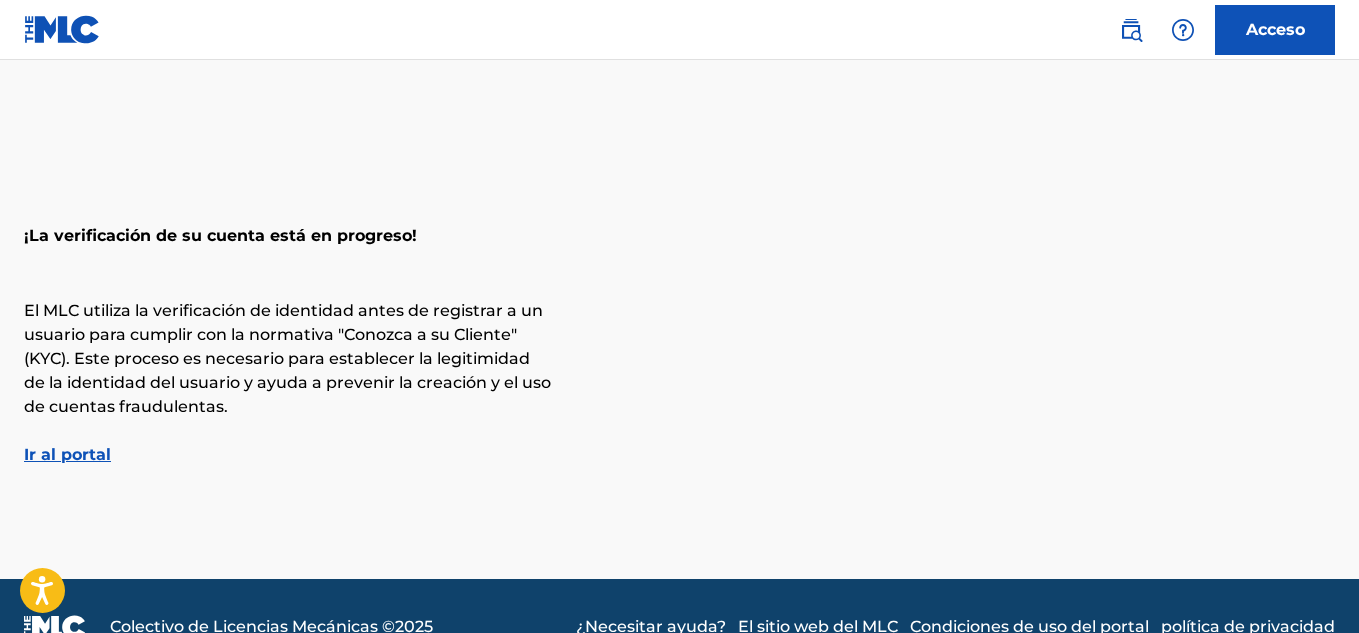 click on "Acceso" at bounding box center (1275, 30) 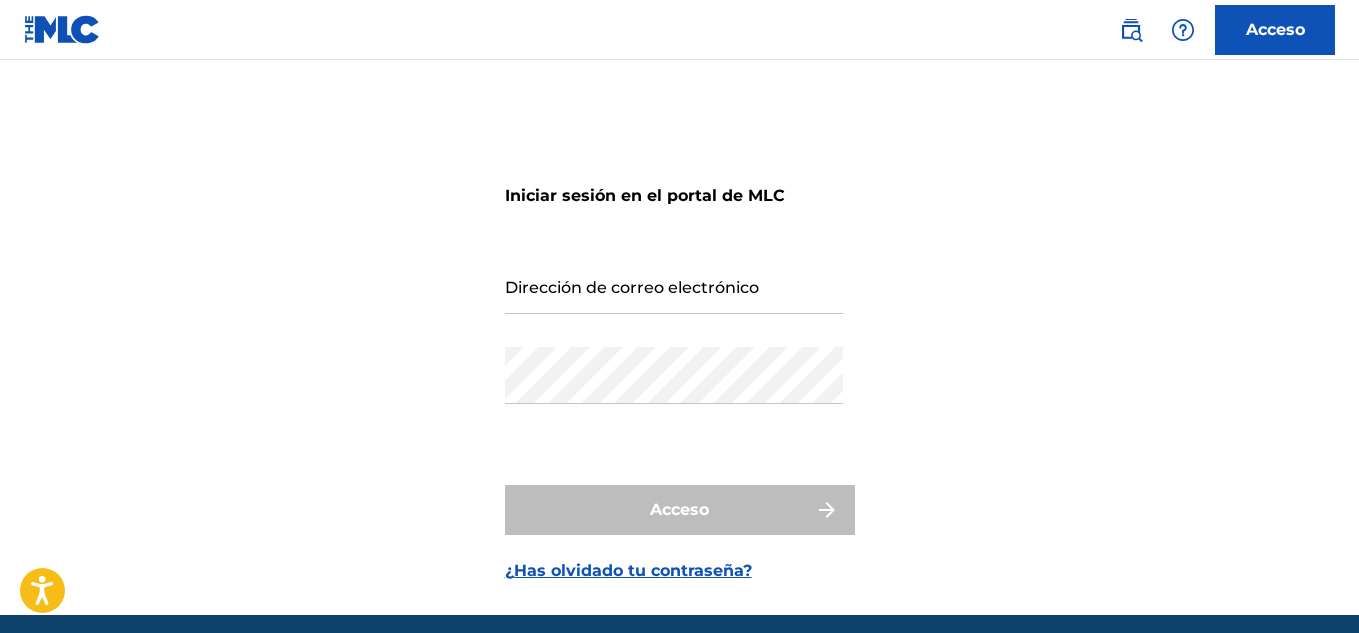 click on "Dirección de correo electrónico" at bounding box center (674, 285) 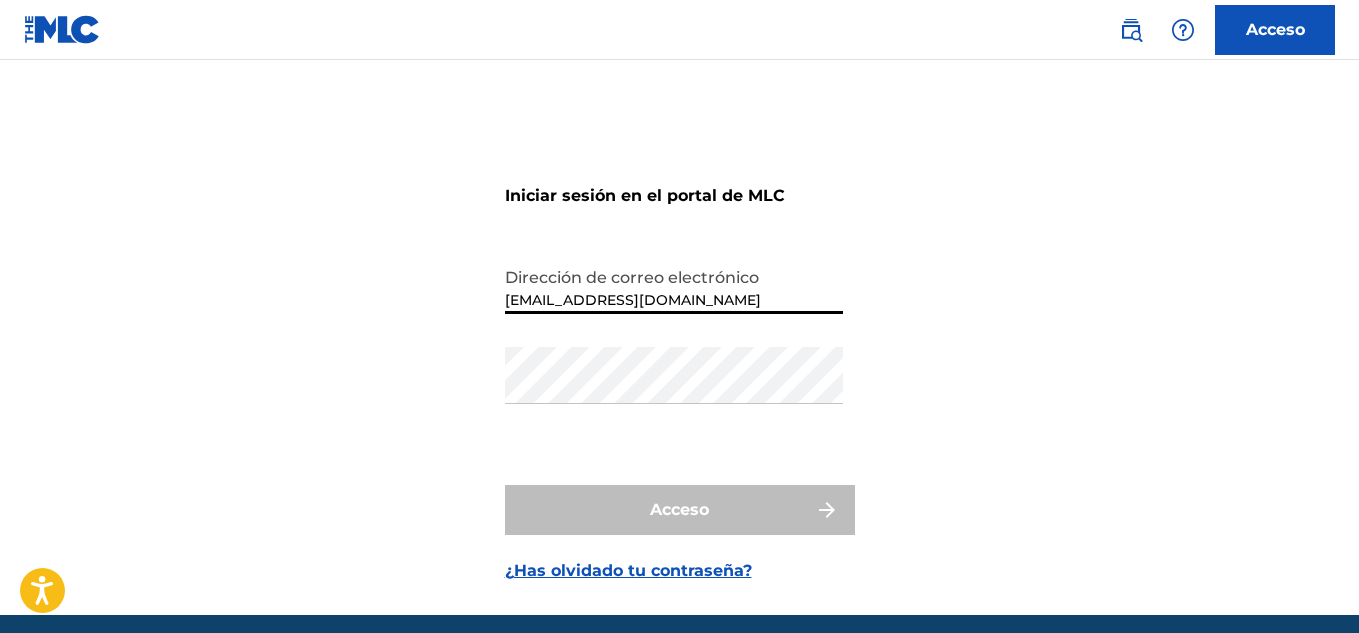 type on "[EMAIL_ADDRESS][DOMAIN_NAME]" 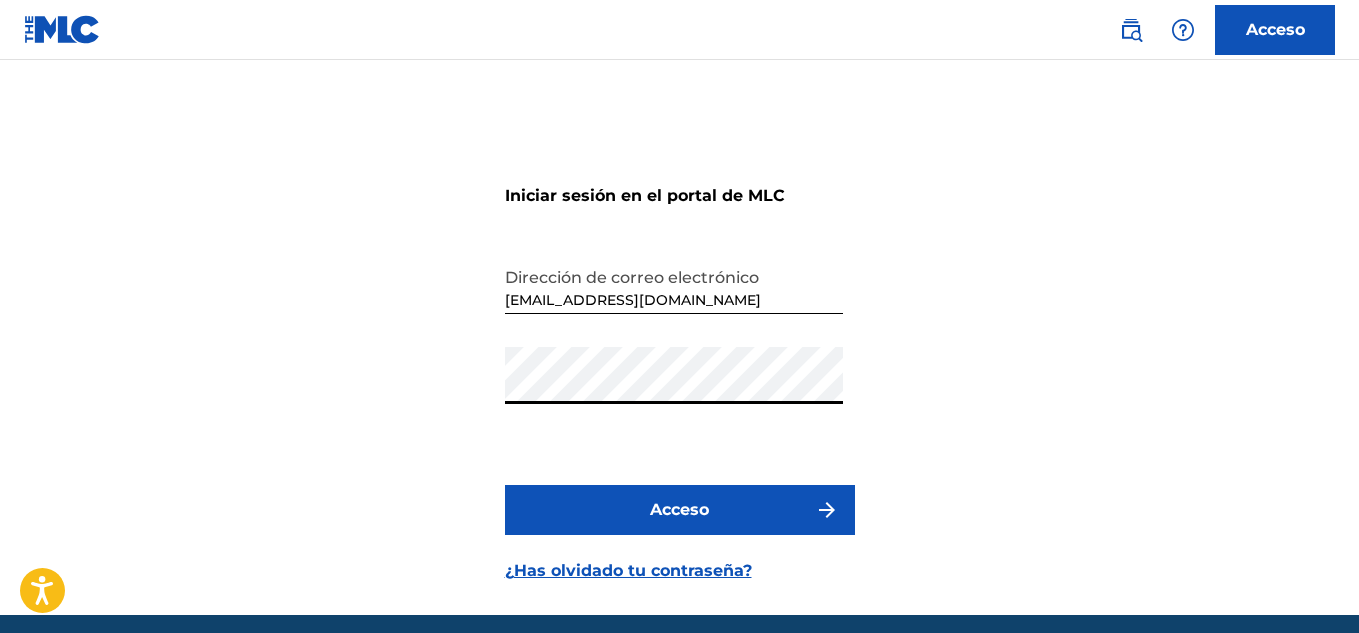click on "Acceso" at bounding box center [680, 510] 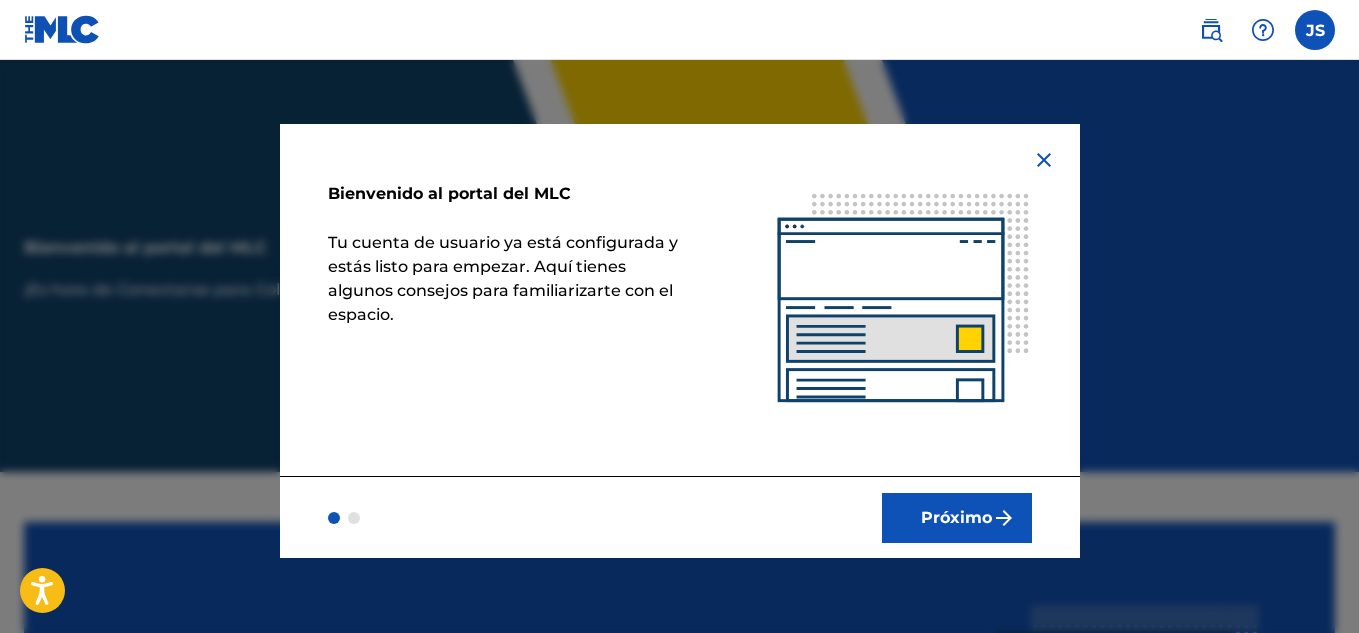 scroll, scrollTop: 0, scrollLeft: 0, axis: both 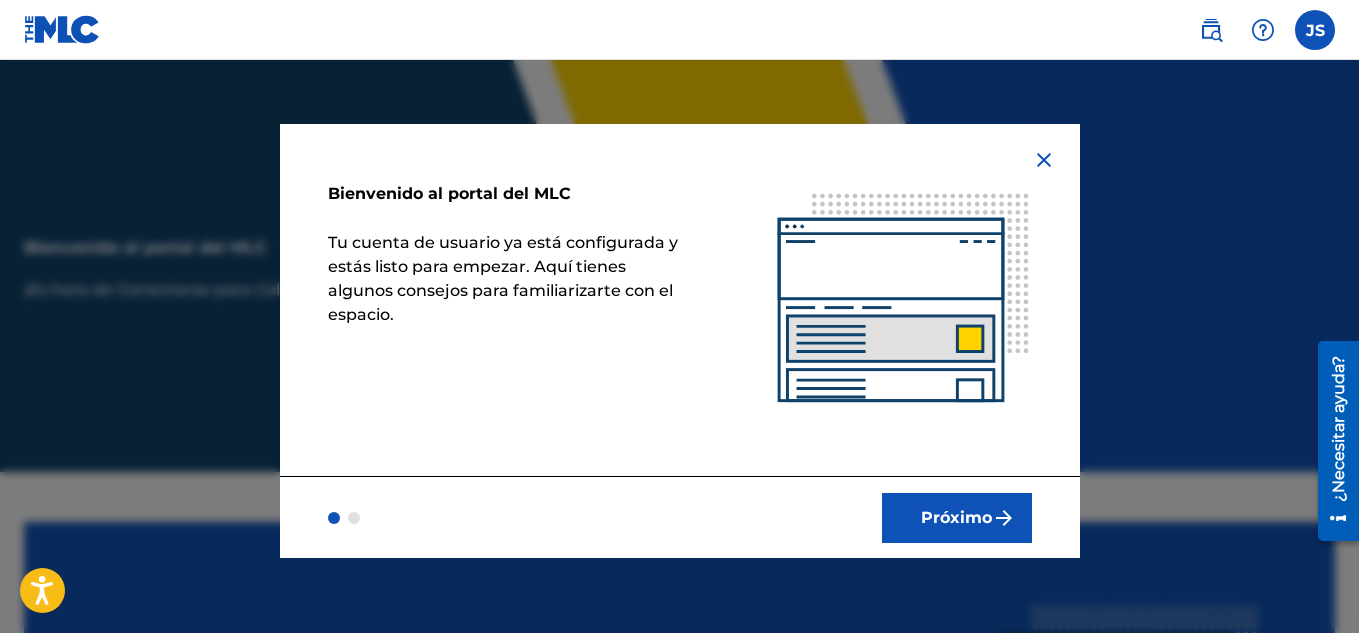 click on "Próximo" at bounding box center [680, 517] 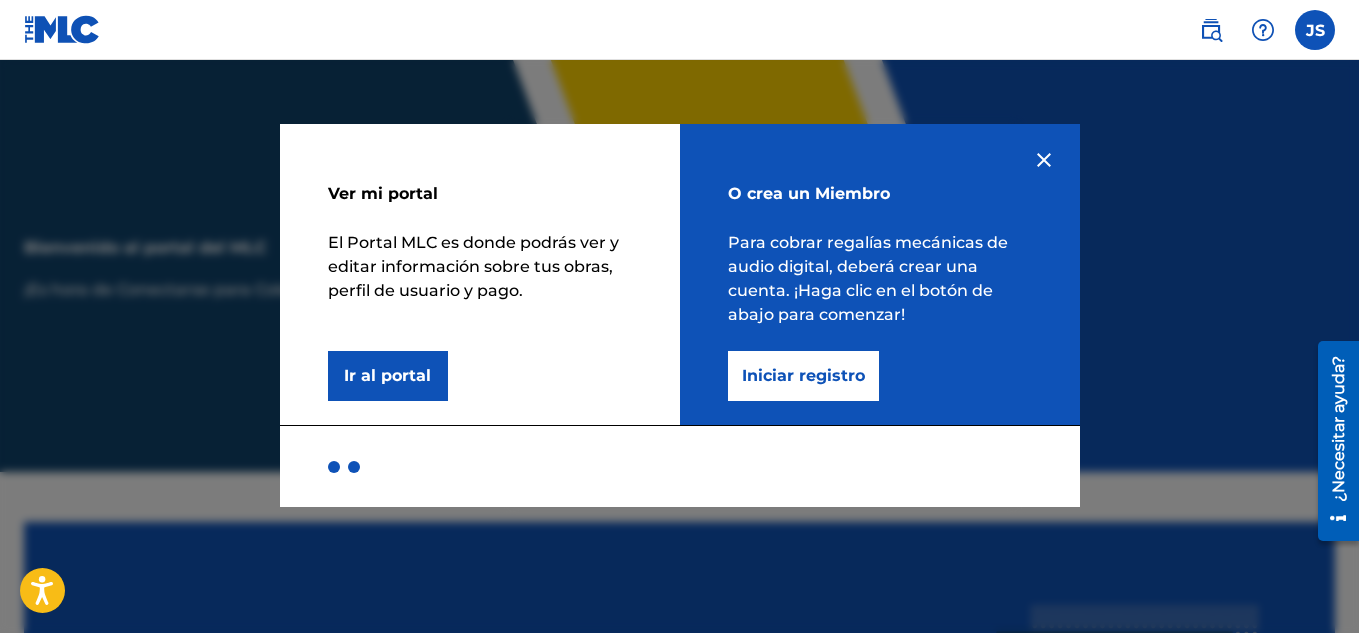 click on "Iniciar registro" at bounding box center (803, 375) 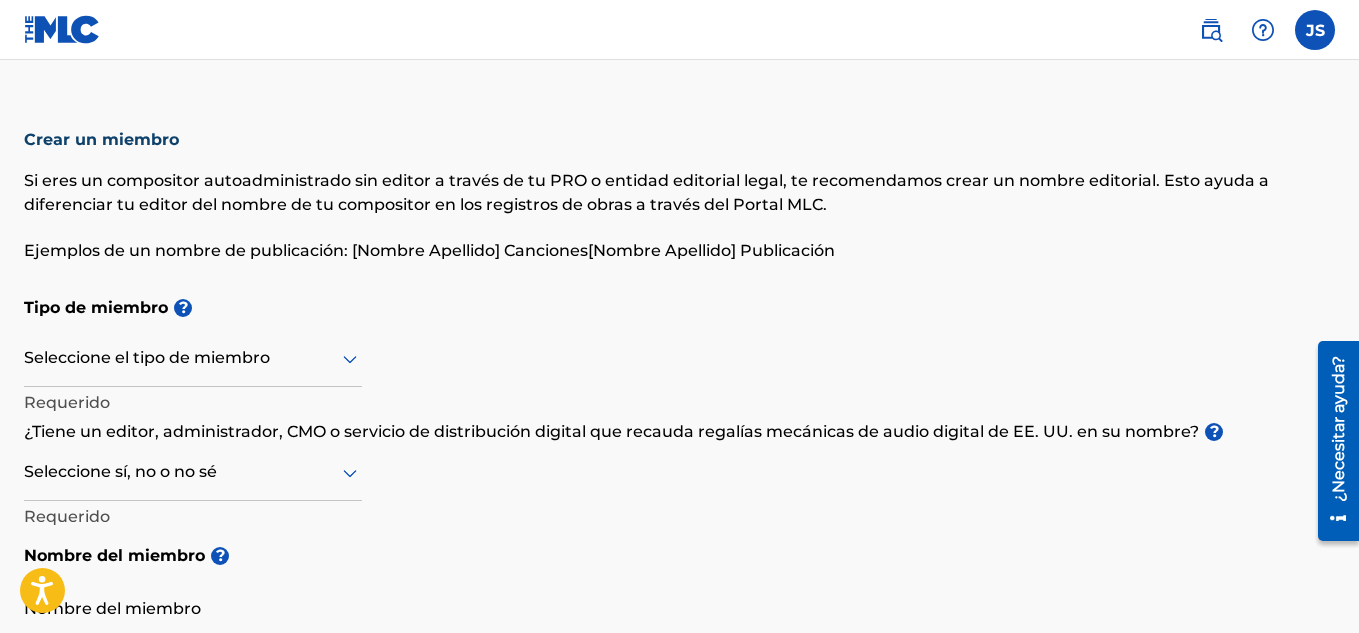 scroll, scrollTop: 100, scrollLeft: 0, axis: vertical 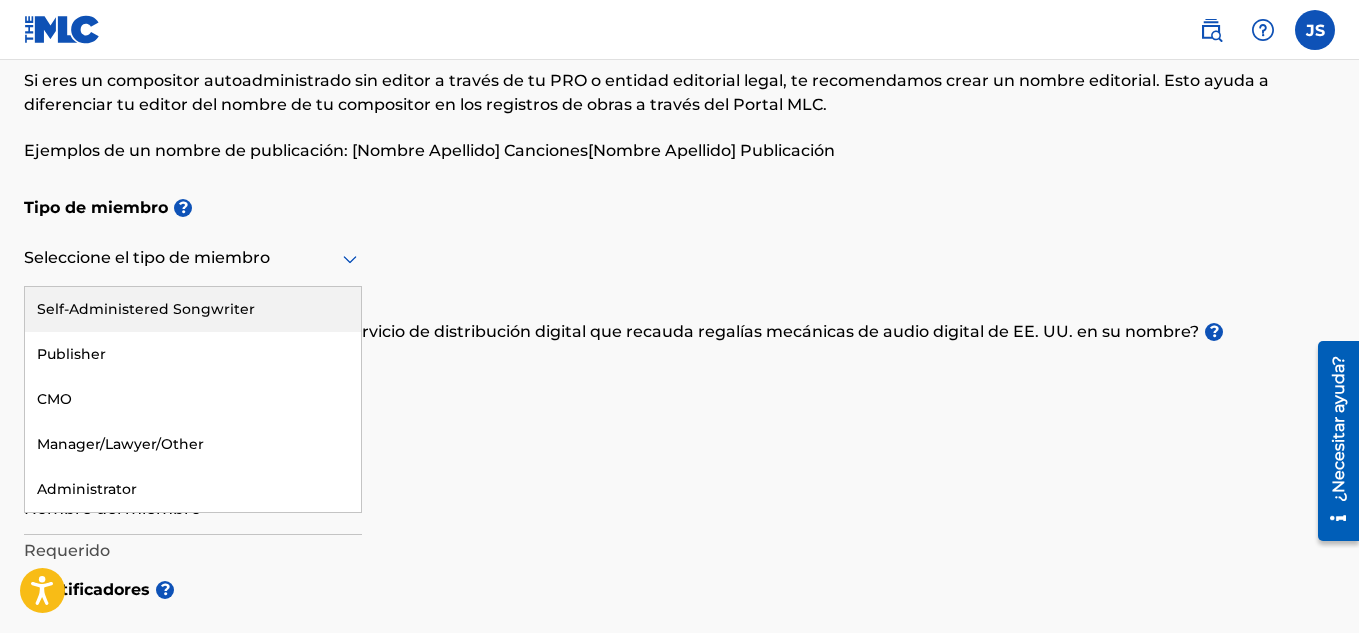 click at bounding box center [193, 258] 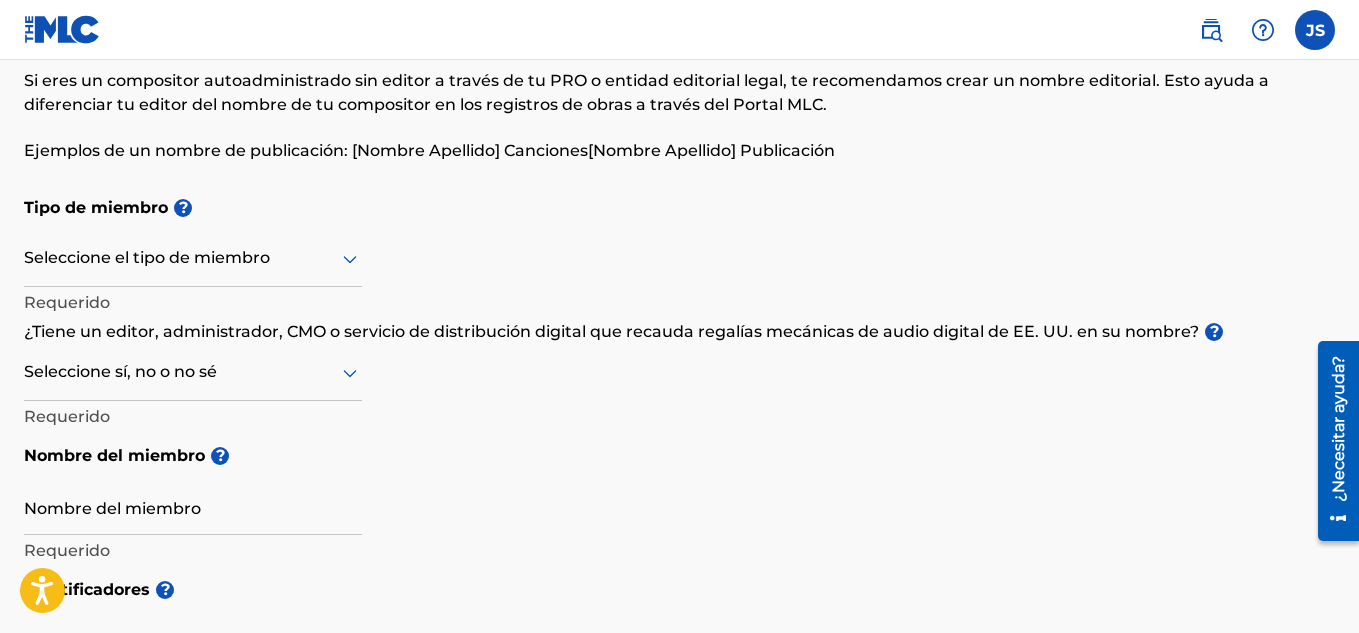 click at bounding box center [193, 258] 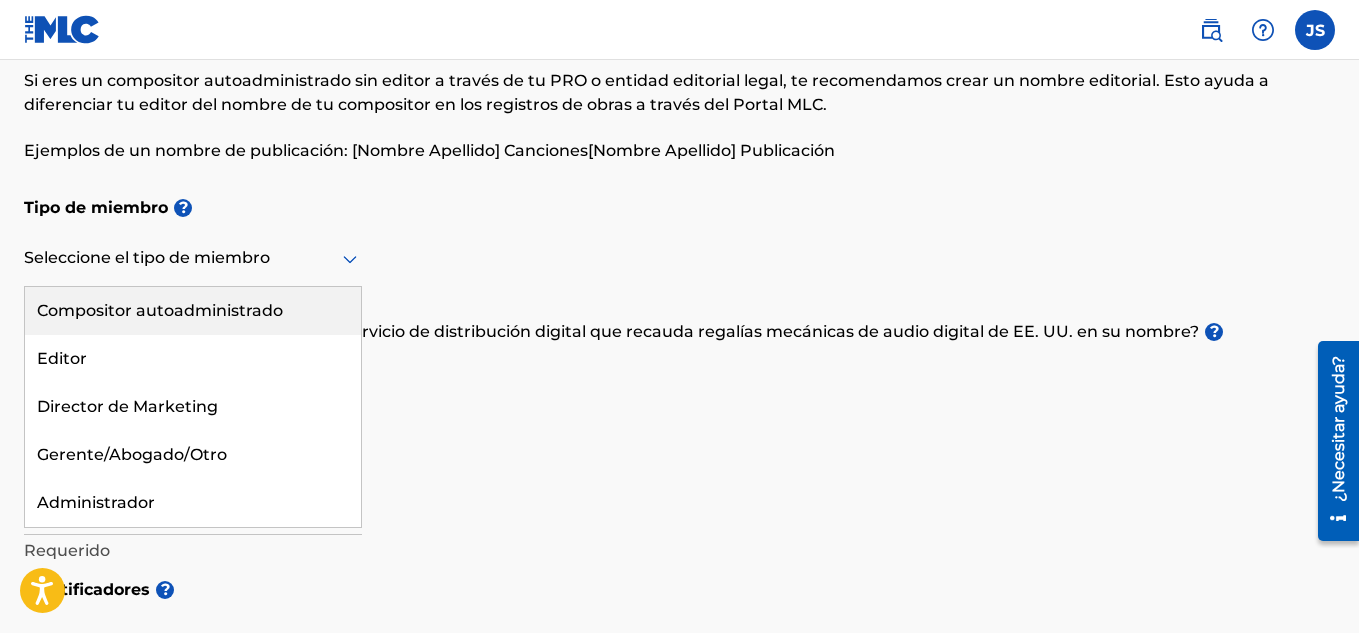 scroll, scrollTop: 200, scrollLeft: 0, axis: vertical 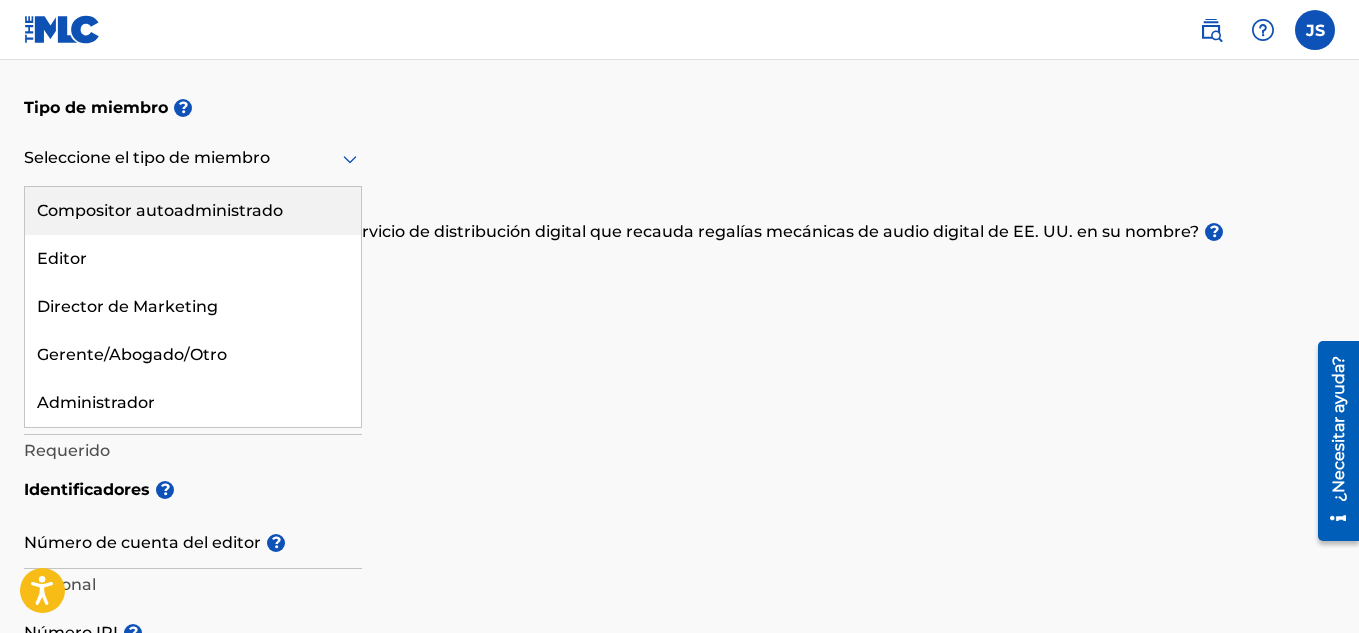 click on "Compositor autoadministrado" at bounding box center [193, 211] 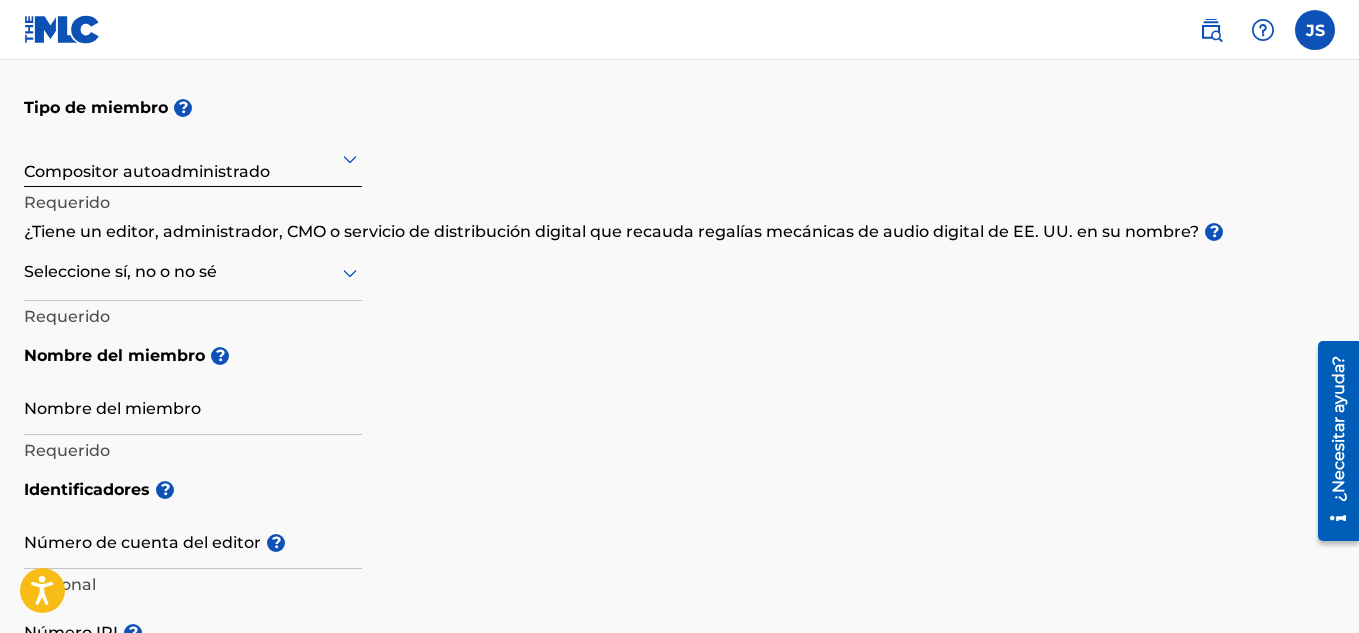 click at bounding box center [193, 272] 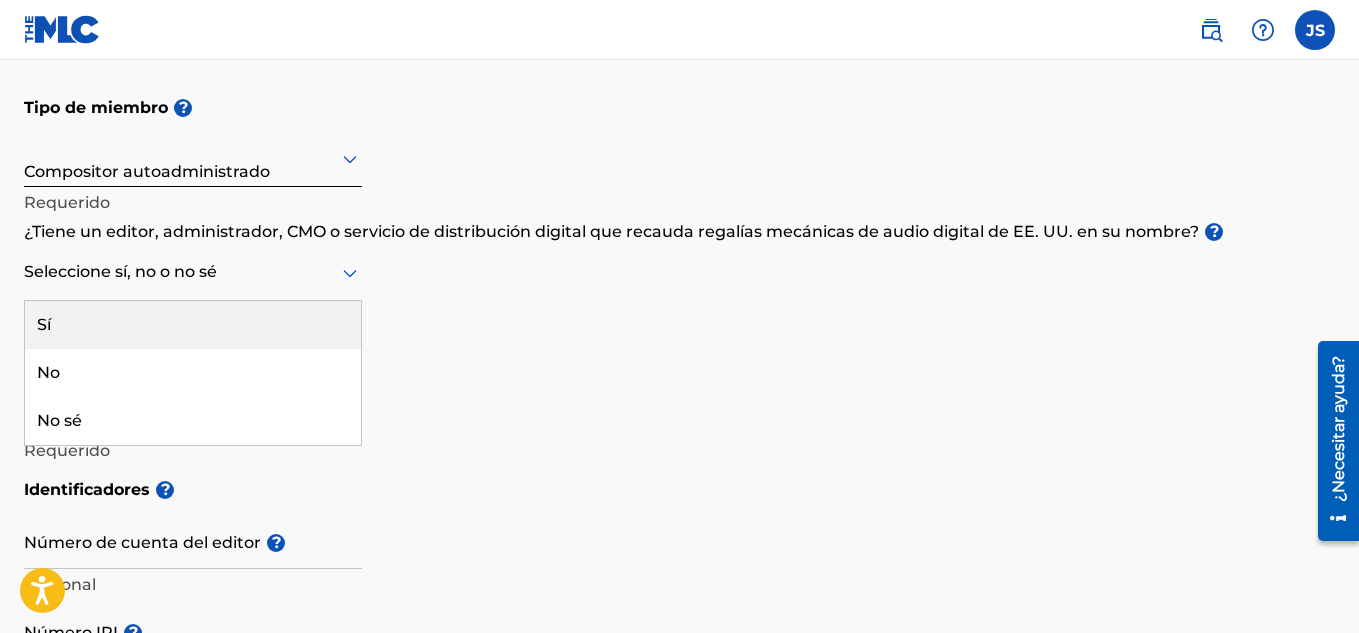 click at bounding box center (193, 272) 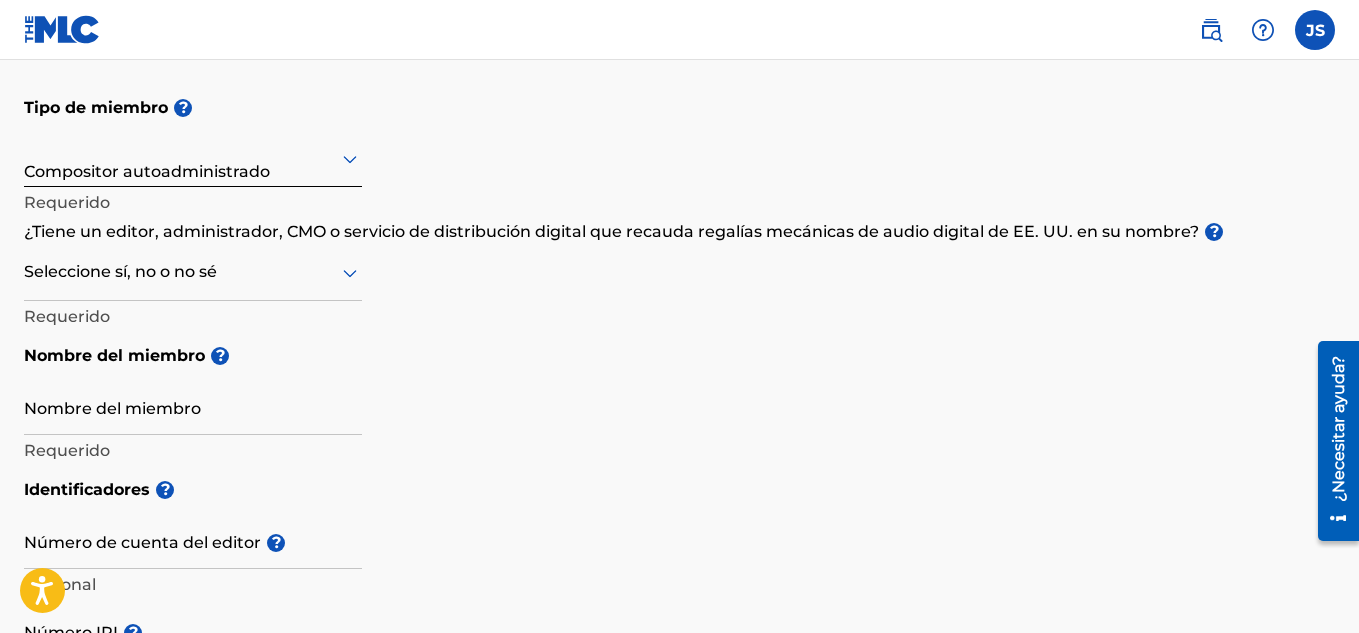 click at bounding box center [193, 272] 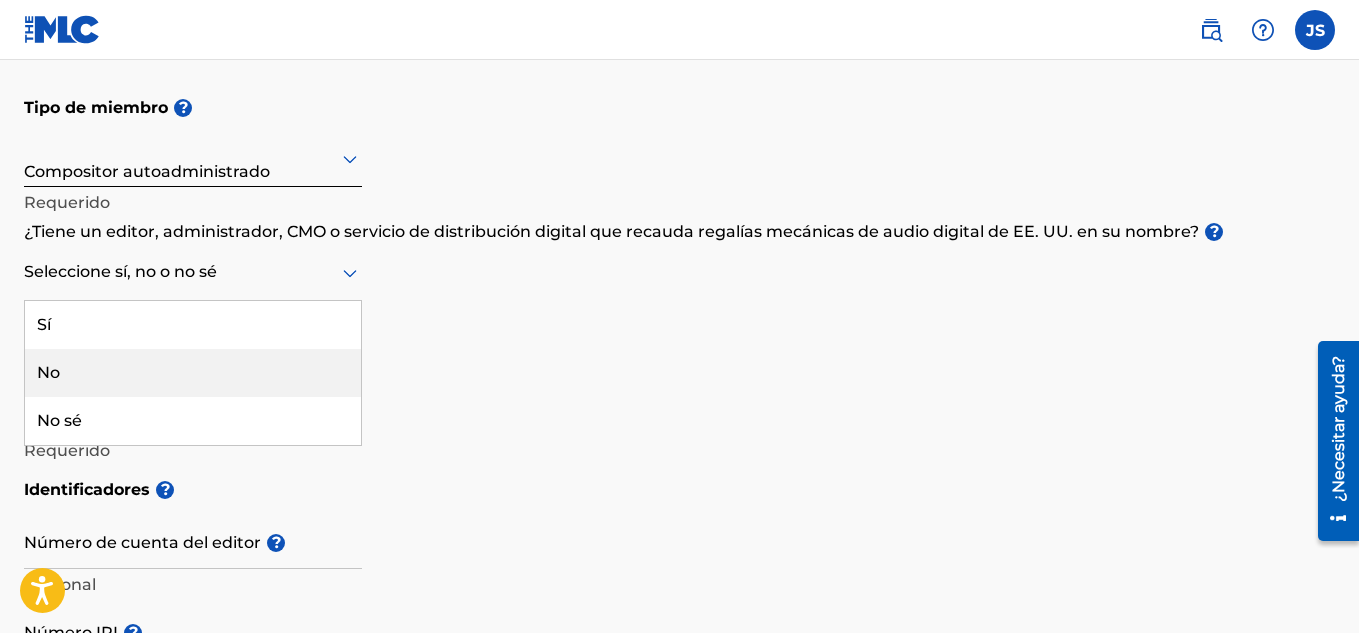 click on "No" at bounding box center [193, 373] 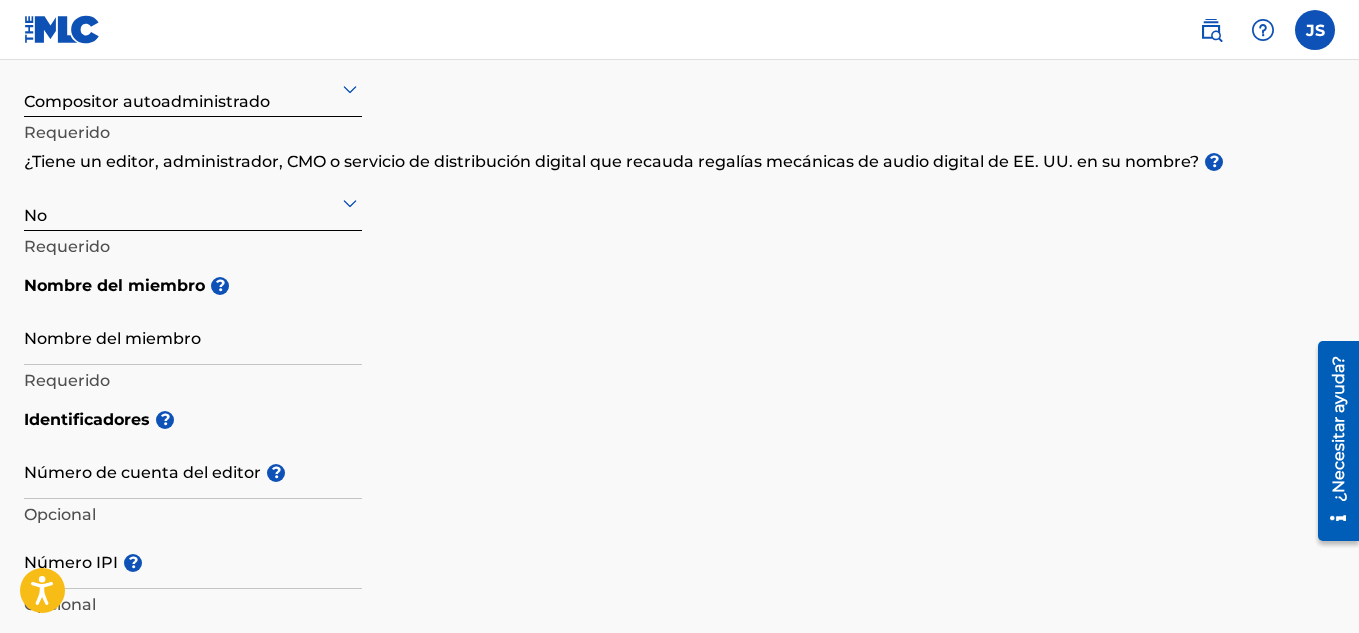 scroll, scrollTop: 300, scrollLeft: 0, axis: vertical 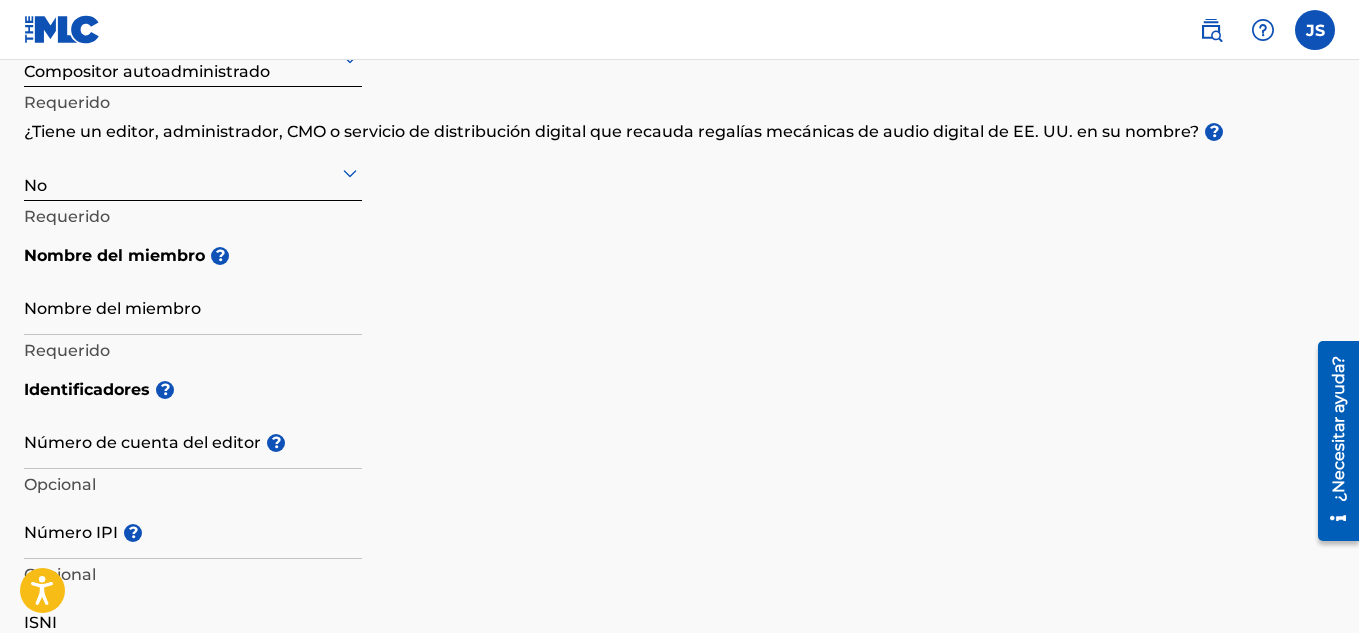 click on "Nombre del miembro" at bounding box center [193, 306] 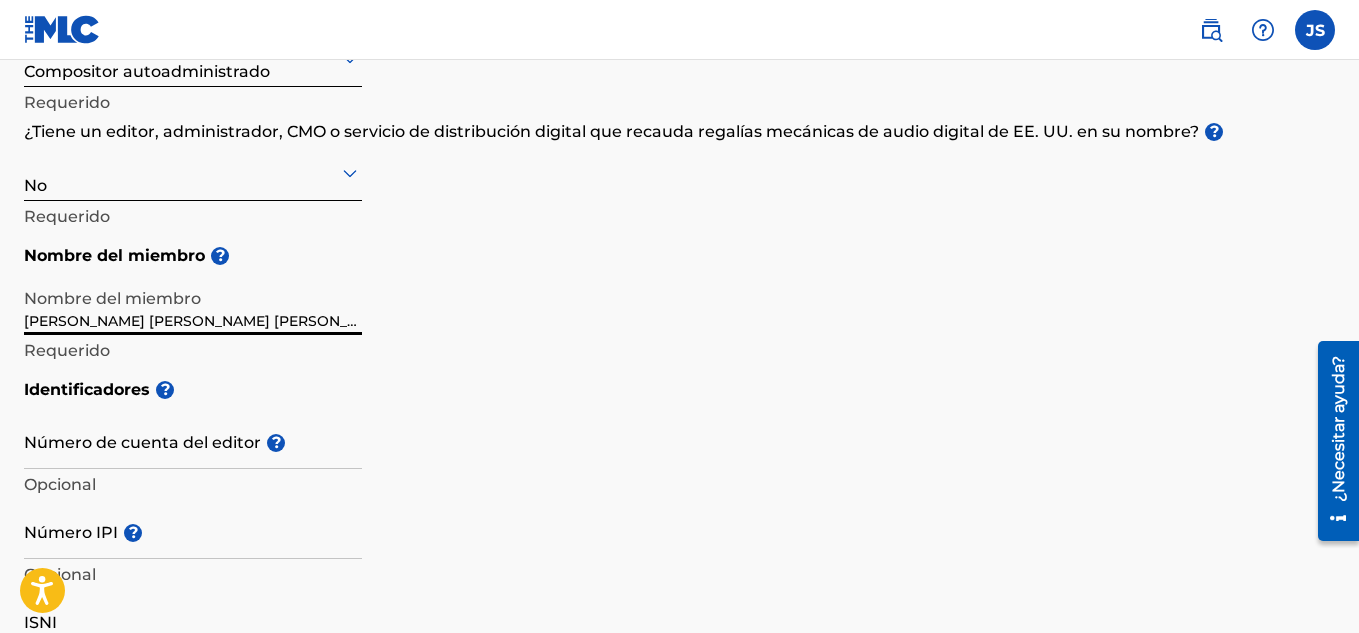 type on "juan abraham sanchez rodriguez" 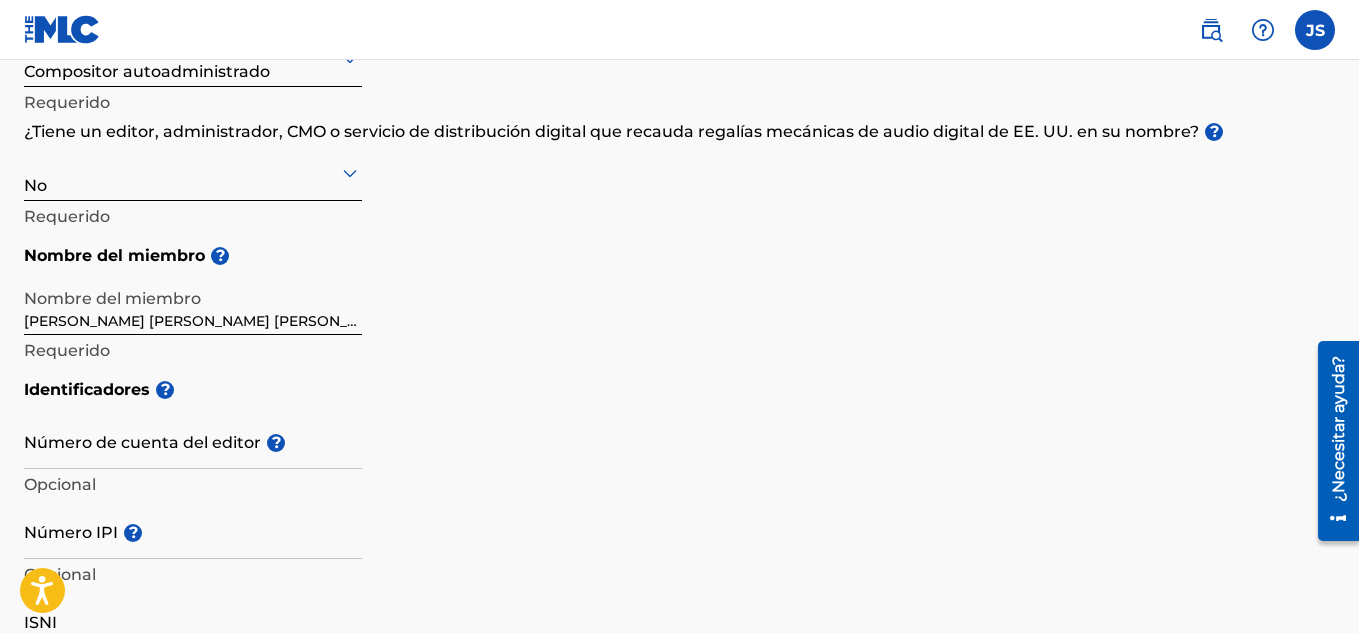 click on "Número de cuenta del editor ?" at bounding box center [193, 440] 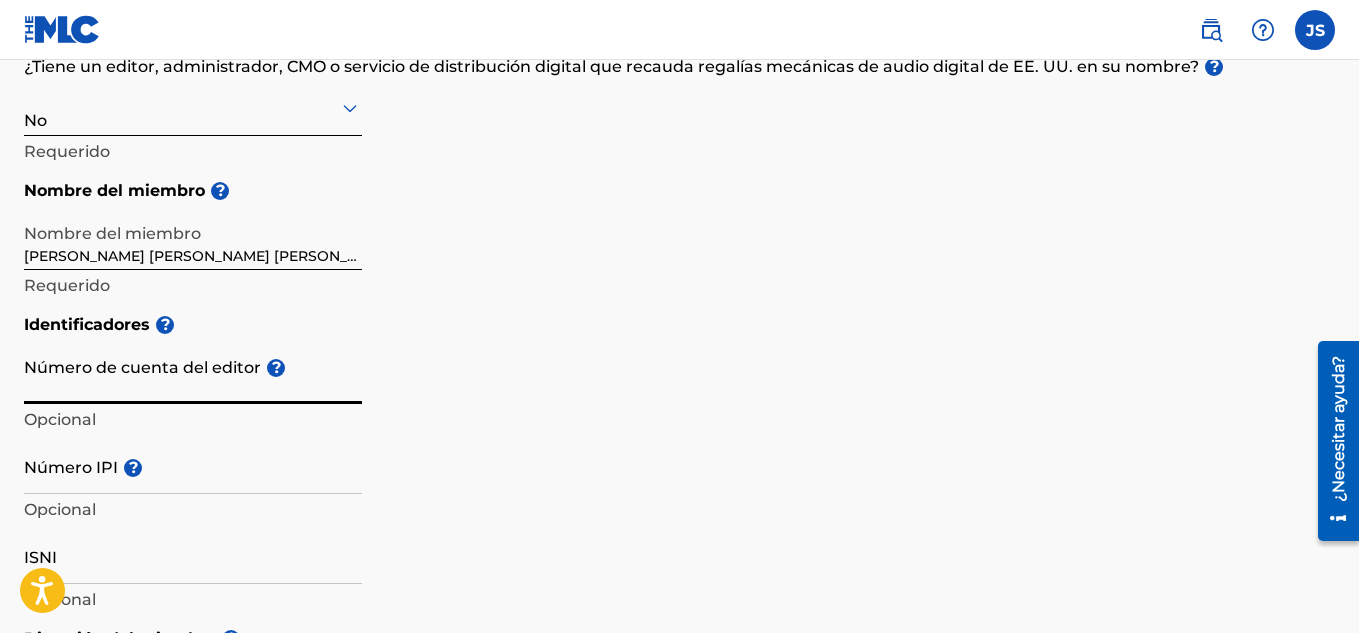 scroll, scrollTop: 400, scrollLeft: 0, axis: vertical 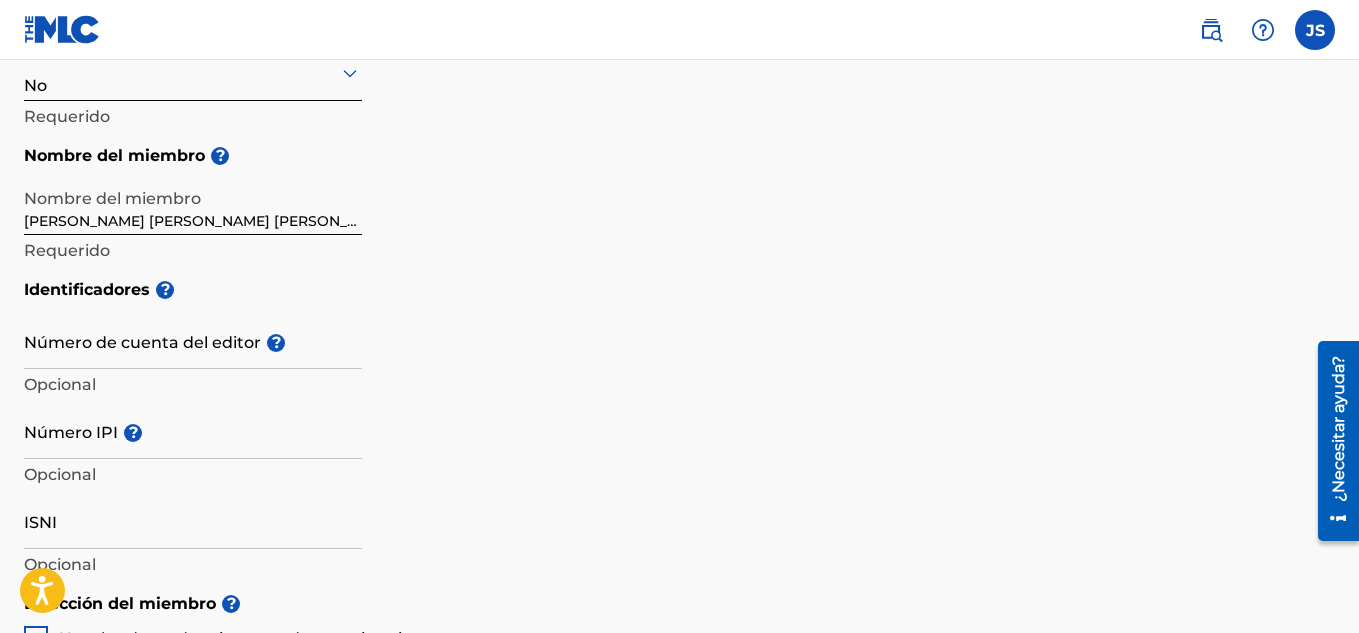 click on "Tipo de miembro ? Compositor autoadministrado Requerido ¿Tiene un editor, administrador, CMO o servicio de distribución digital que recauda regalías mecánicas de audio digital de EE. UU. en su nombre? ? No Requerido Nombre del miembro ? Nombre del miembro juan abraham sanchez rodriguez Requerido" at bounding box center (679, 77) 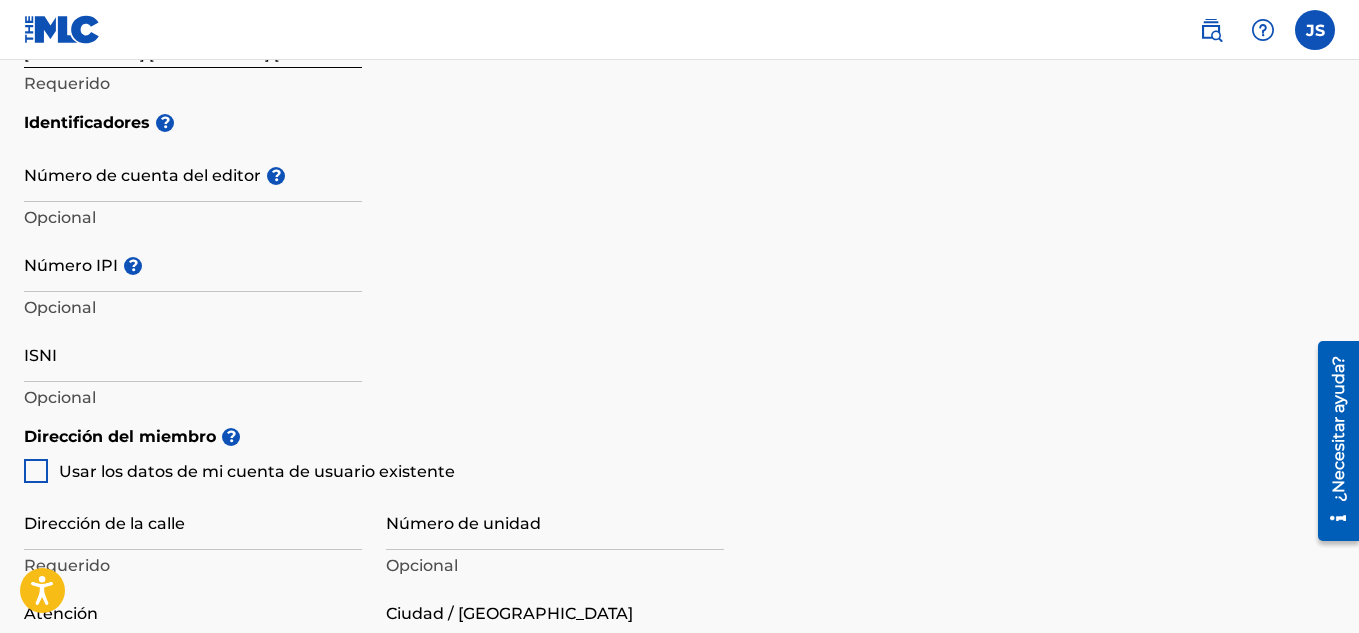 scroll, scrollTop: 600, scrollLeft: 0, axis: vertical 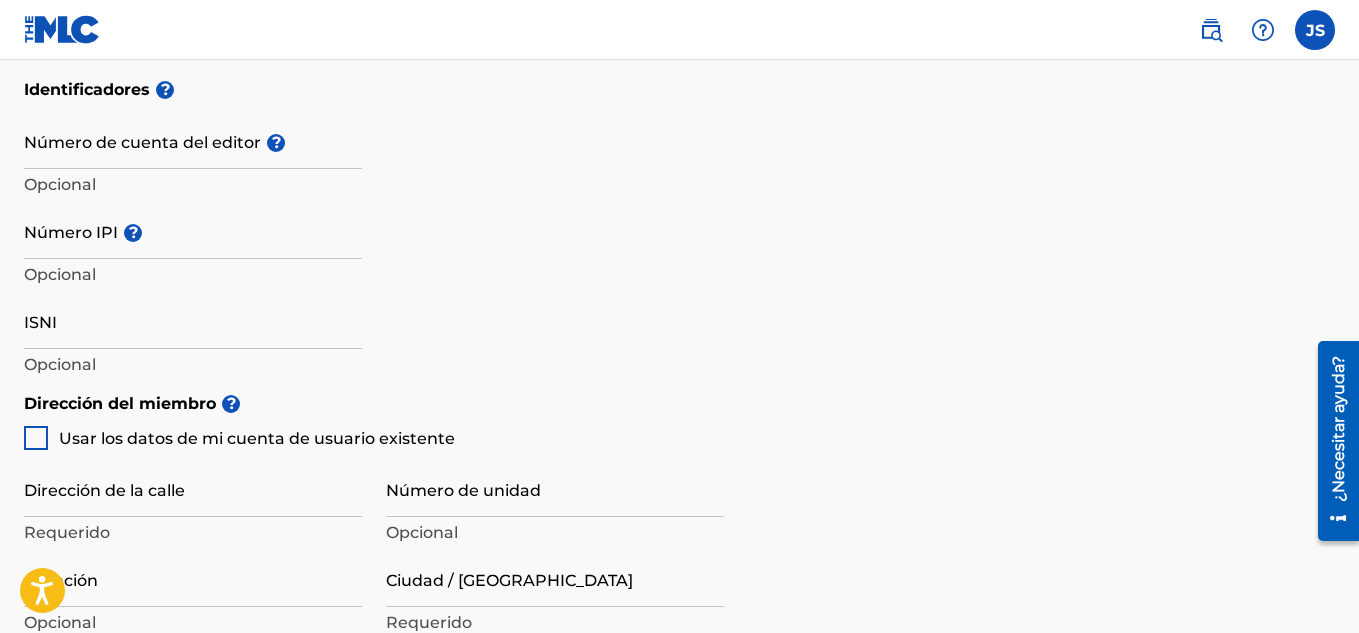 click on "Identificadores ? Número de cuenta del editor ? Opcional Número IPI ? Opcional ISNI Opcional" at bounding box center [679, 225] 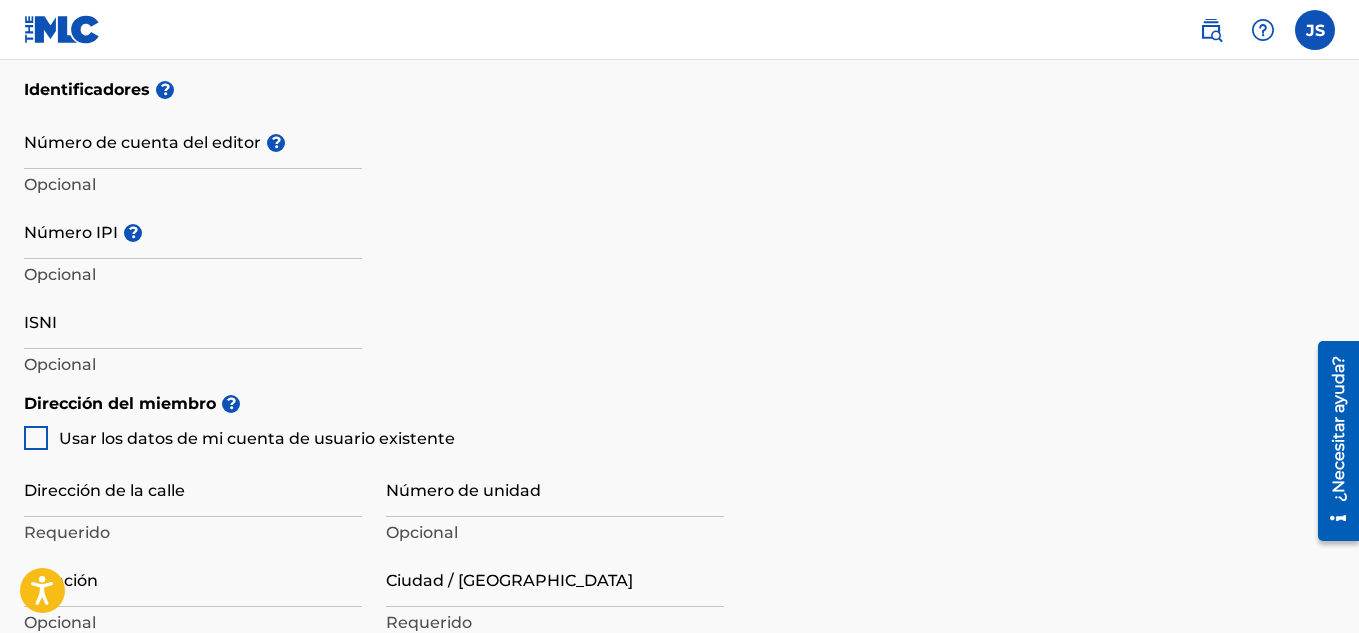 click on "Usar los datos de mi cuenta de usuario existente" at bounding box center [257, 439] 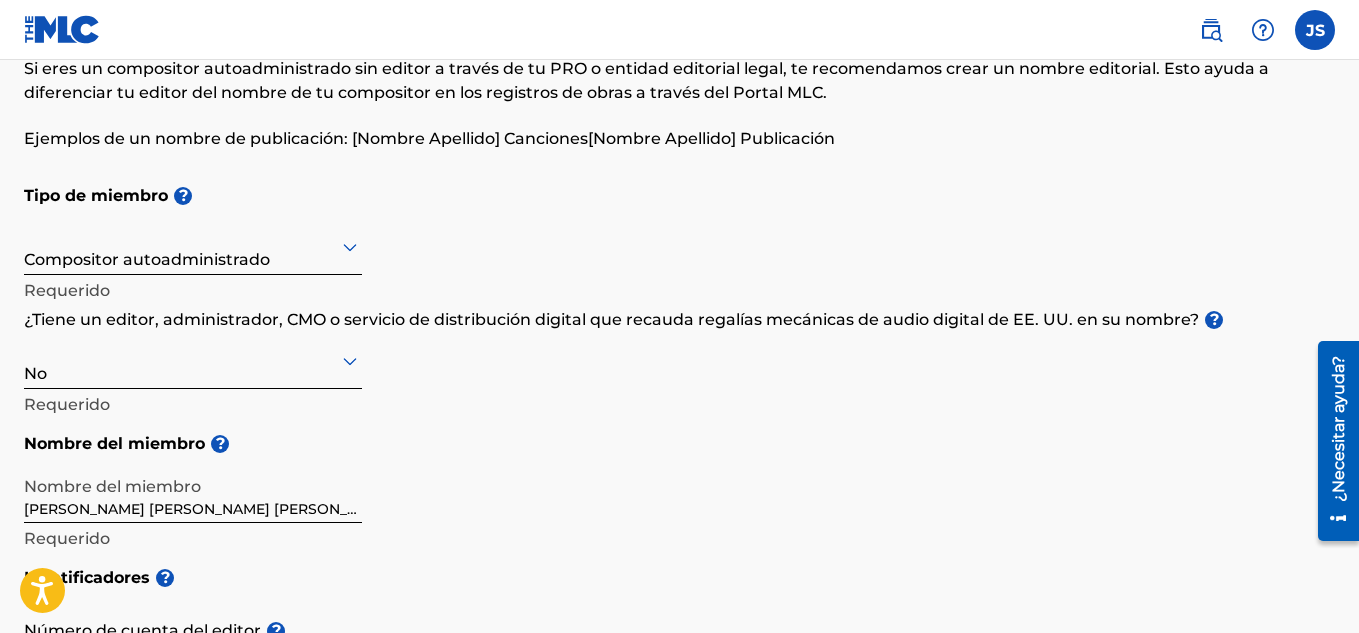 scroll, scrollTop: 0, scrollLeft: 0, axis: both 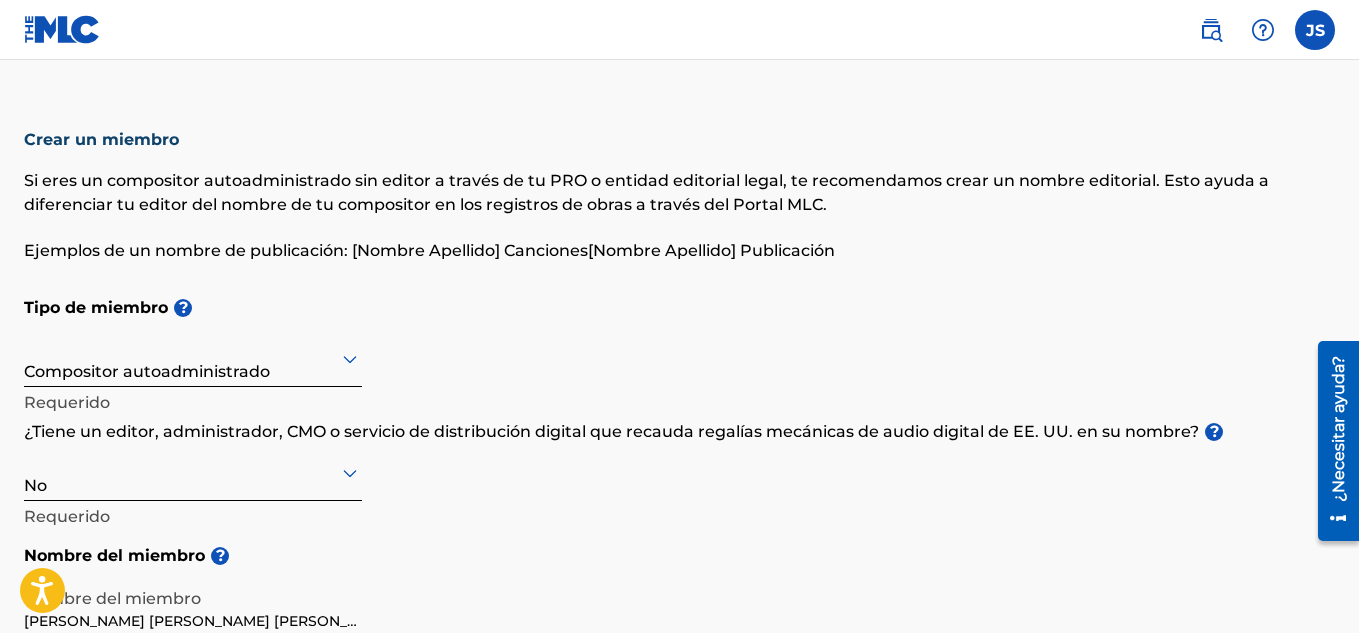 click at bounding box center [1315, 30] 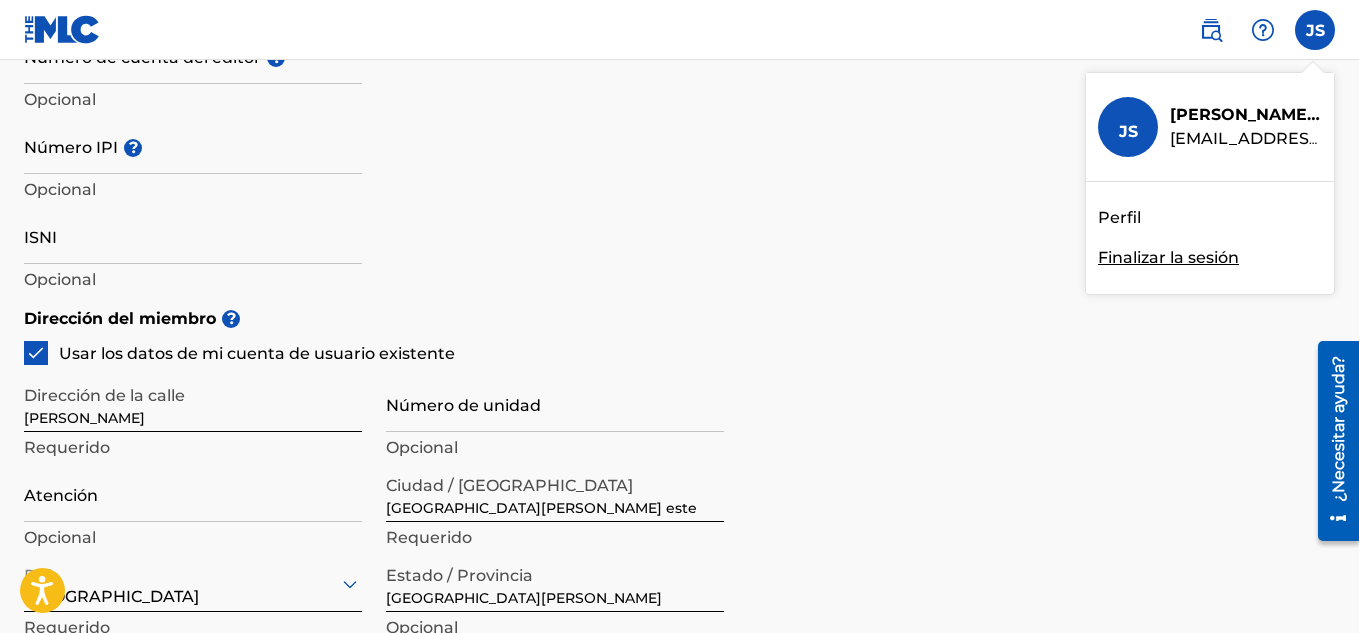 scroll, scrollTop: 800, scrollLeft: 0, axis: vertical 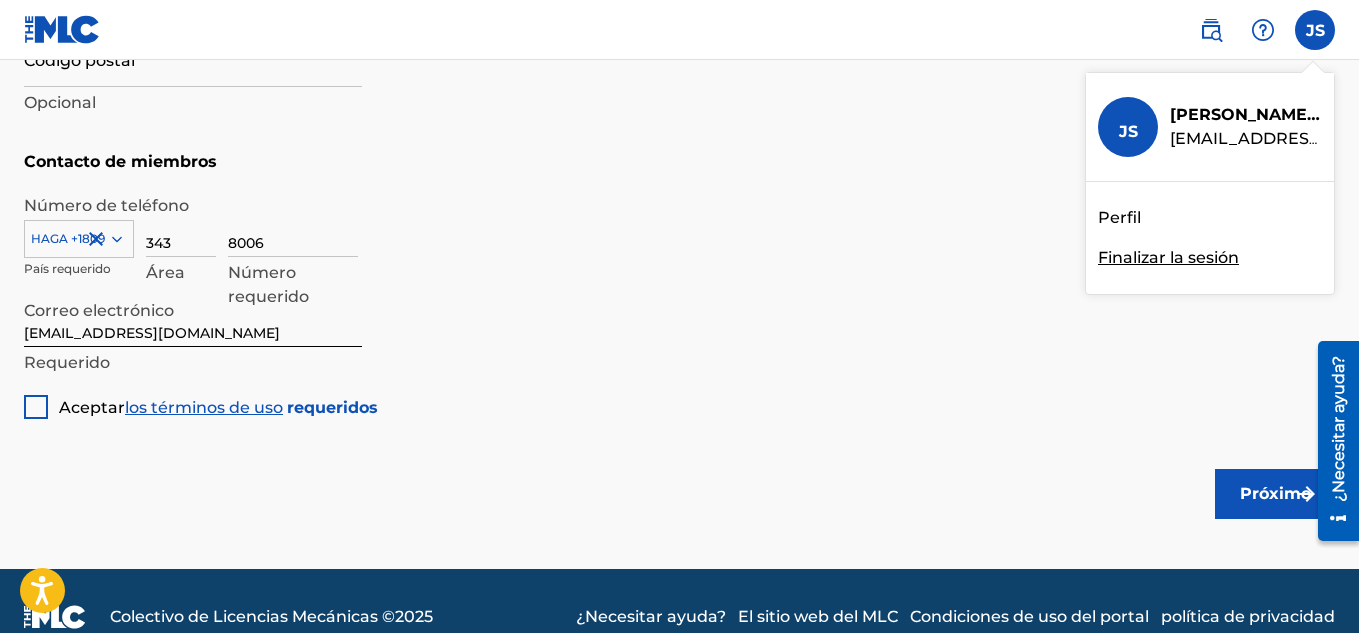 click on "Aceptar  los términos de uso    requeridos" at bounding box center [201, 399] 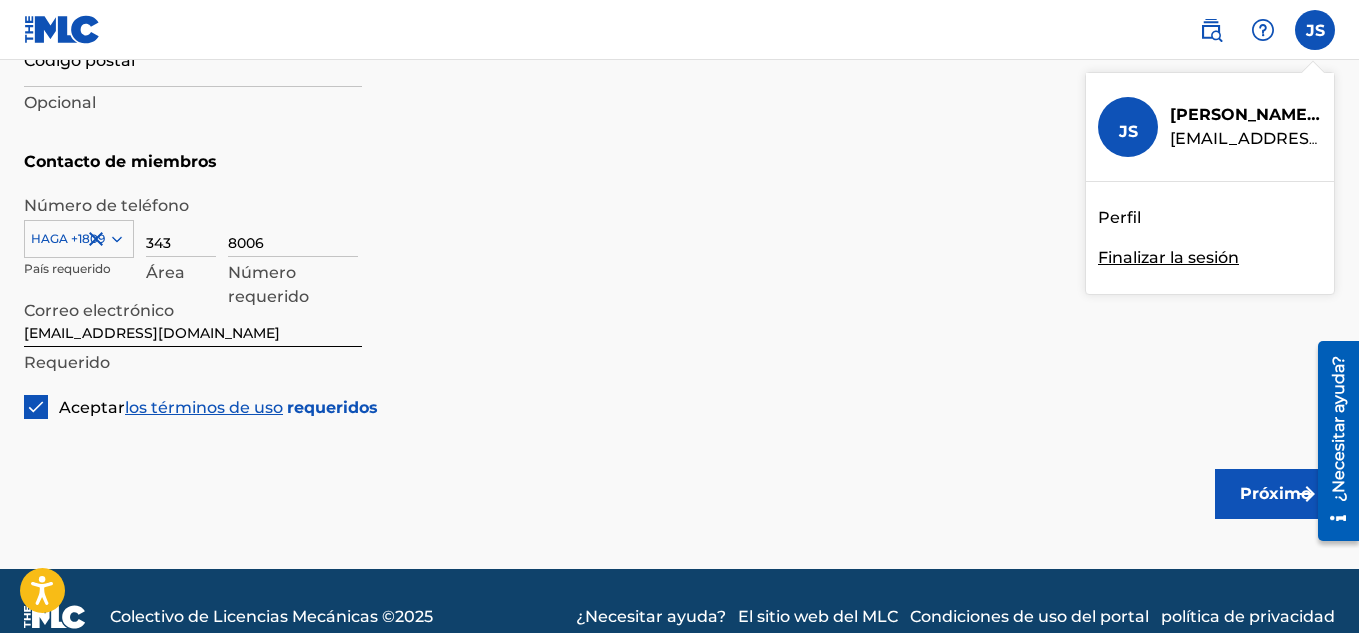 click on "Próximo" at bounding box center [1275, 494] 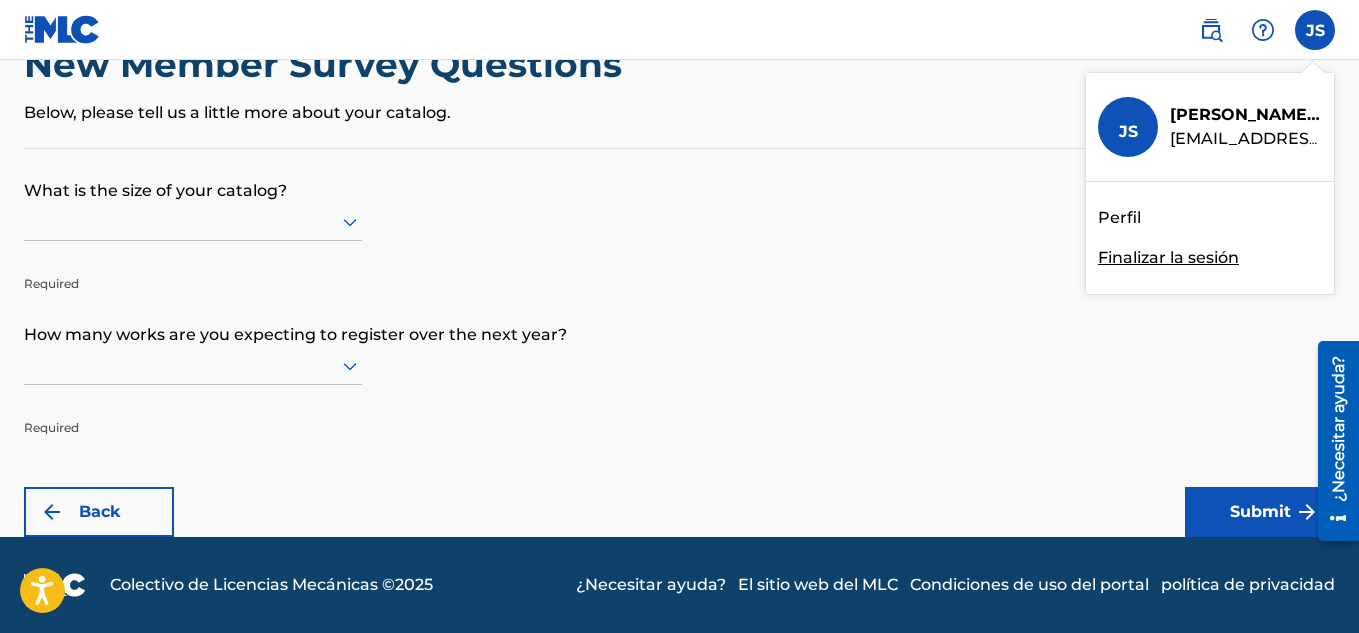 scroll, scrollTop: 0, scrollLeft: 0, axis: both 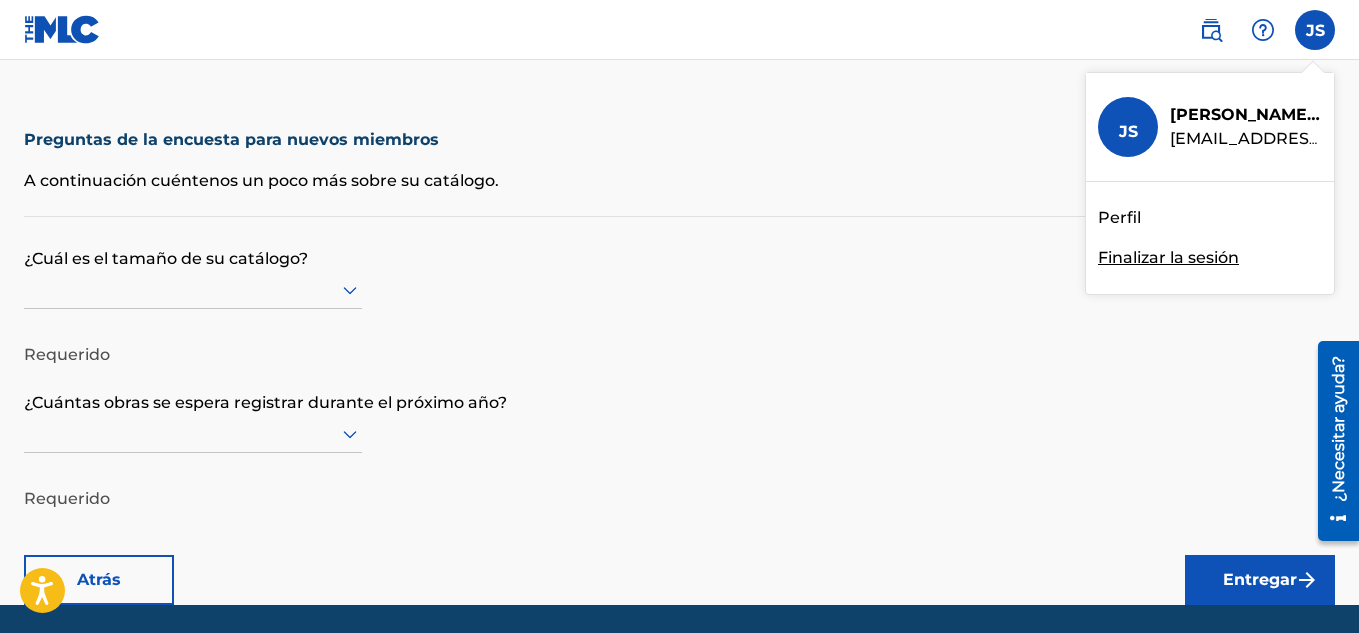 click on "¿Cuántas obras se espera registrar durante el próximo año?" at bounding box center (679, 388) 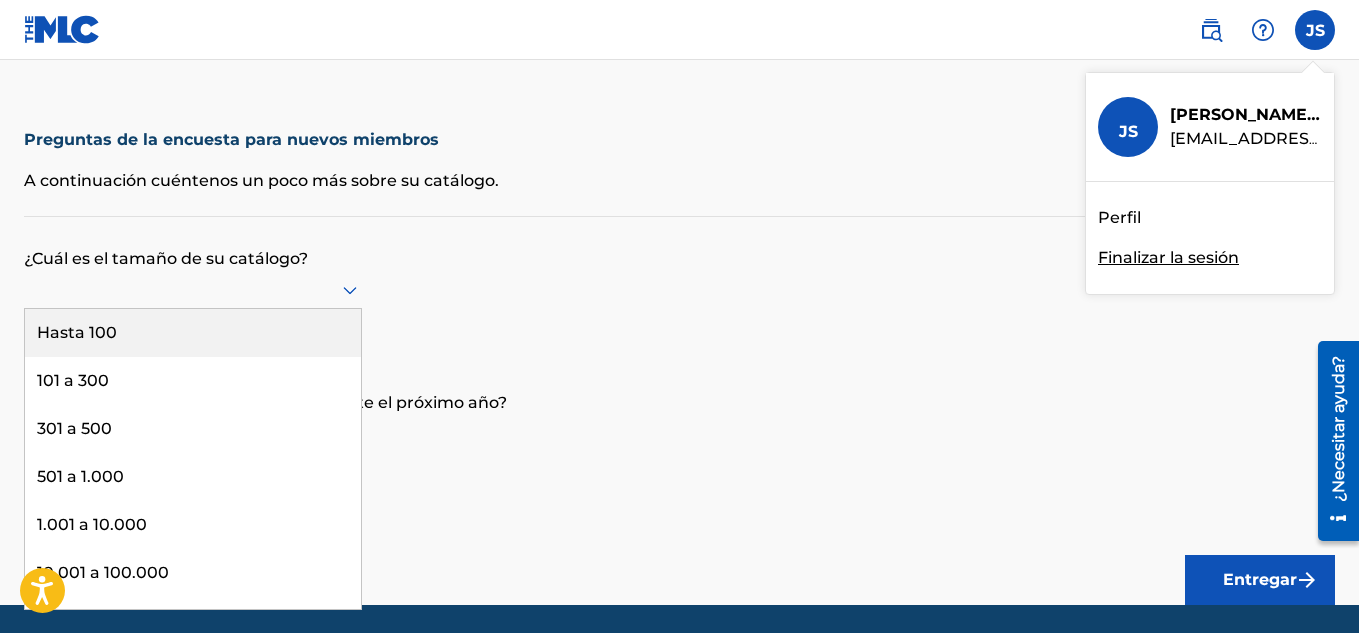 click on "Hasta 100" at bounding box center (193, 333) 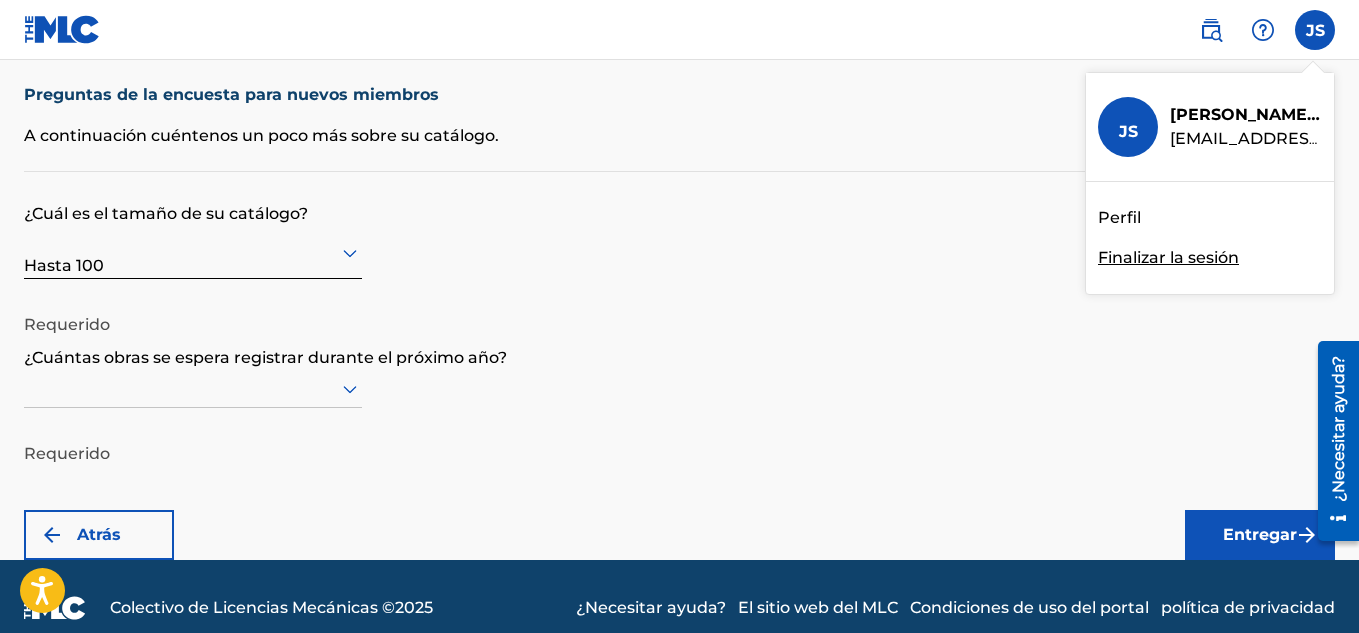 scroll, scrollTop: 68, scrollLeft: 0, axis: vertical 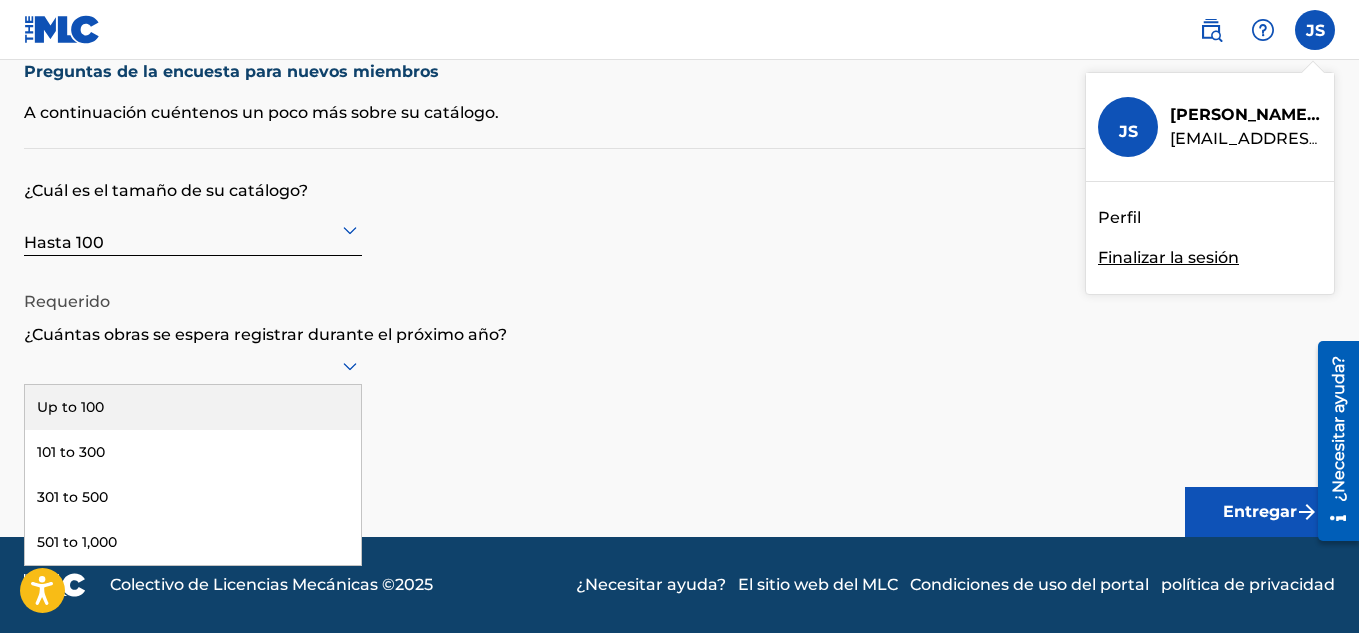click at bounding box center [193, 366] 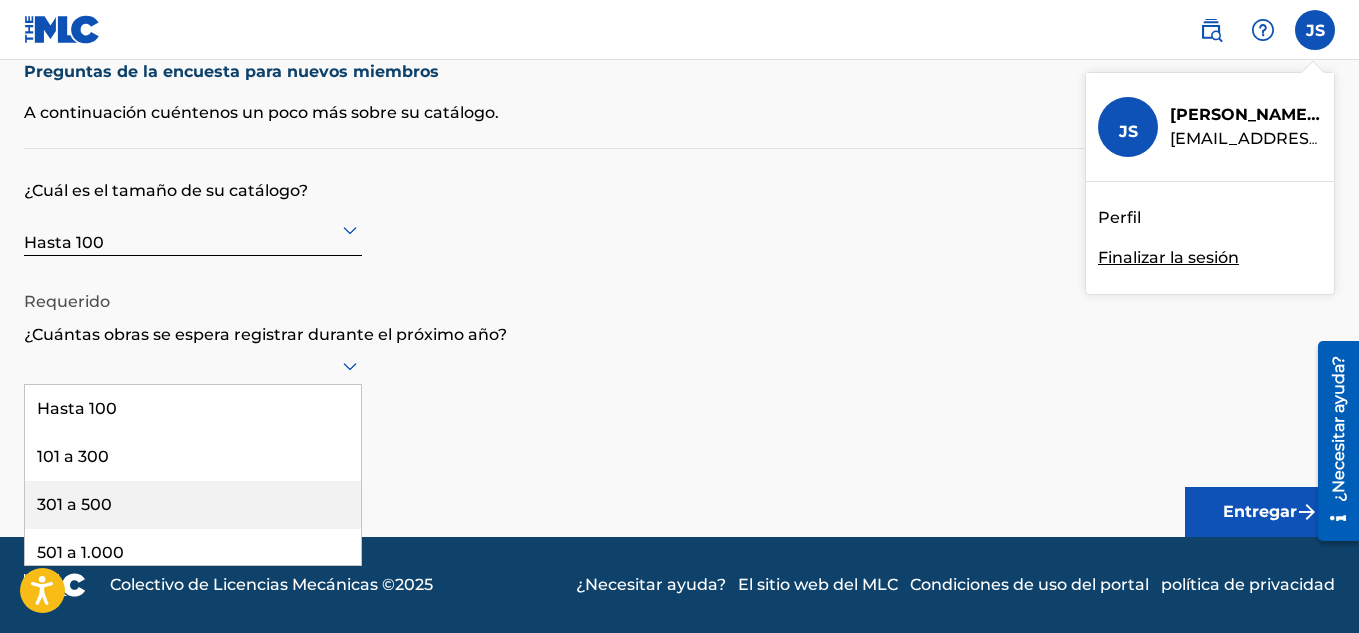 click on "301 a 500" at bounding box center [193, 505] 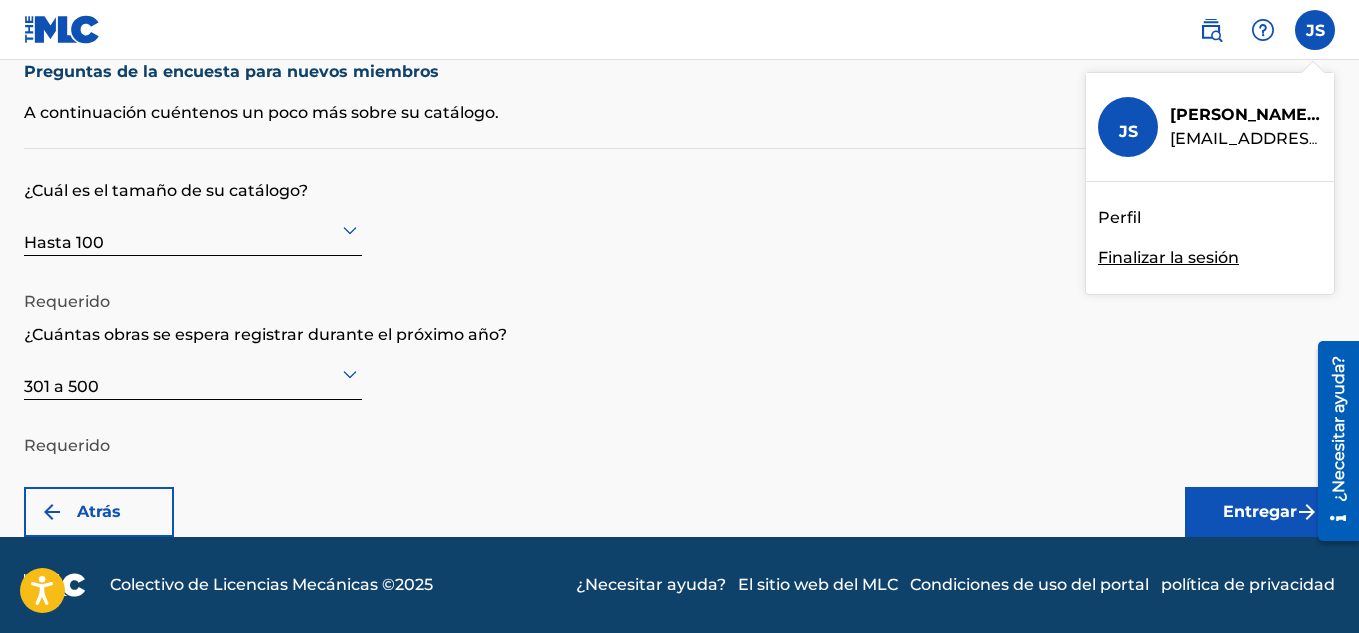 click on "Entregar" at bounding box center (1260, 511) 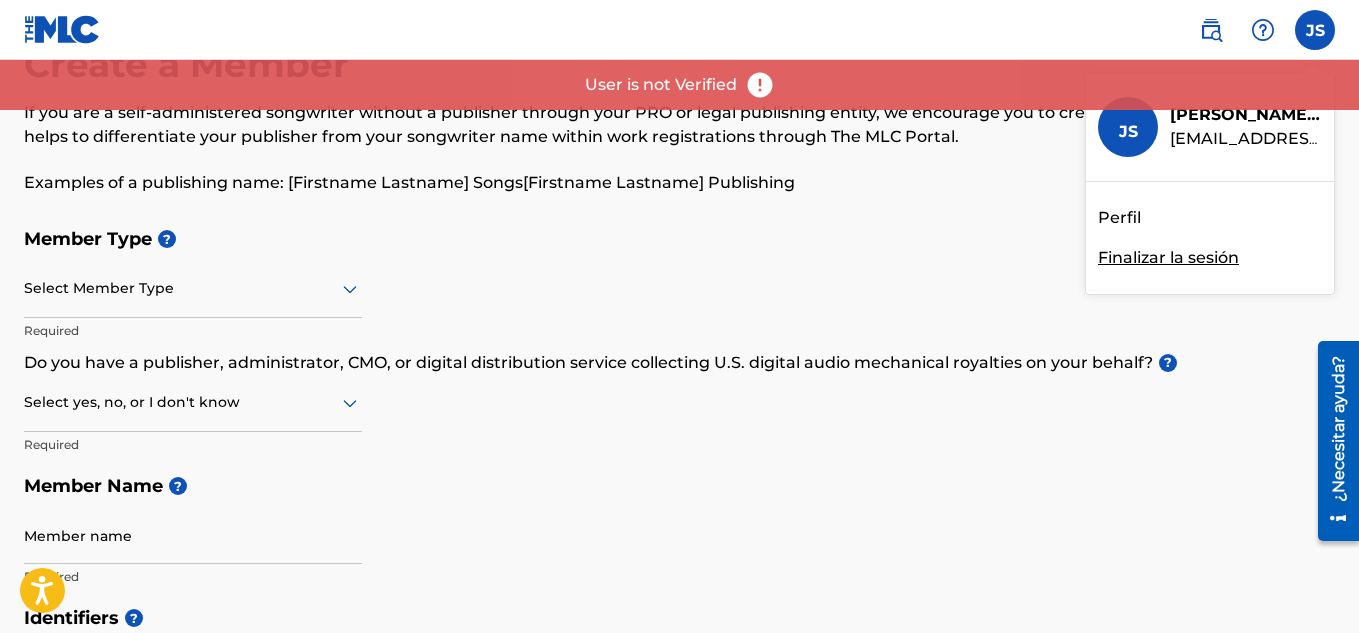 scroll, scrollTop: 0, scrollLeft: 0, axis: both 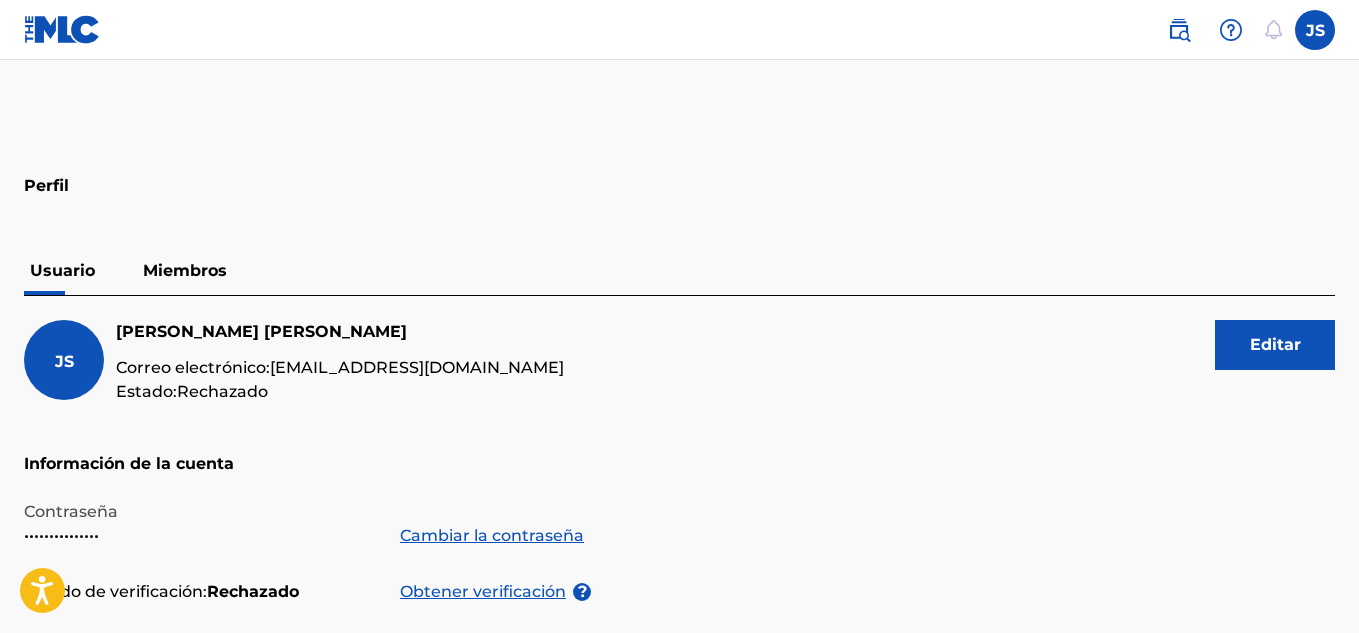 click on "Usuario Miembros" at bounding box center (679, 271) 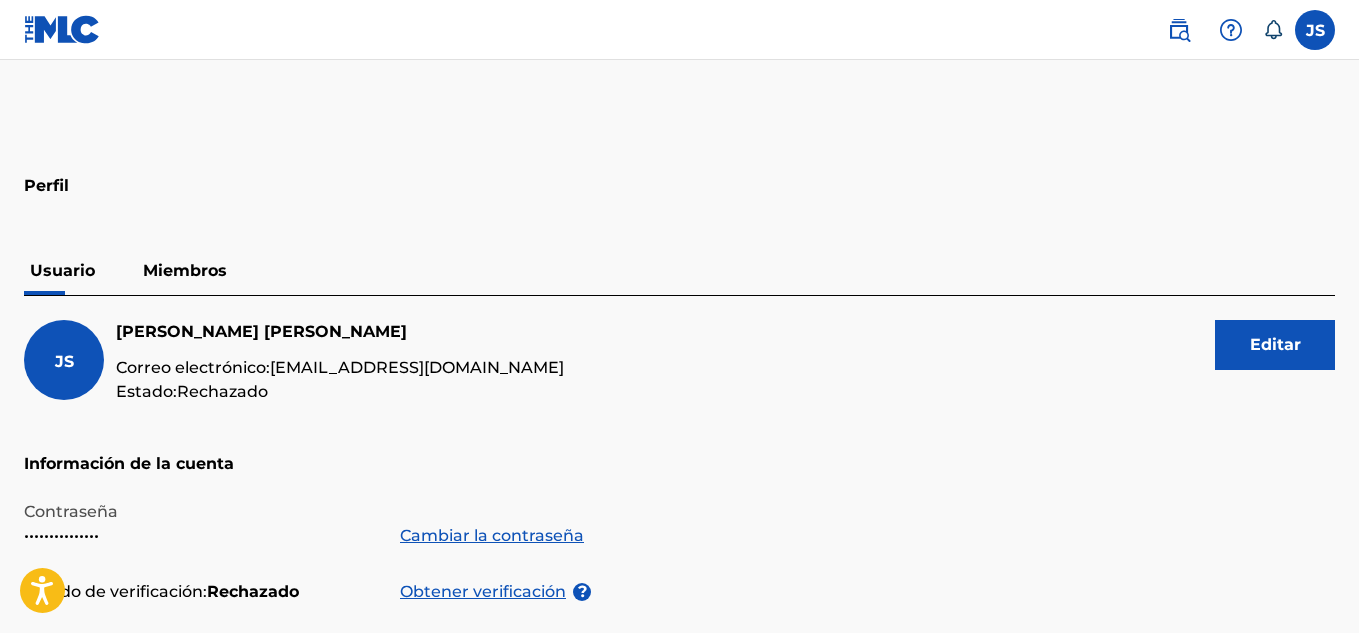 scroll, scrollTop: 300, scrollLeft: 0, axis: vertical 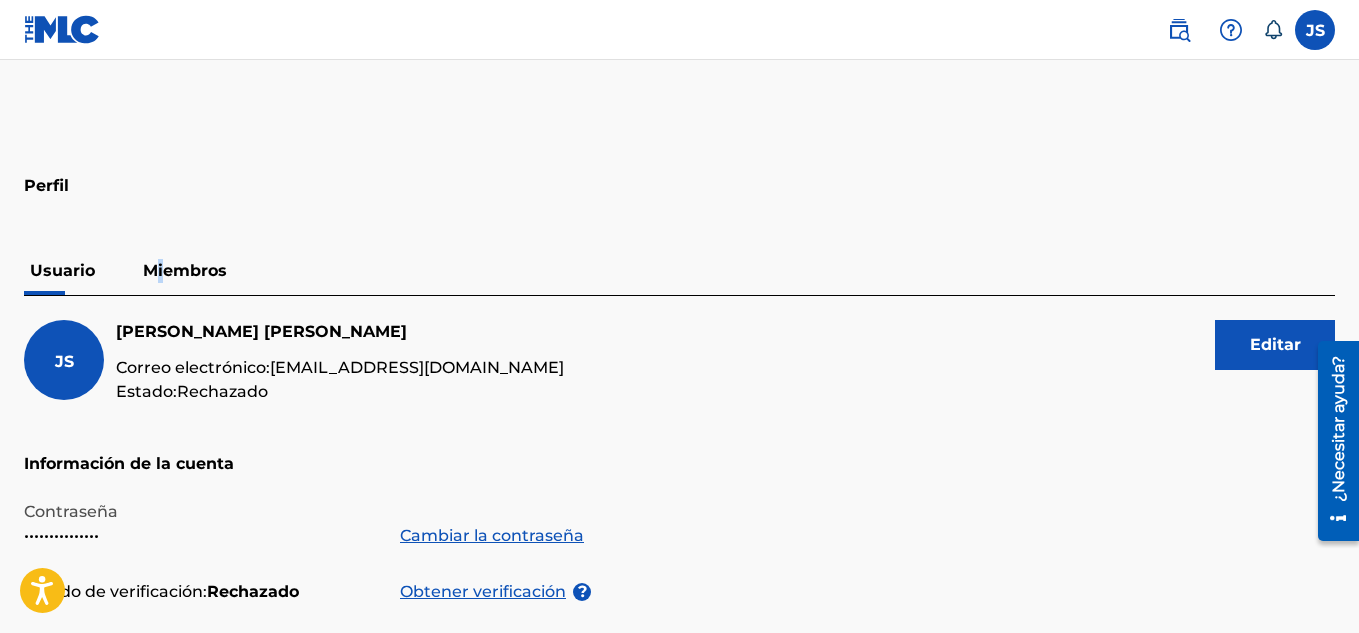 click on "Miembros" at bounding box center [185, 271] 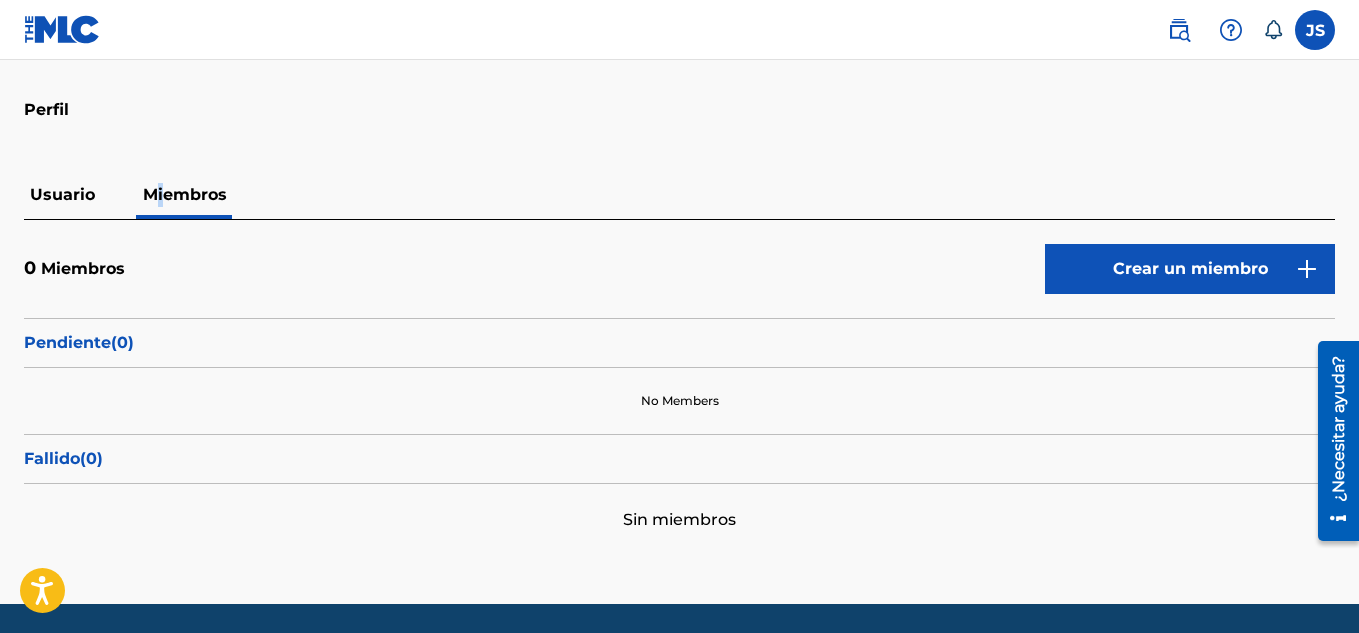 scroll, scrollTop: 0, scrollLeft: 0, axis: both 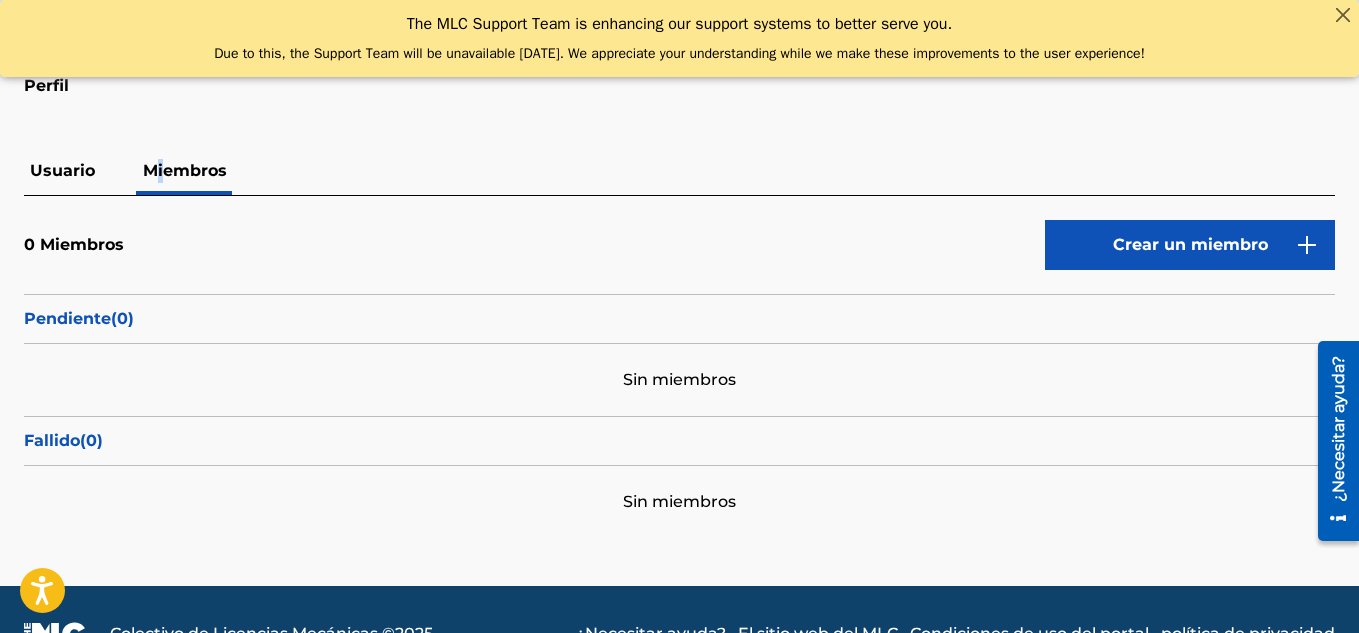 click on "Crear un miembro" at bounding box center (1190, 245) 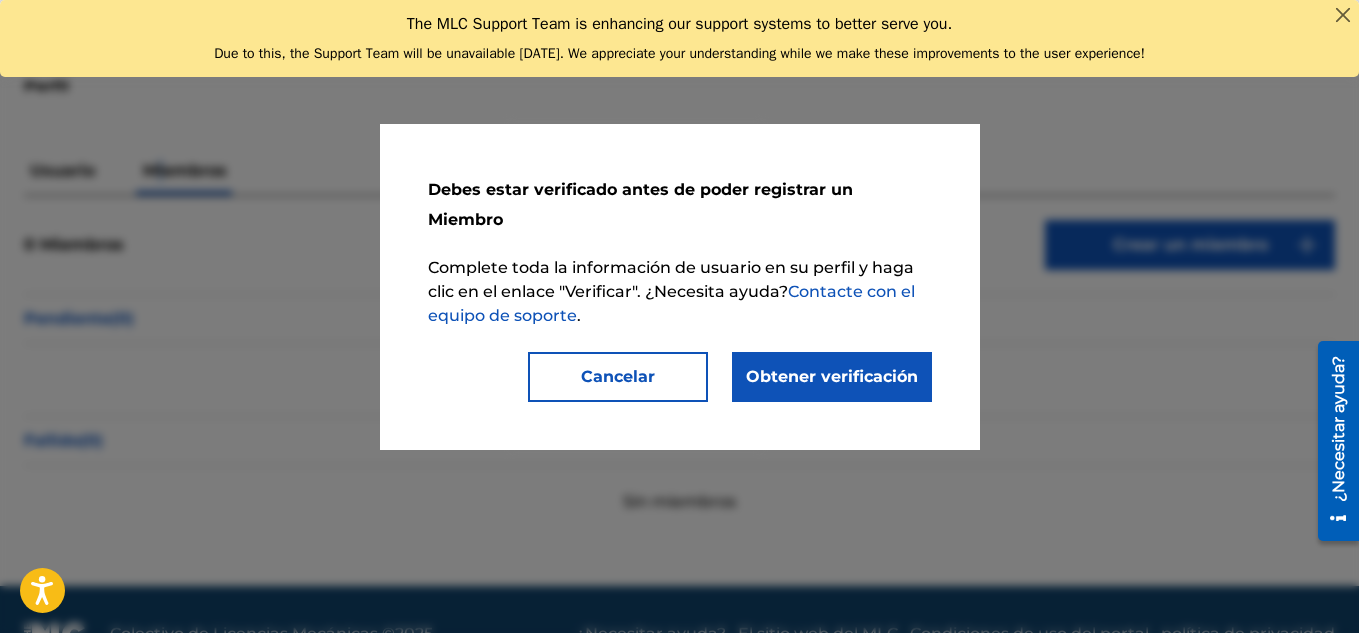 click on "Obtener verificación" at bounding box center (832, 376) 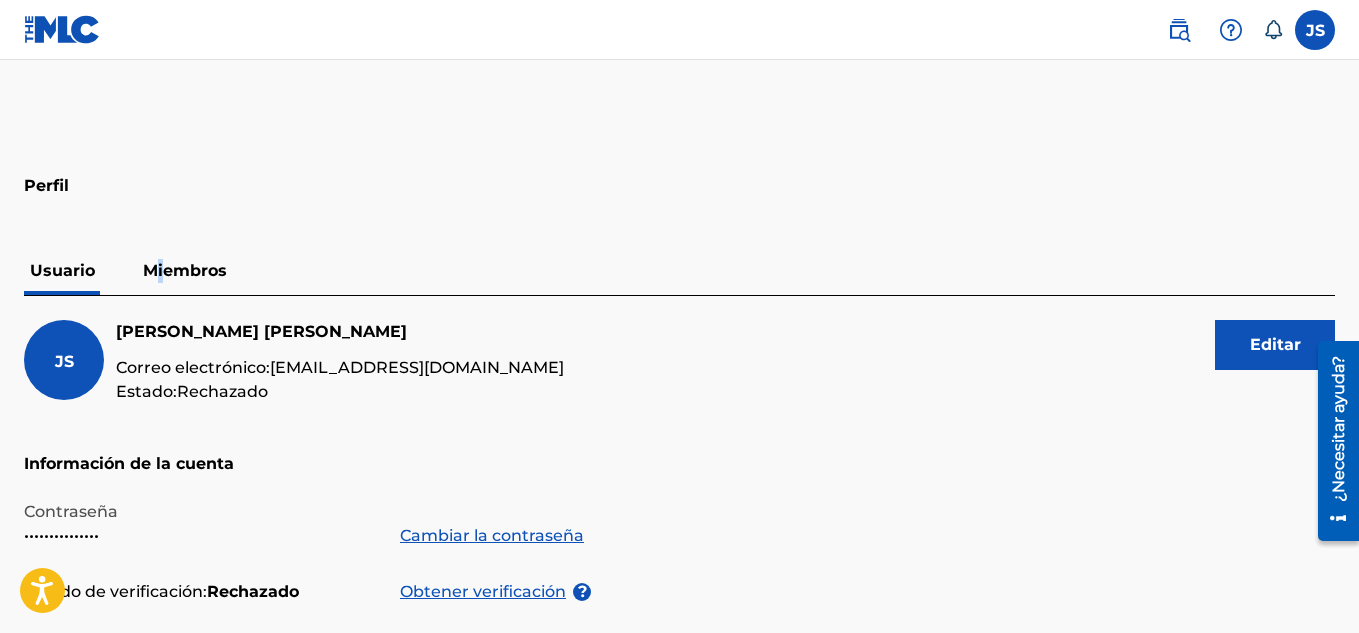 scroll, scrollTop: 100, scrollLeft: 0, axis: vertical 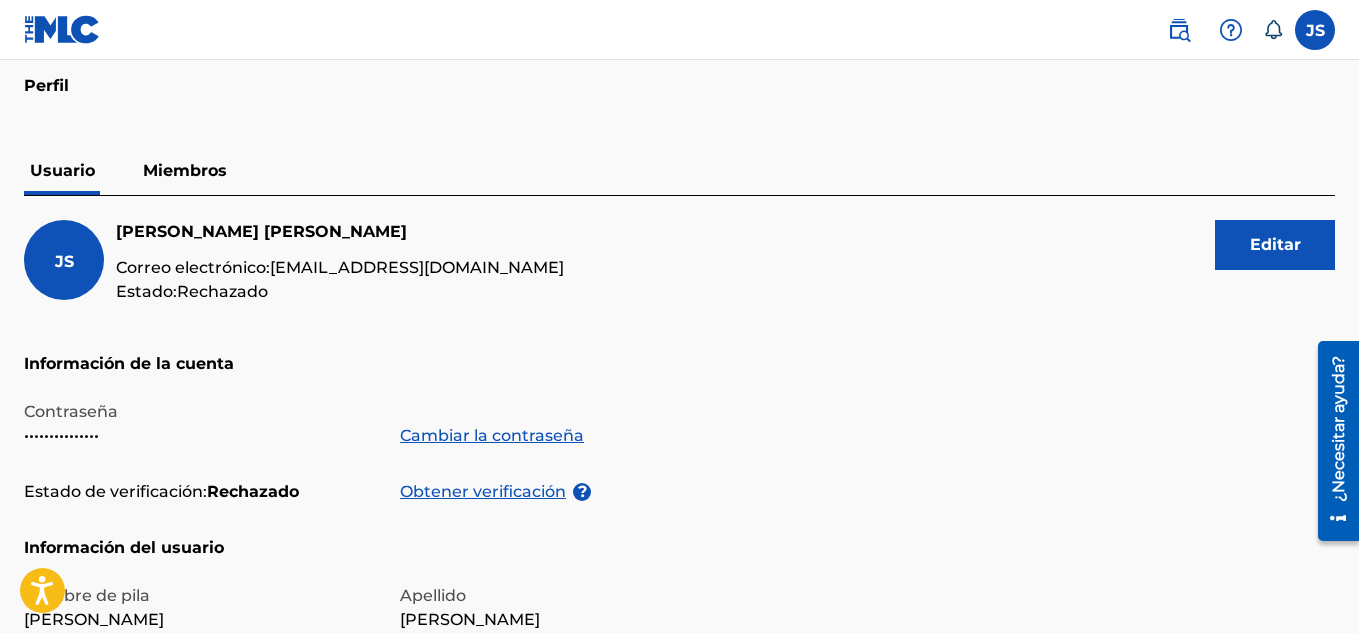 click on "Correo electrónico:  trons8093@gmail.com" at bounding box center [340, 268] 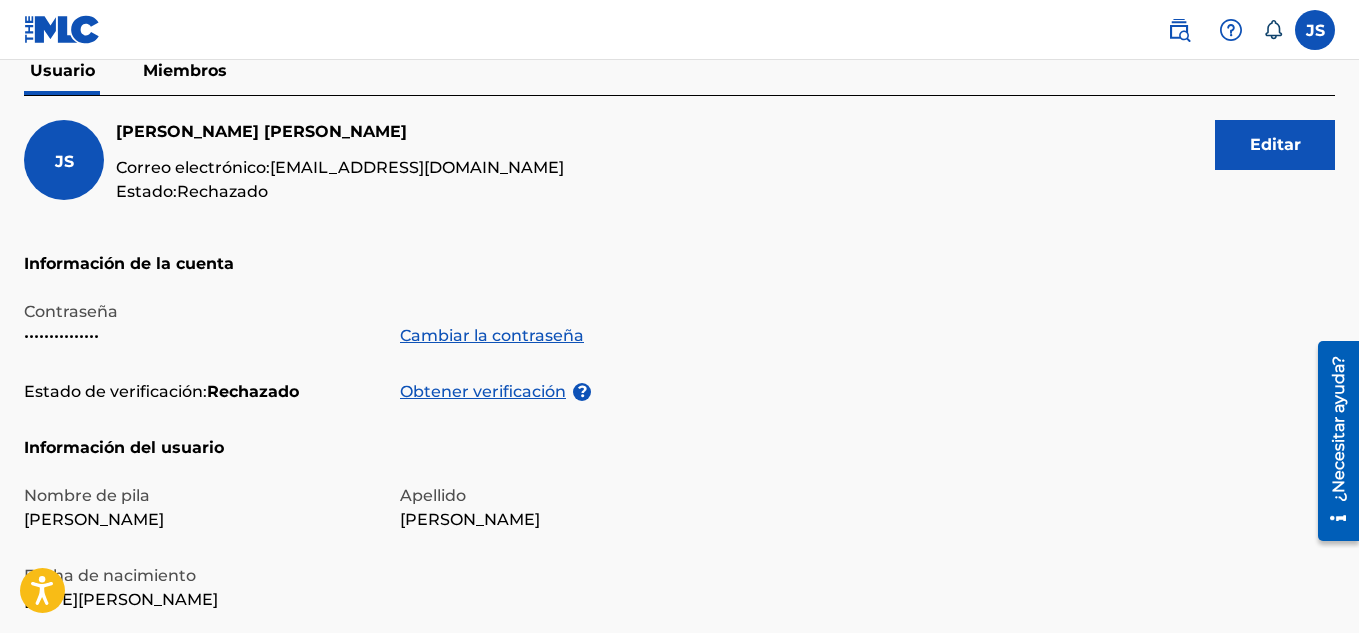 click on "Obtener verificación" at bounding box center [483, 391] 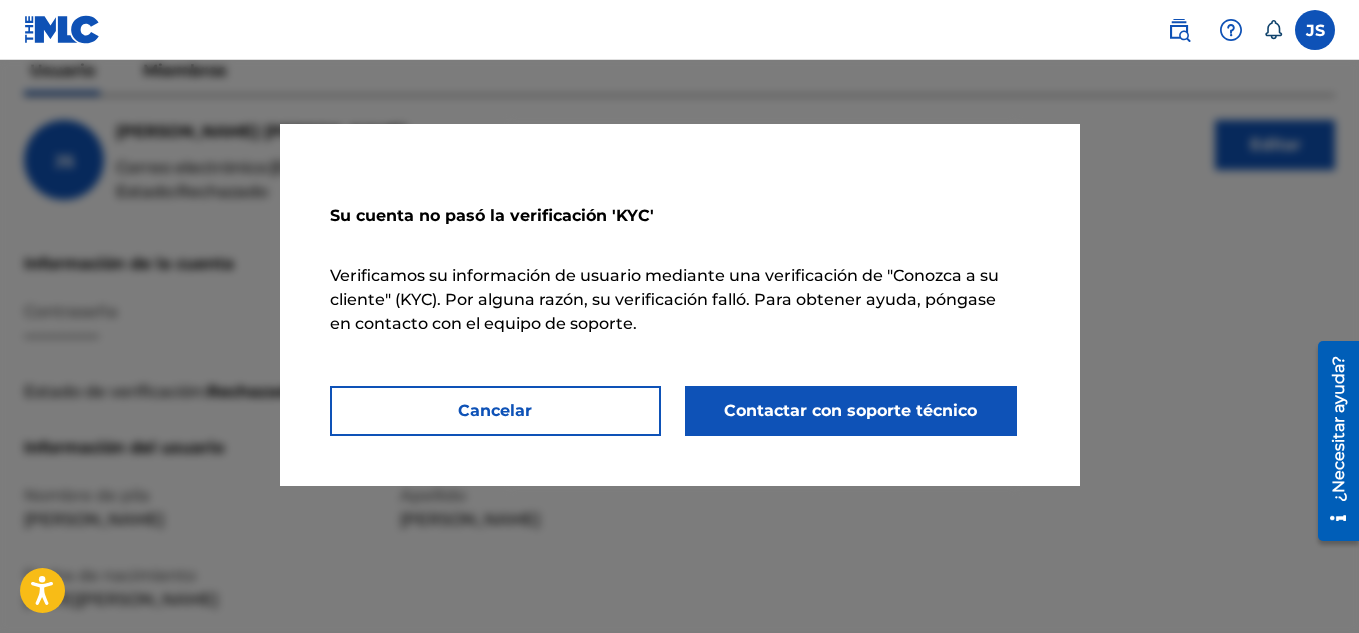 click on "Contactar con soporte técnico" at bounding box center (850, 410) 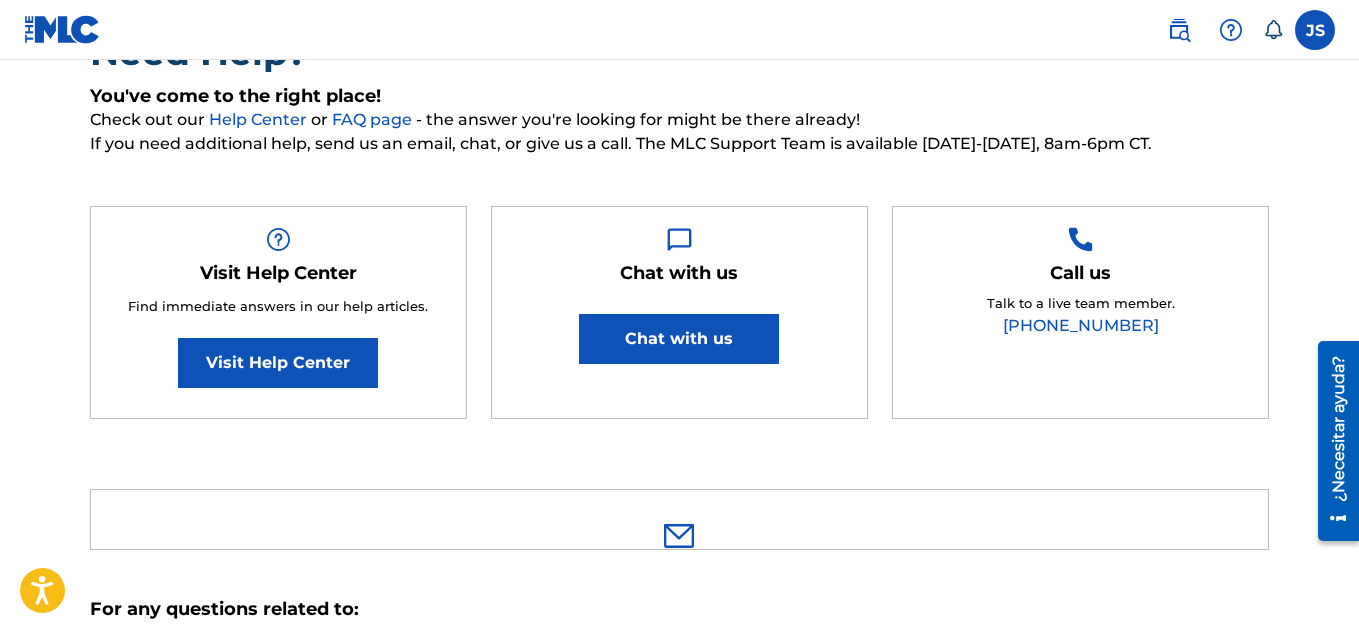 scroll, scrollTop: 0, scrollLeft: 0, axis: both 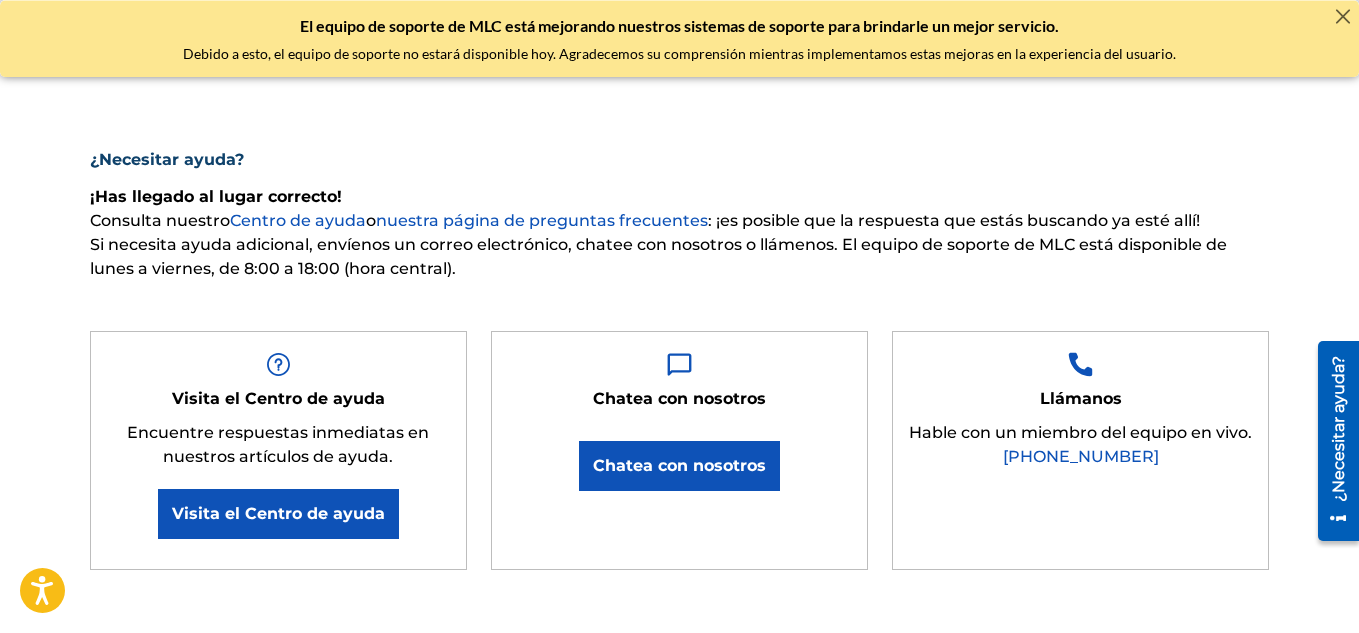 click on "Chatea con nosotros" at bounding box center (679, 465) 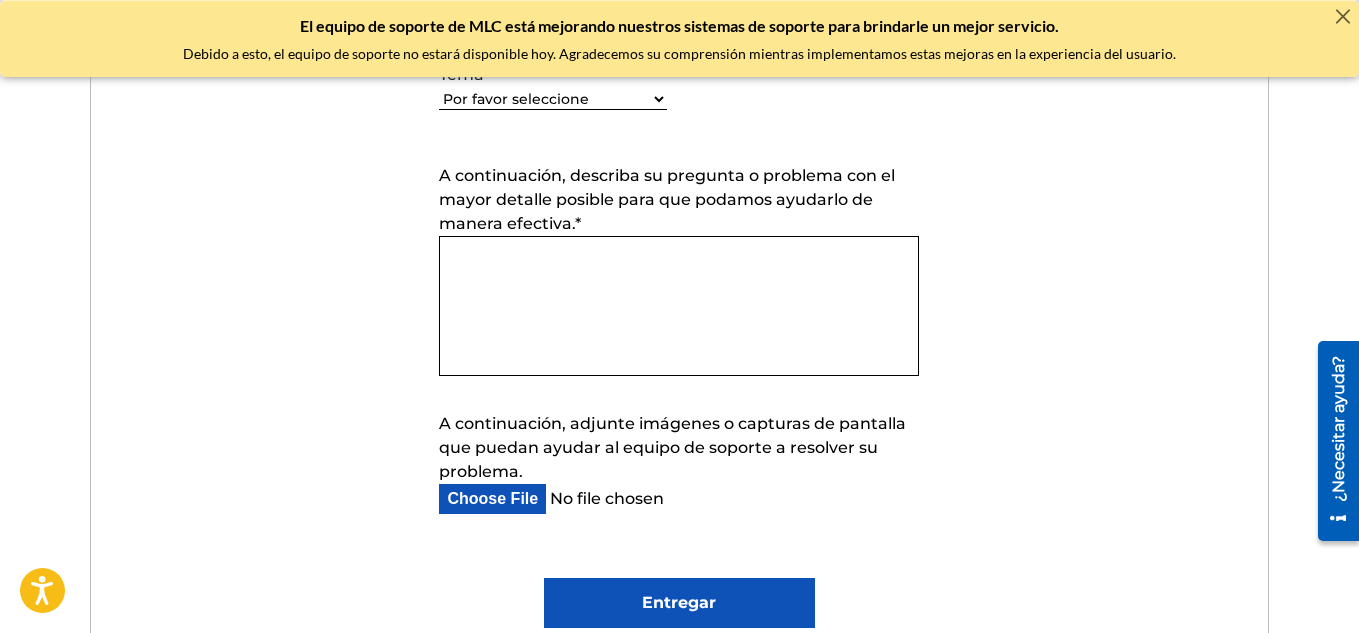 scroll, scrollTop: 900, scrollLeft: 0, axis: vertical 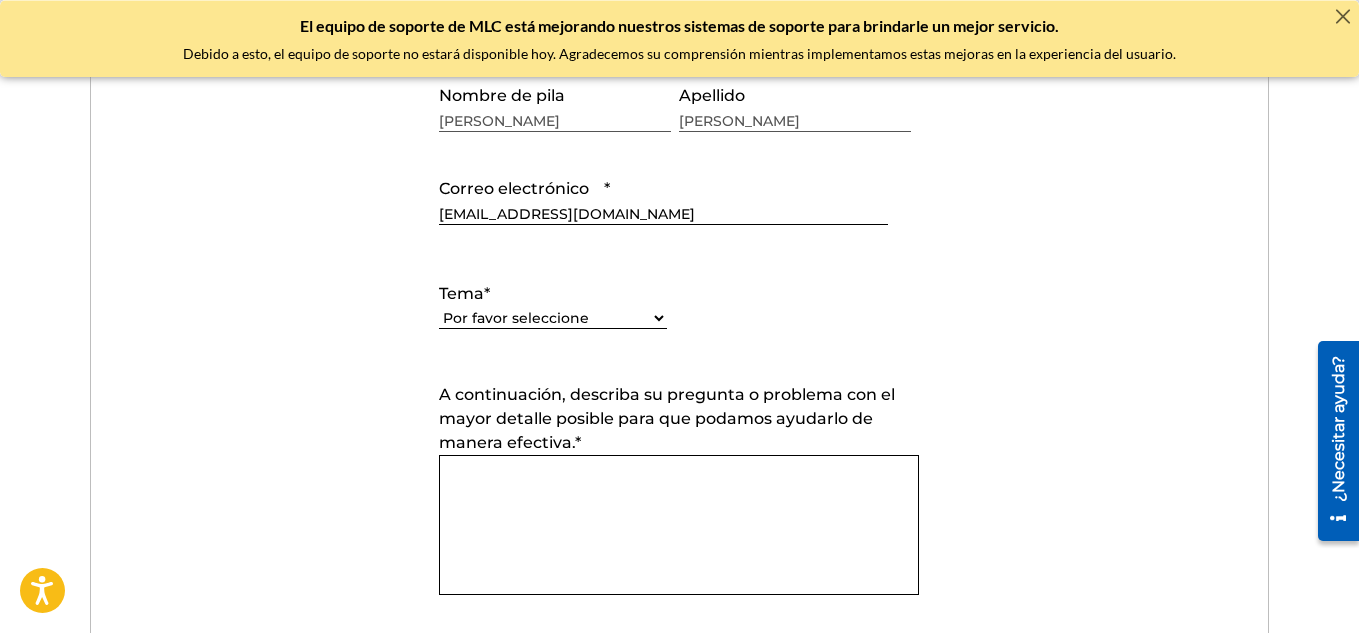 click on "Por favor seleccione Necesito ayuda con mi cuenta Necesito ayuda para gestionar mi catálogo Necesito ayuda con la Búsqueda Pública Necesito ayuda con información sobre El MLC Necesito ayuda con el pago Necesito ayuda con DQI" at bounding box center [553, 318] 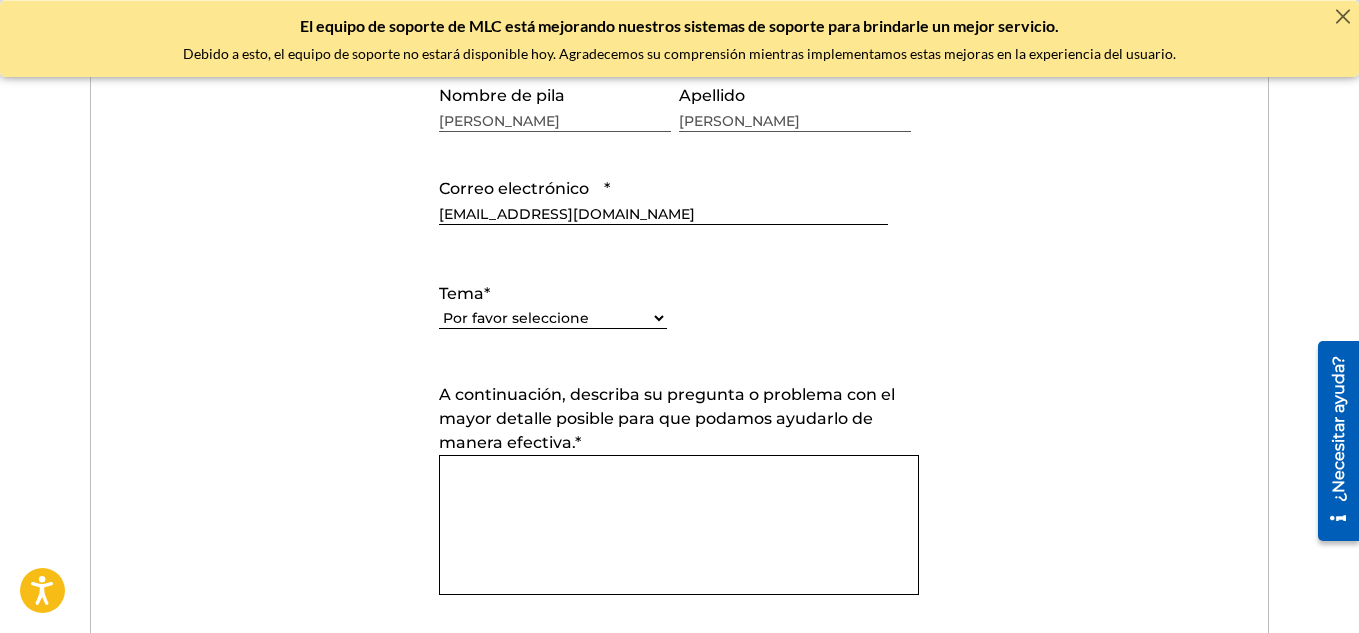 select on "I need help with my account" 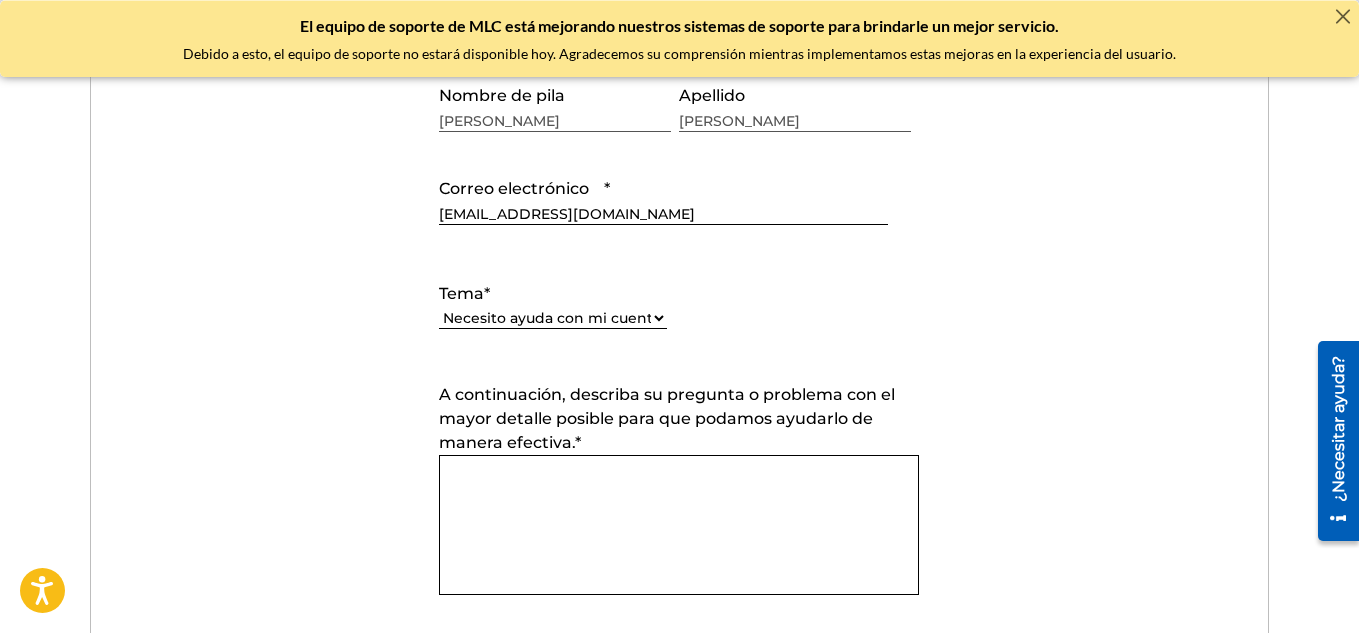 click on "Por favor seleccione Necesito ayuda con mi cuenta Necesito ayuda para gestionar mi catálogo Necesito ayuda con la Búsqueda Pública Necesito ayuda con información sobre El MLC Necesito ayuda con el pago Necesito ayuda con DQI" at bounding box center [553, 318] 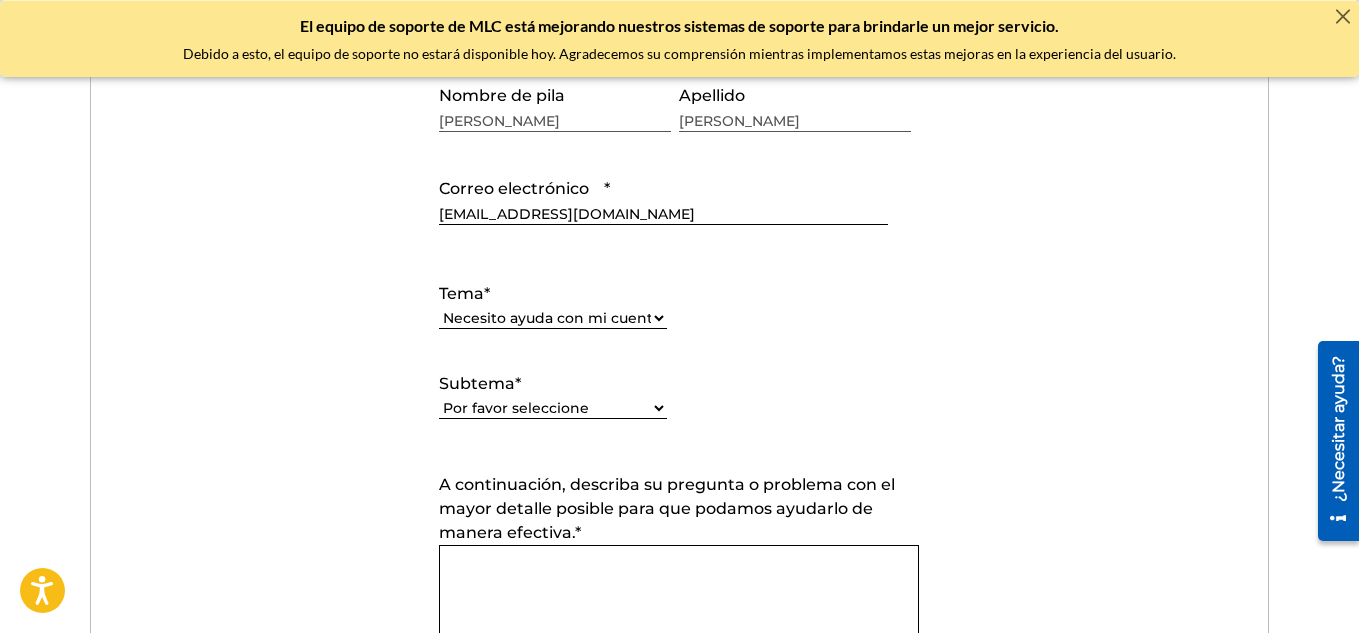 click on "Por favor seleccione Necesito ayuda con mi cuenta de usuario No puedo iniciar sesión en mi cuenta de usuario No fui verificado como usuario Necesito ayuda con mi cuenta de miembro" at bounding box center (553, 408) 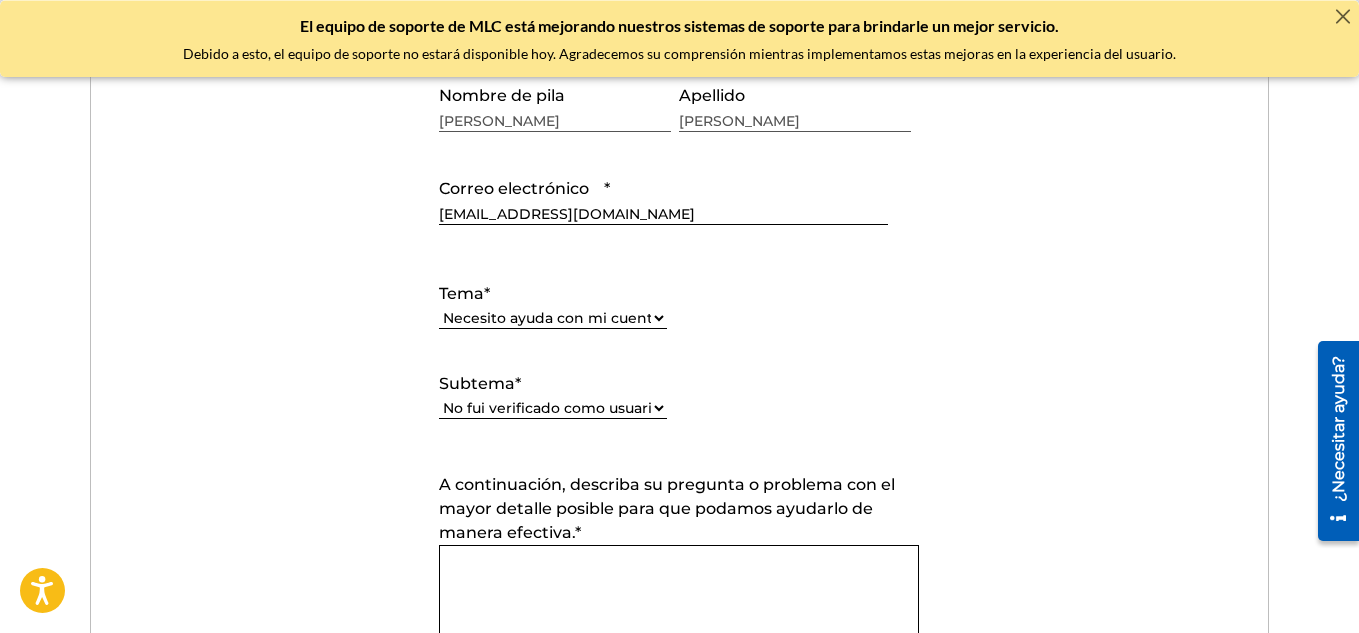 click on "Por favor seleccione Necesito ayuda con mi cuenta de usuario No puedo iniciar sesión en mi cuenta de usuario No fui verificado como usuario Necesito ayuda con mi cuenta de miembro" at bounding box center (553, 408) 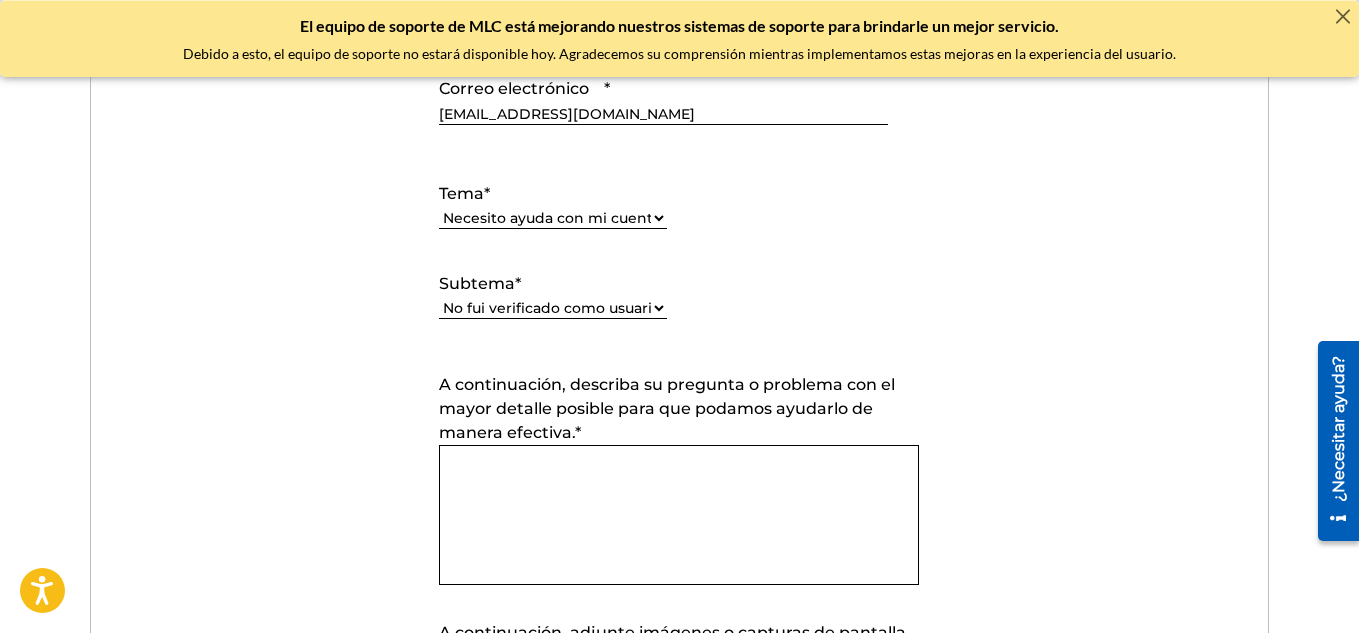 click on "A continuación, describa su pregunta o problema con el mayor detalle posible para que podamos ayudarlo de manera efectiva.  *" at bounding box center (679, 515) 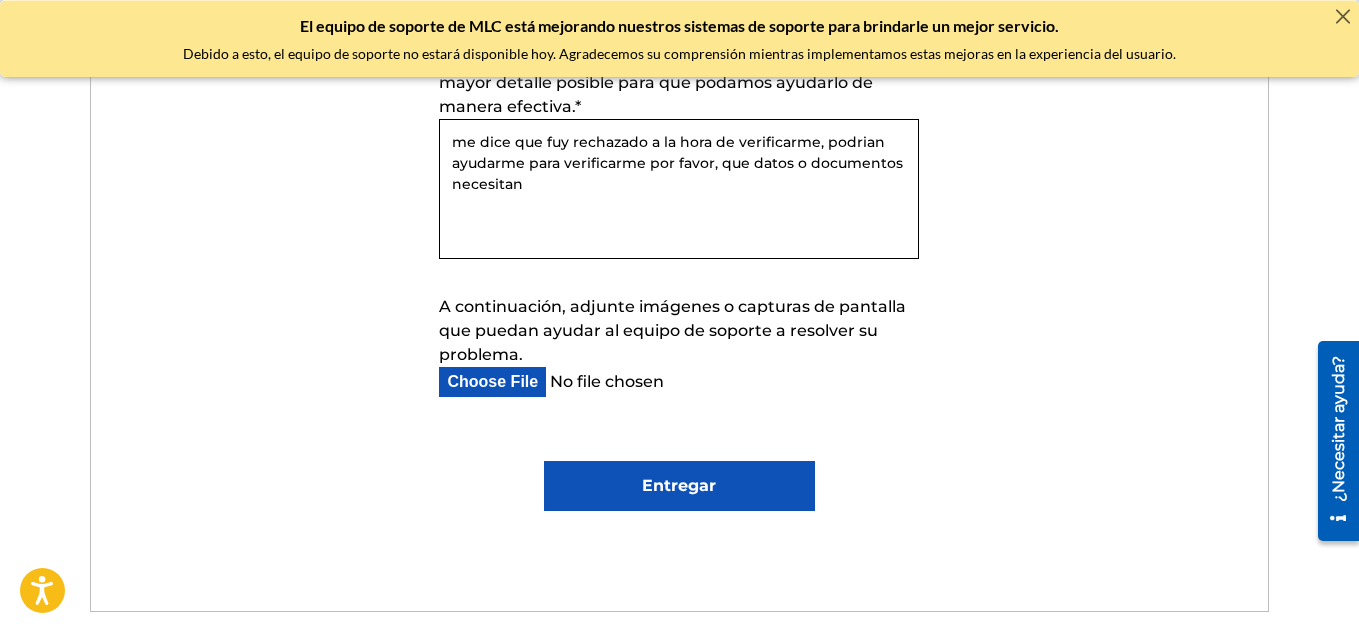 scroll, scrollTop: 1500, scrollLeft: 0, axis: vertical 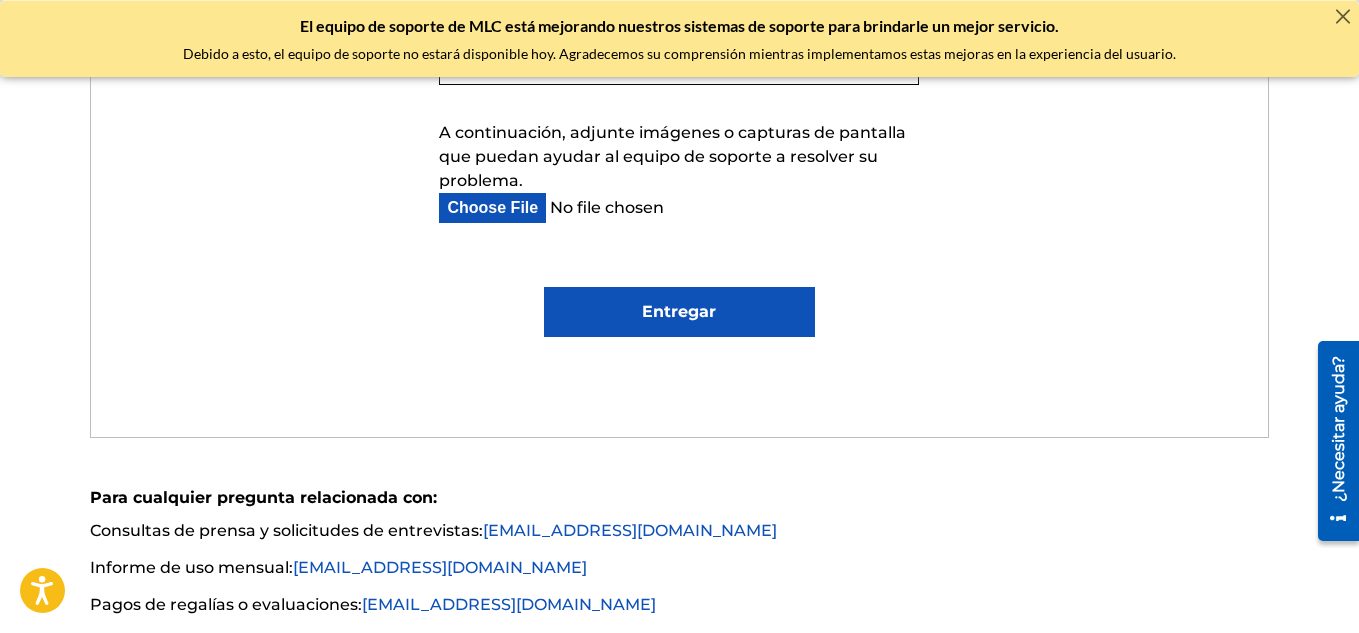 type on "me dice que fuy rechazado a la hora de verificarme, podrian ayudarme para verificarme por favor, que datos o documentos necesitan" 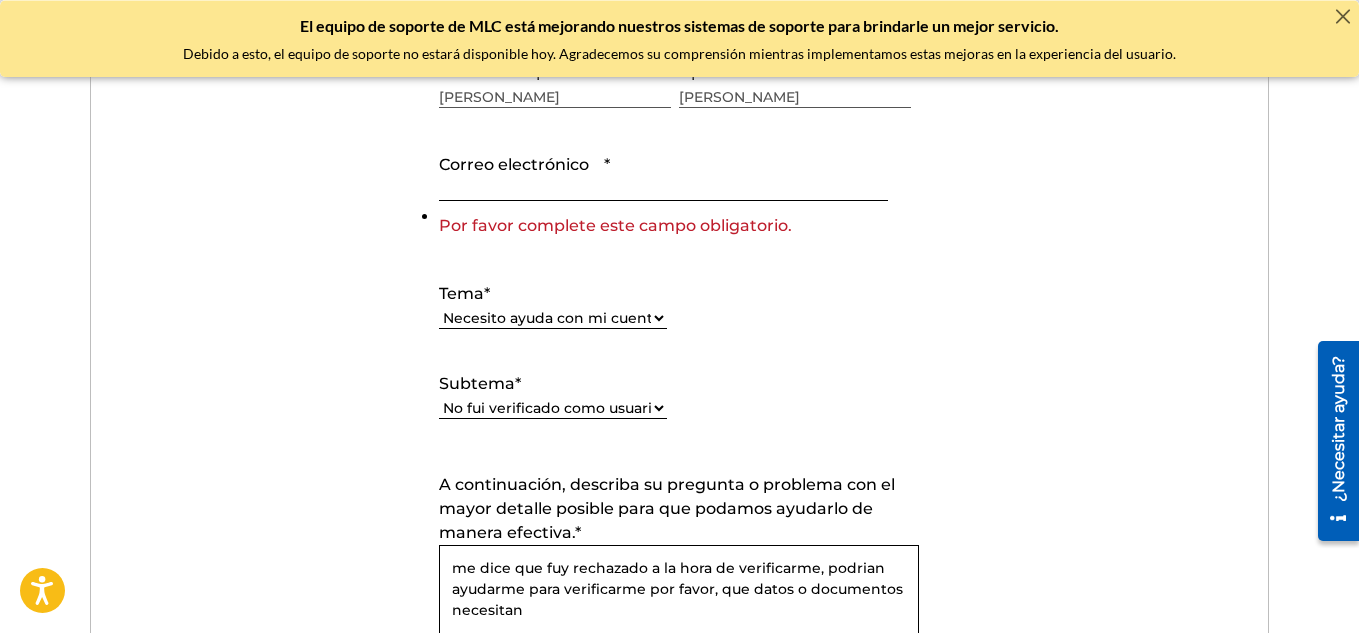 scroll, scrollTop: 824, scrollLeft: 0, axis: vertical 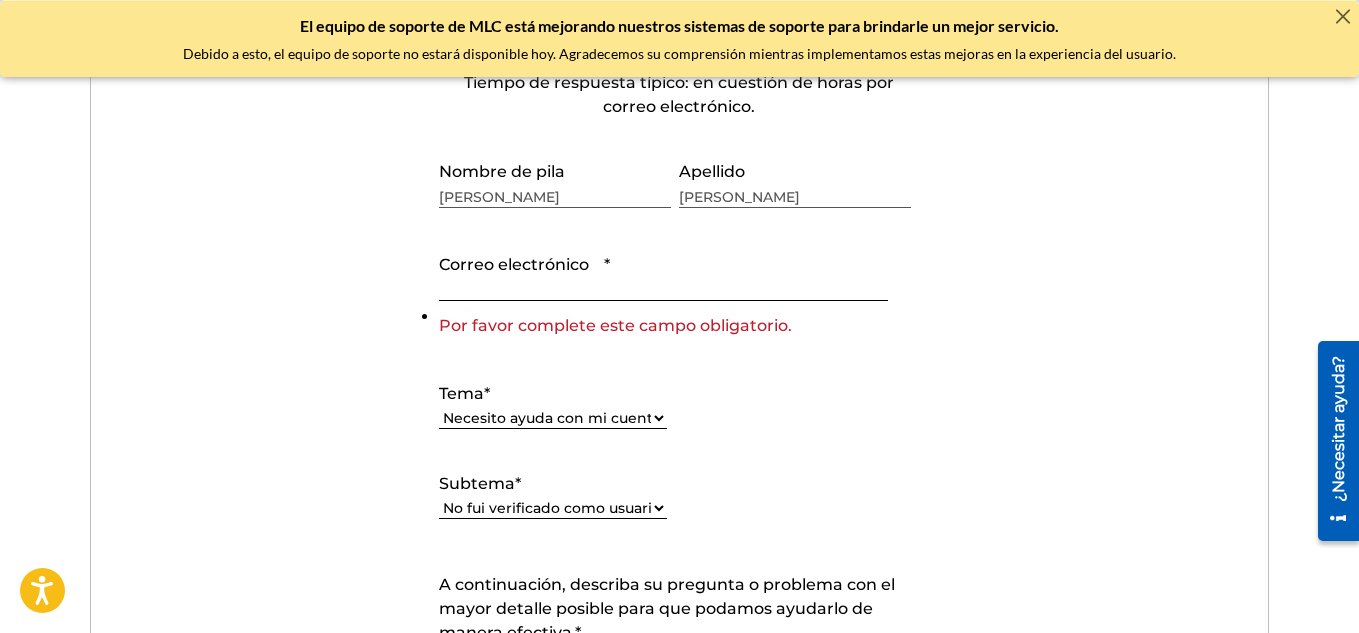 click on "Correo electrónico *" at bounding box center (663, 272) 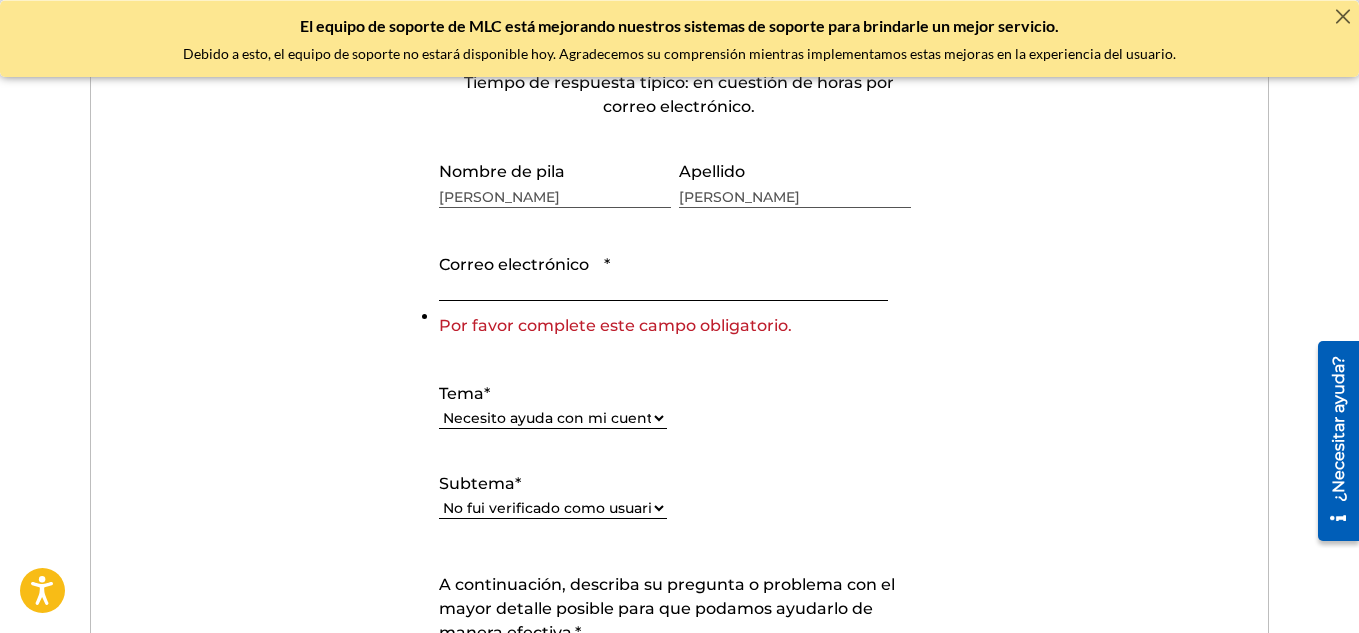 type on "[EMAIL_ADDRESS][DOMAIN_NAME]" 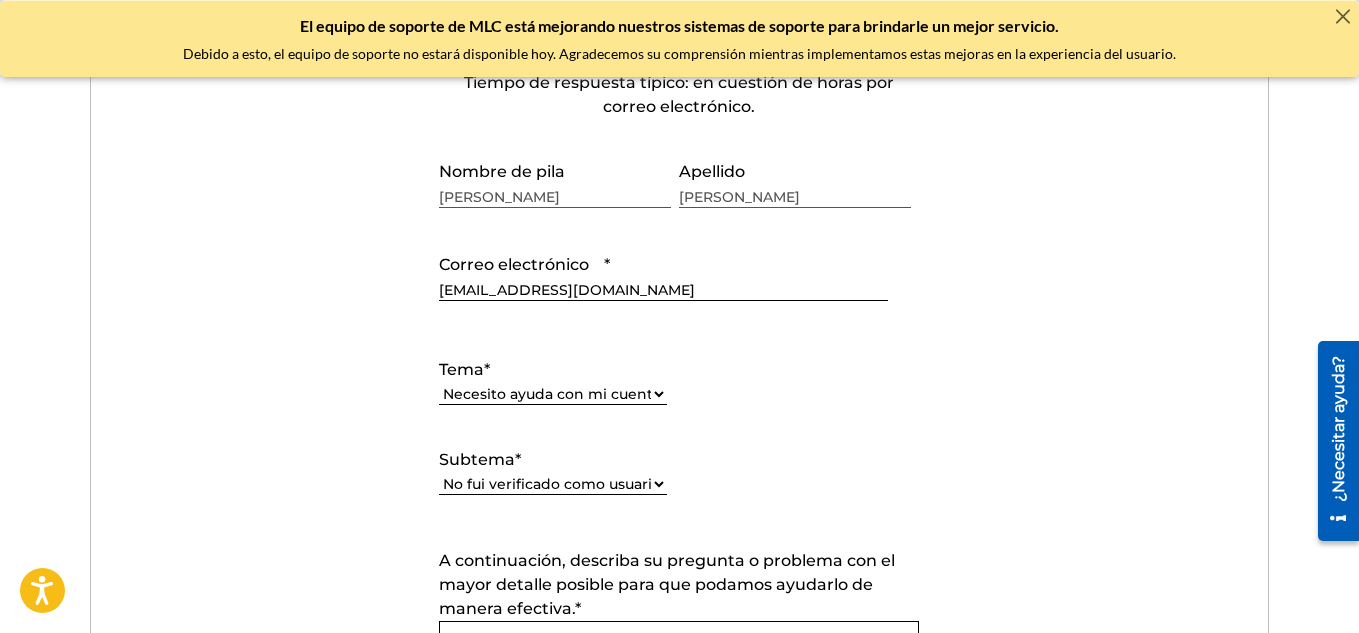drag, startPoint x: 1080, startPoint y: 446, endPoint x: 918, endPoint y: 417, distance: 164.57521 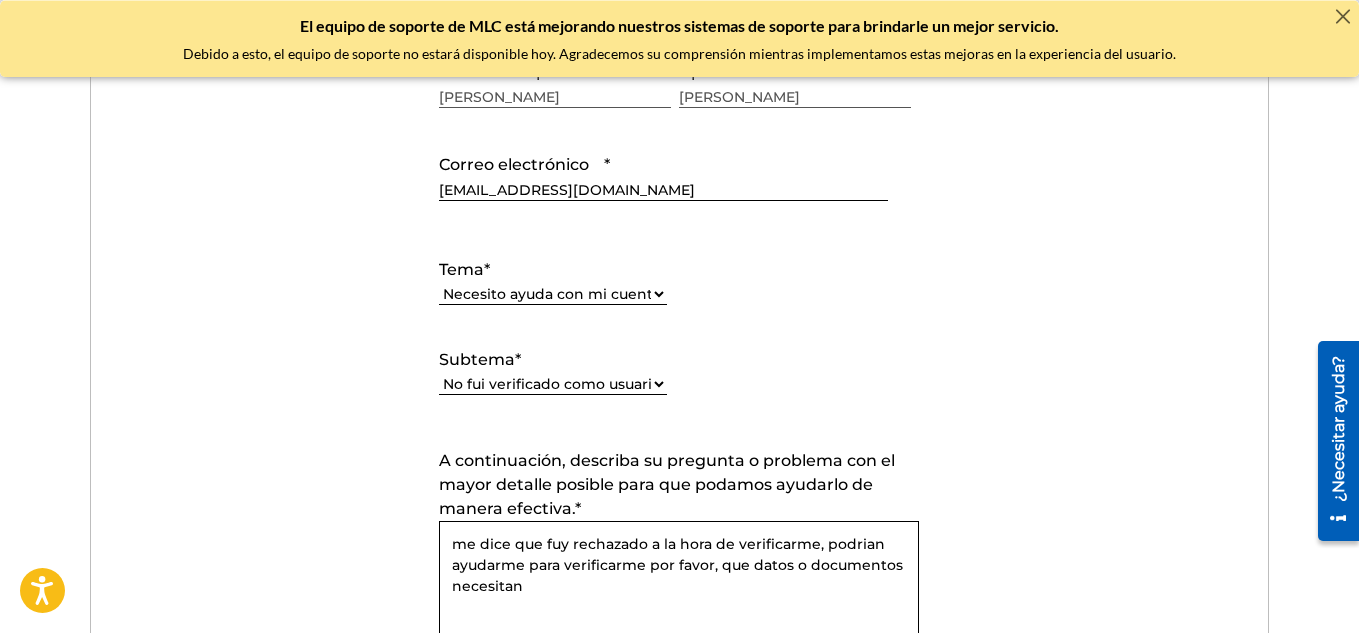 scroll, scrollTop: 1224, scrollLeft: 0, axis: vertical 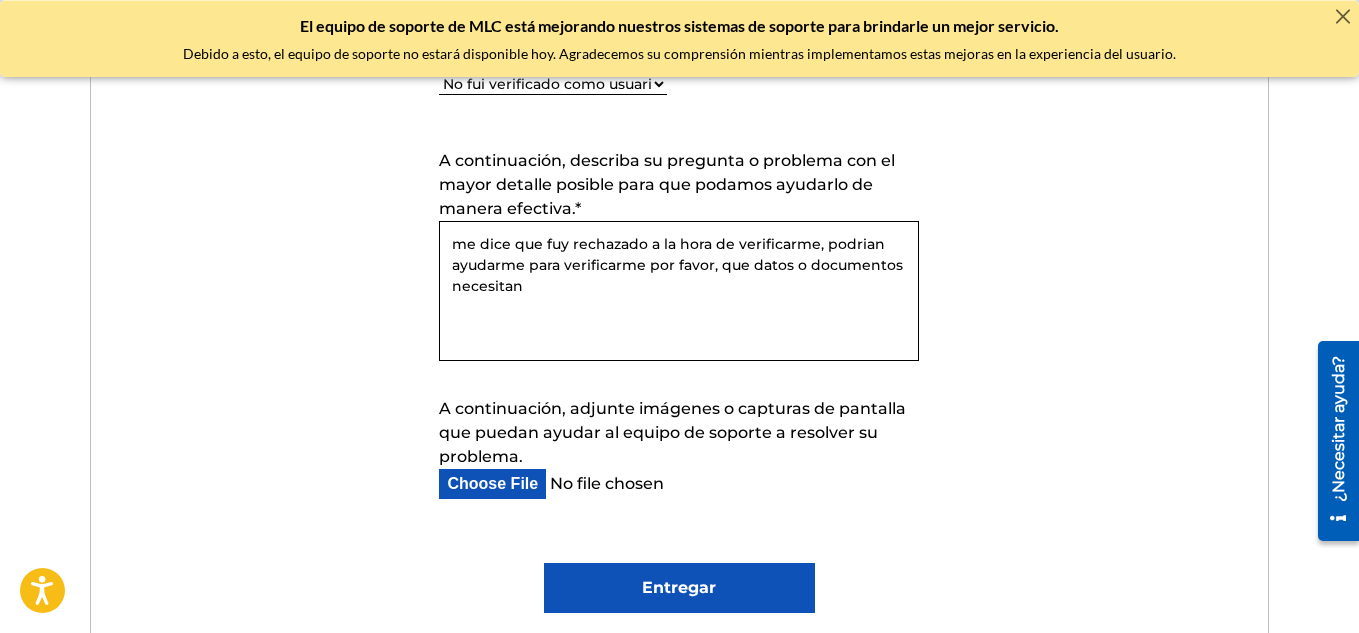 click on "Enviar una solicitud Tiempo de respuesta típico: en cuestión de horas por correo electrónico. Nombre de pila Juan Apellido Sanchez Correo electrónico * trons8093@gmail.com Tema  * Por favor seleccione Necesito ayuda con mi cuenta Necesito ayuda para gestionar mi catálogo Necesito ayuda con la Búsqueda Pública Necesito ayuda con información sobre El MLC Necesito ayuda con el pago Necesito ayuda con DQI Subtema  * Por favor seleccione Necesito ayuda con mi cuenta de usuario No puedo iniciar sesión en mi cuenta de usuario No fui verificado como usuario Necesito ayuda con mi cuenta de miembro A continuación, describa su pregunta o problema con el mayor detalle posible para que podamos ayudarlo de manera efectiva.  * me dice que fuy rechazado a la hora de verificarme, podrian ayudarme para verificarme por favor, que datos o documentos necesitan  A continuación, adjunte imágenes o capturas de pantalla que puedan ayudar al equipo de soporte a resolver su problema. Nombre del billete Entregar" at bounding box center (680, 111) 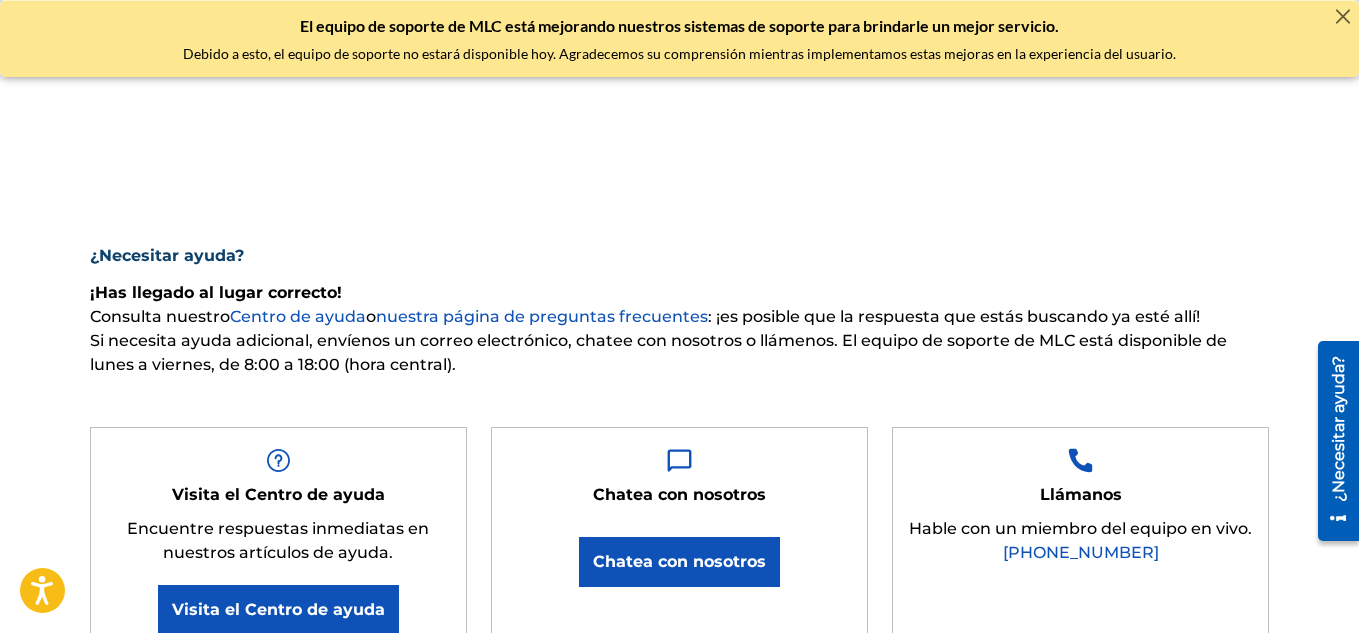 scroll, scrollTop: 0, scrollLeft: 0, axis: both 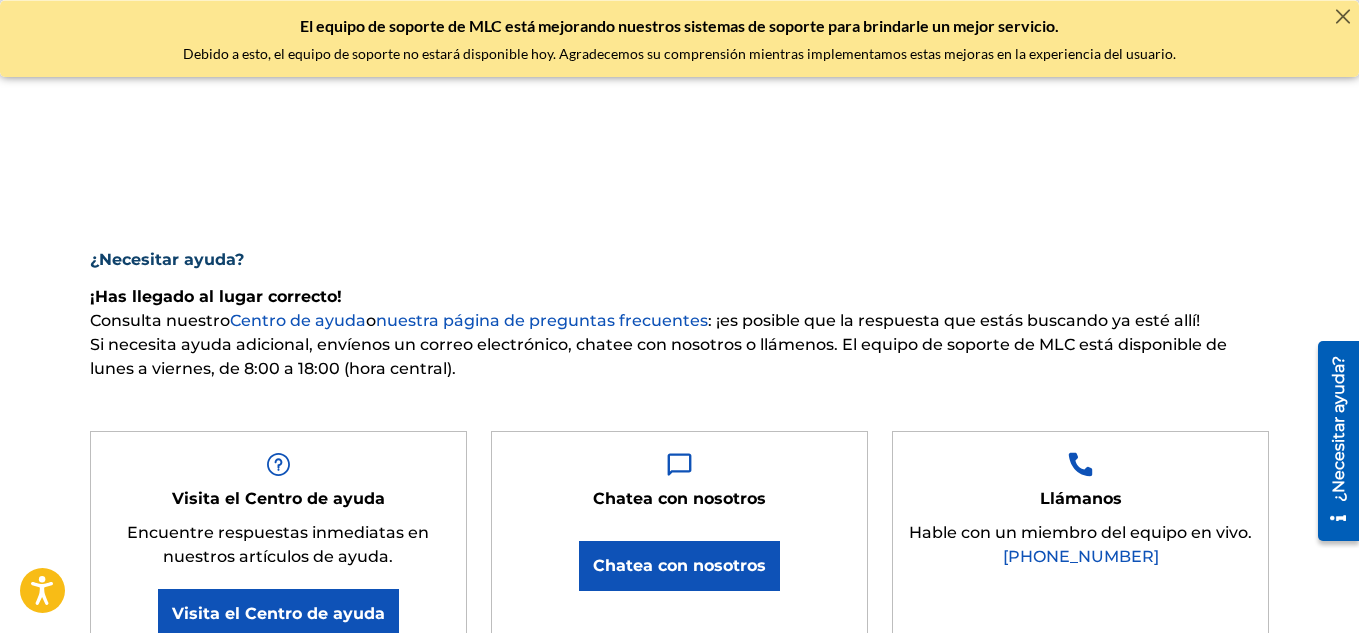click on "¿Necesitar ayuda?" at bounding box center (680, 252) 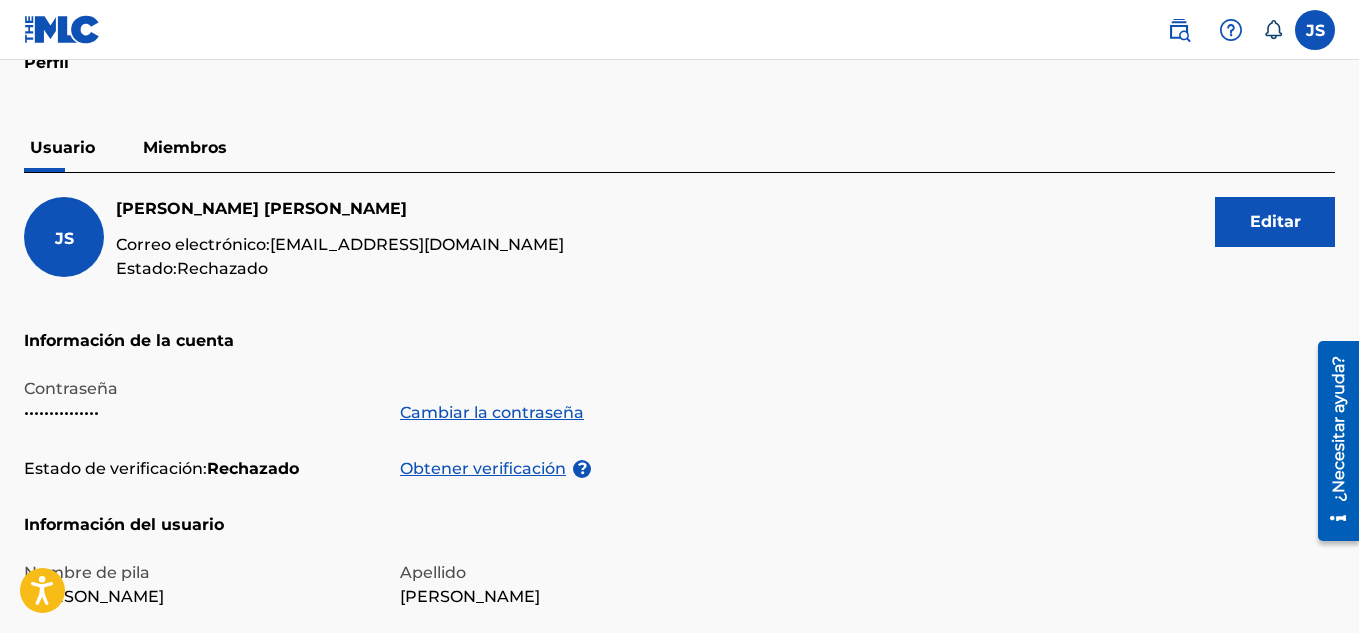scroll, scrollTop: 0, scrollLeft: 0, axis: both 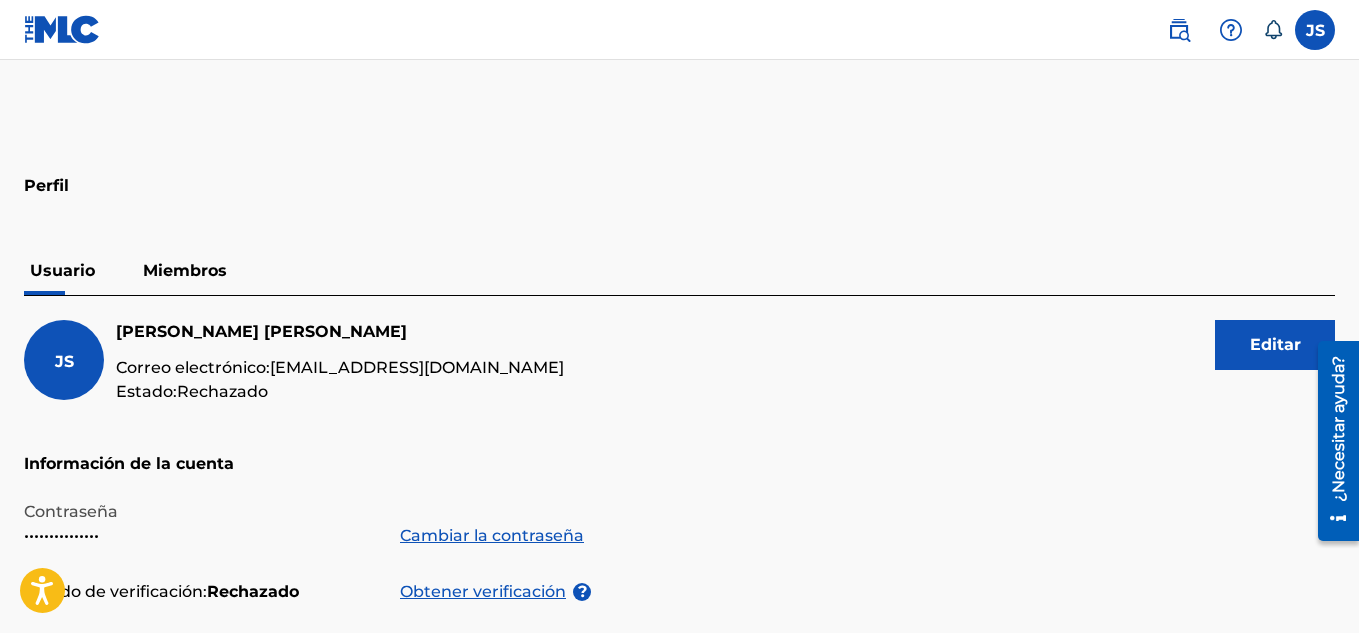 click on "Editar" at bounding box center [1275, 344] 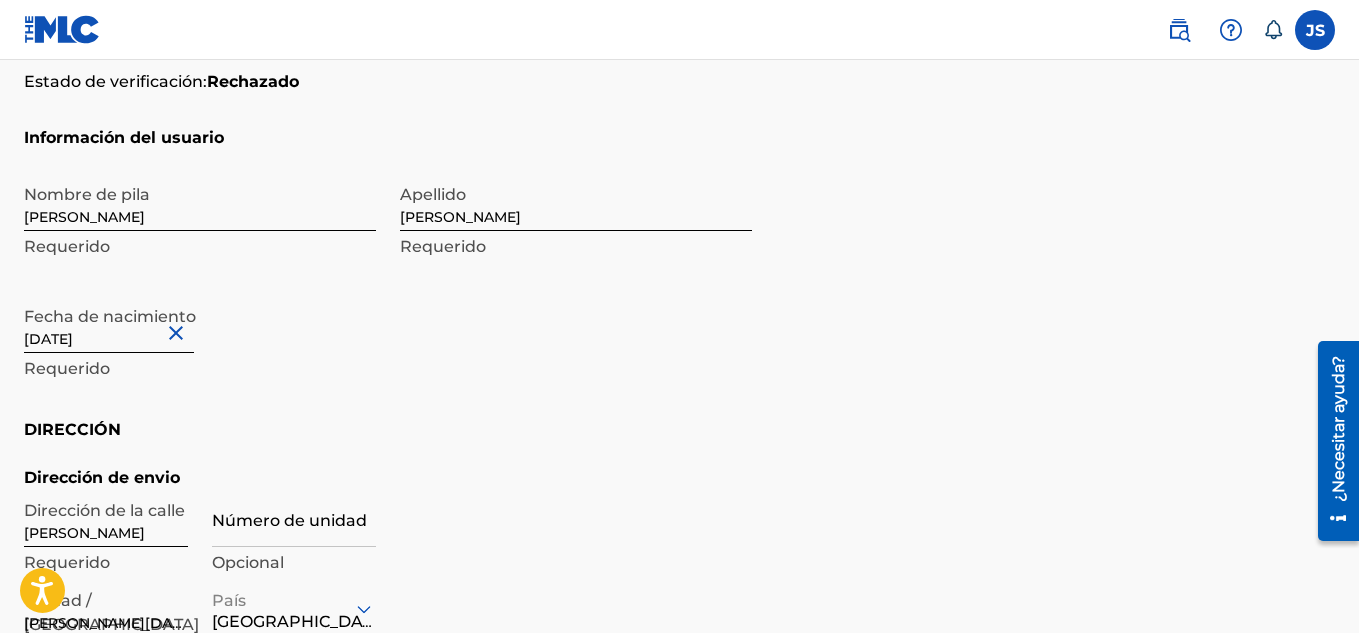 scroll, scrollTop: 399, scrollLeft: 0, axis: vertical 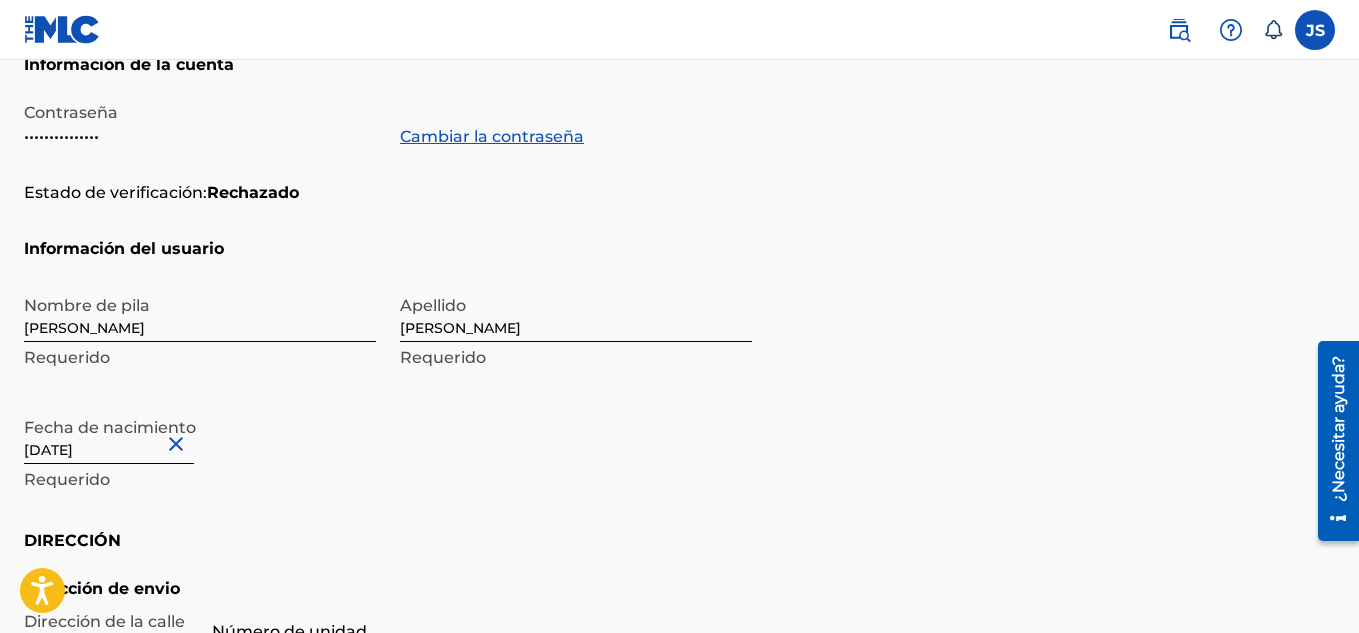 click on "[PERSON_NAME]" at bounding box center (200, 313) 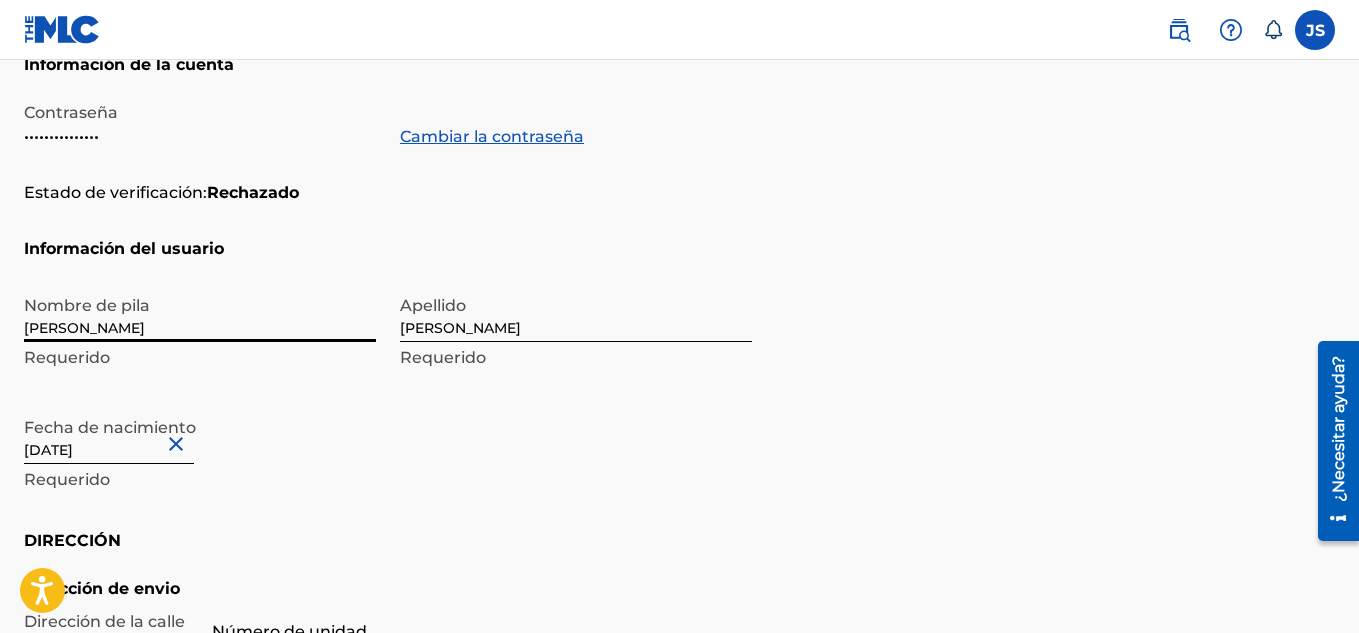 type on "[PERSON_NAME]" 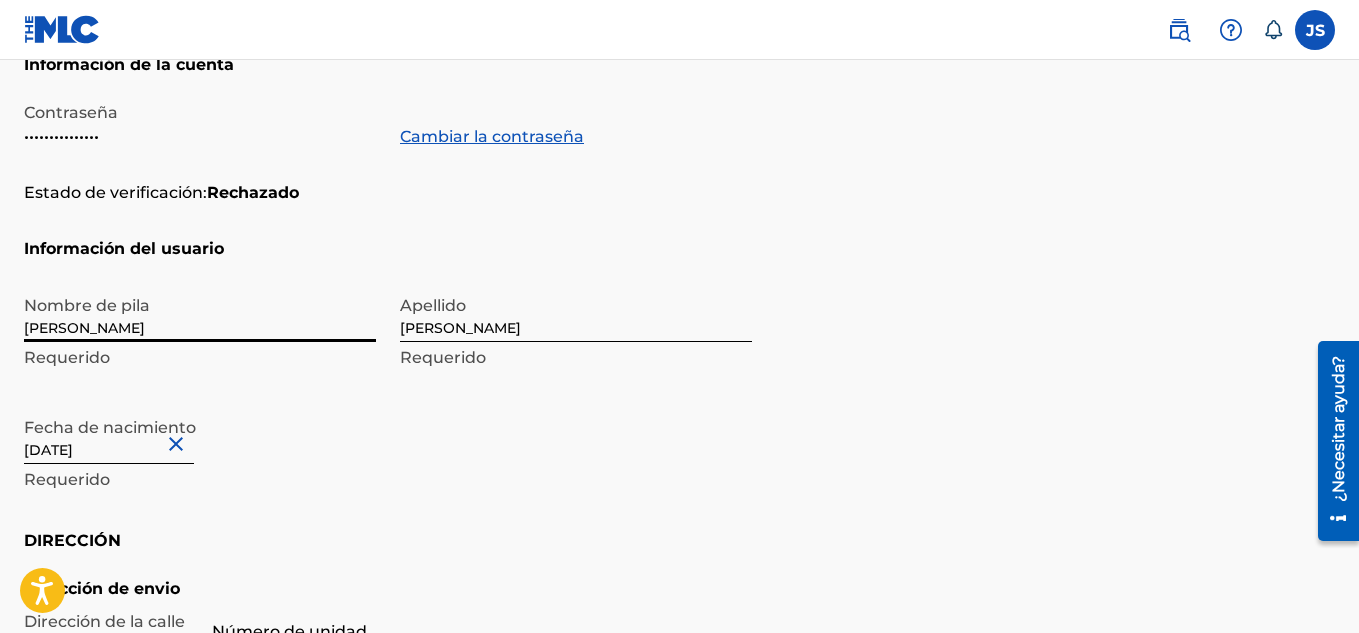 type on "Juan abraham" 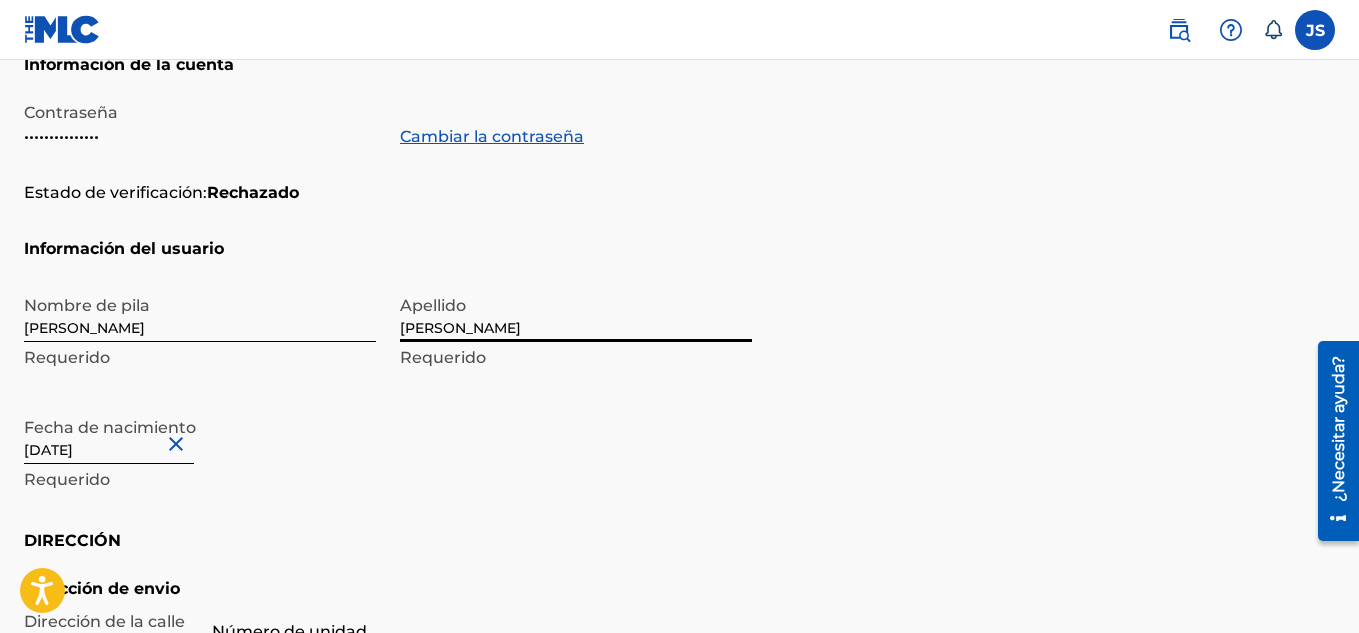 type on "Sanchez Rodriguez" 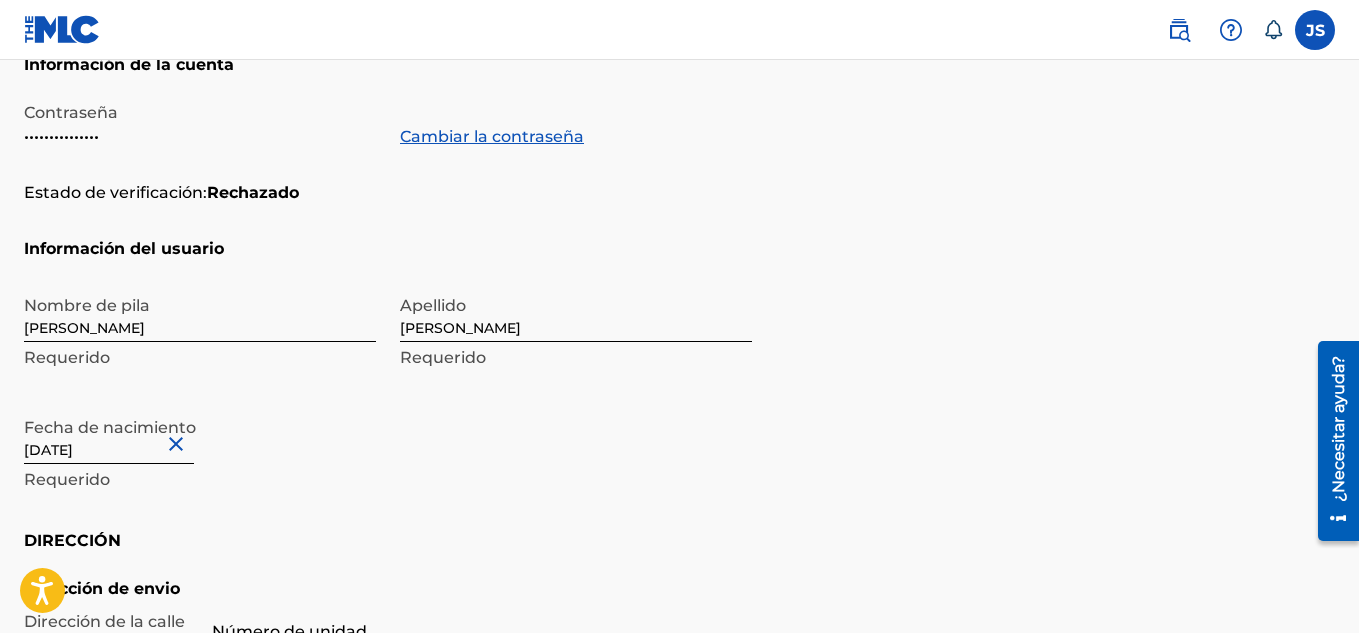 click on "Información del usuario Nombre de pila Juan abraham Requerido Apellido Sanchez Rodriguez Requerido Fecha de nacimiento May 26 2002 Requerido" at bounding box center [679, 383] 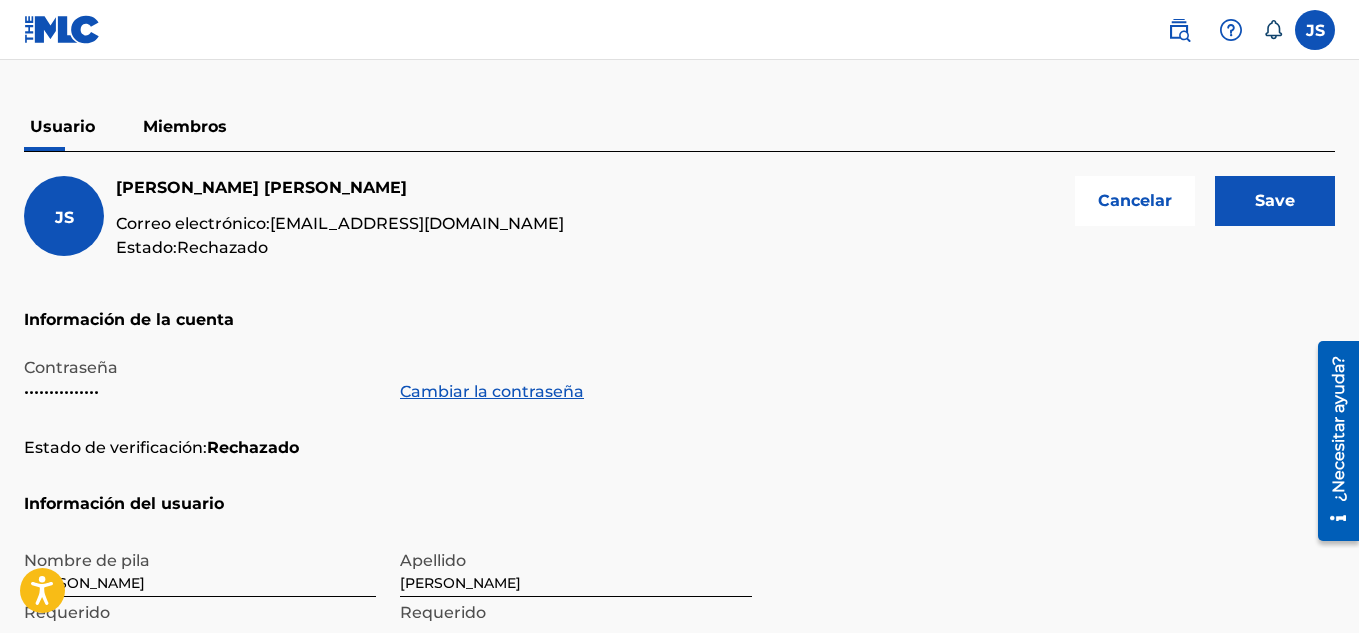 scroll, scrollTop: 0, scrollLeft: 0, axis: both 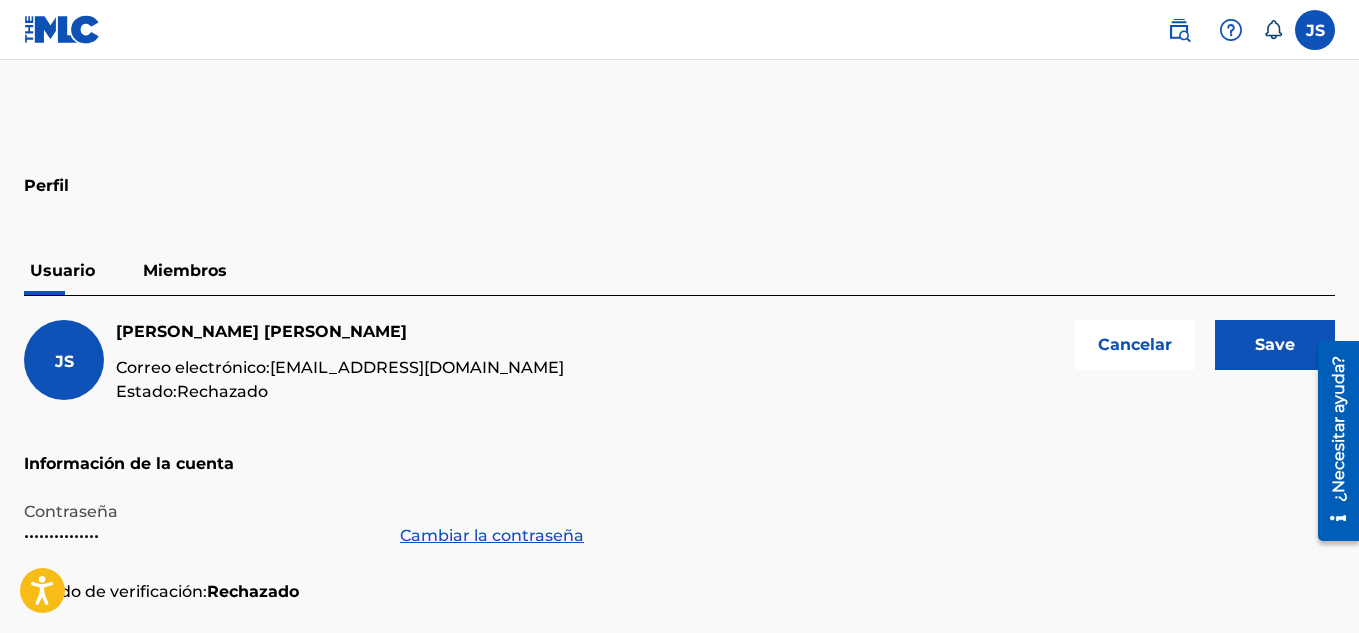 click on "Save" at bounding box center [1275, 345] 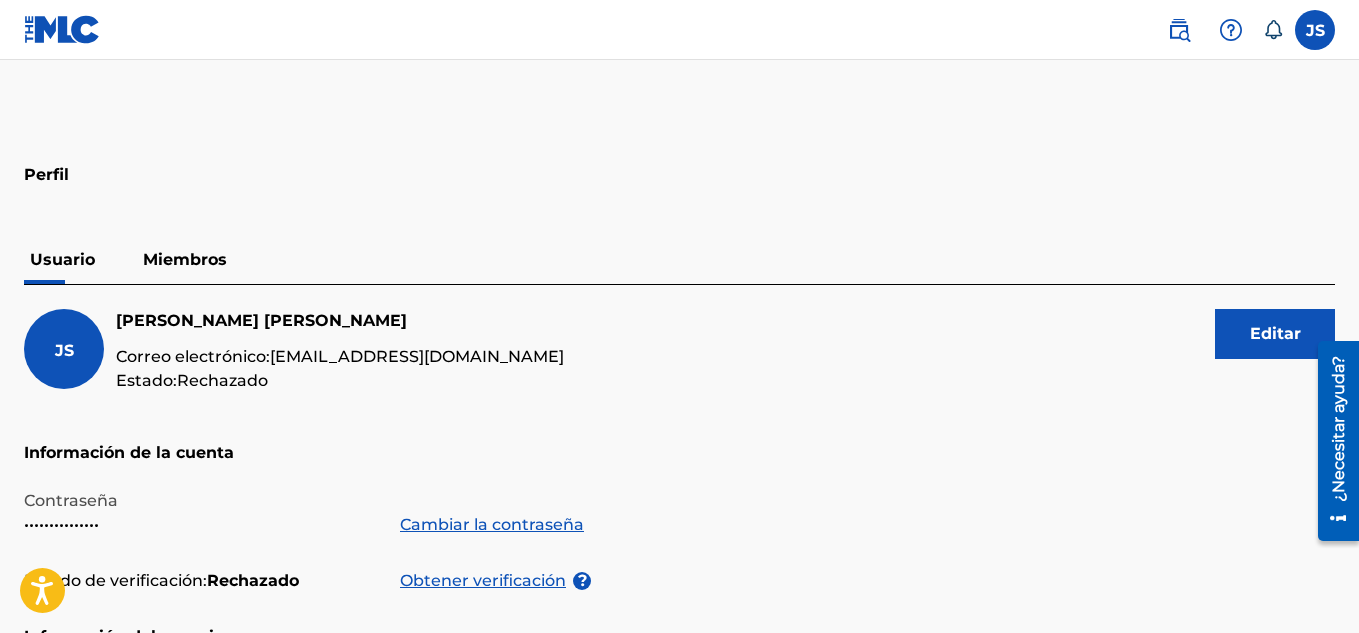scroll, scrollTop: 0, scrollLeft: 0, axis: both 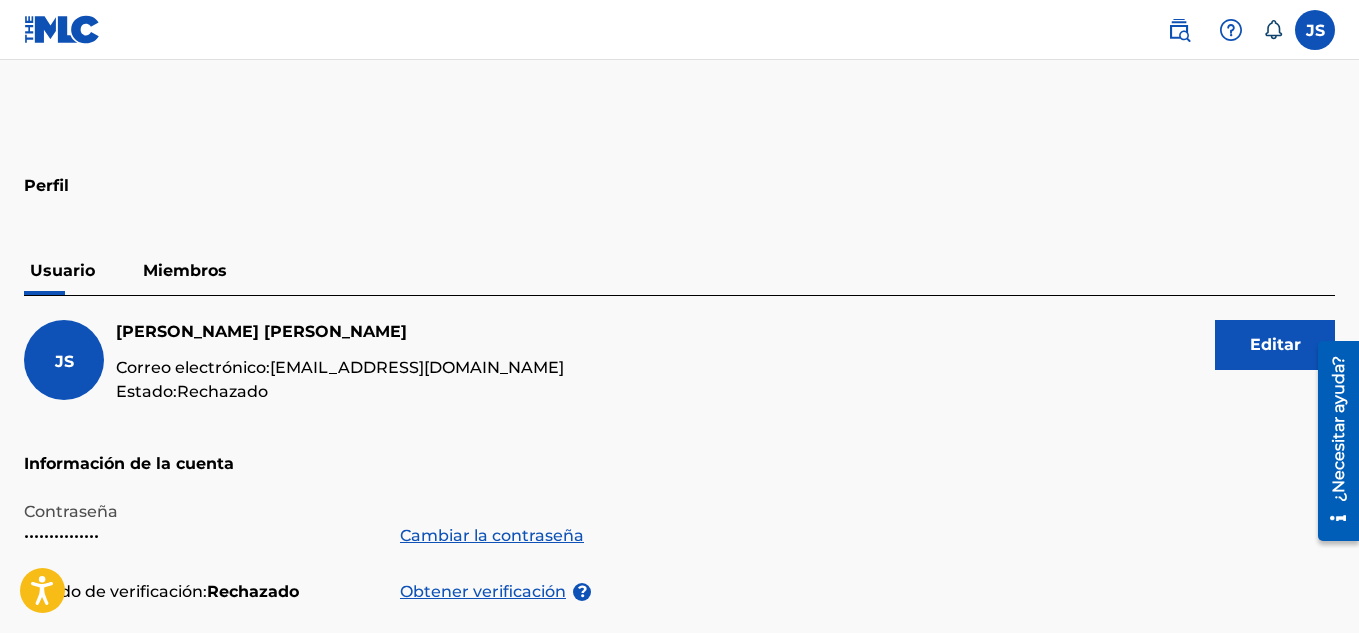 click at bounding box center (1315, 30) 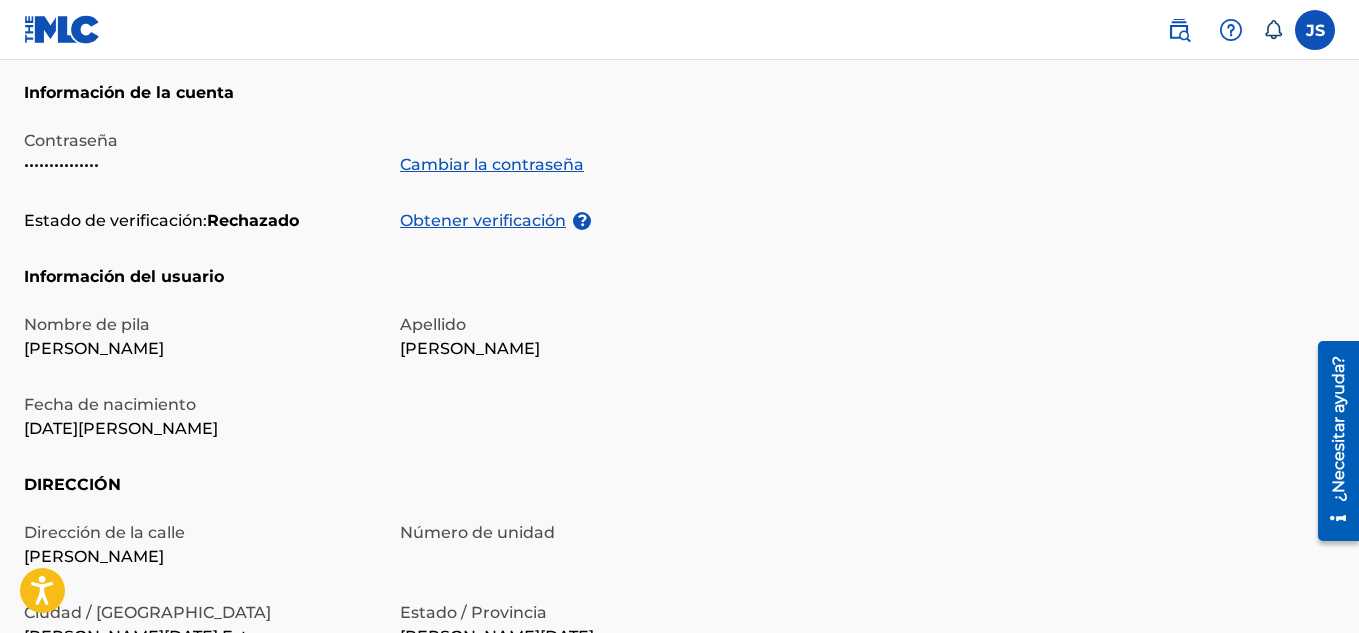 scroll, scrollTop: 0, scrollLeft: 0, axis: both 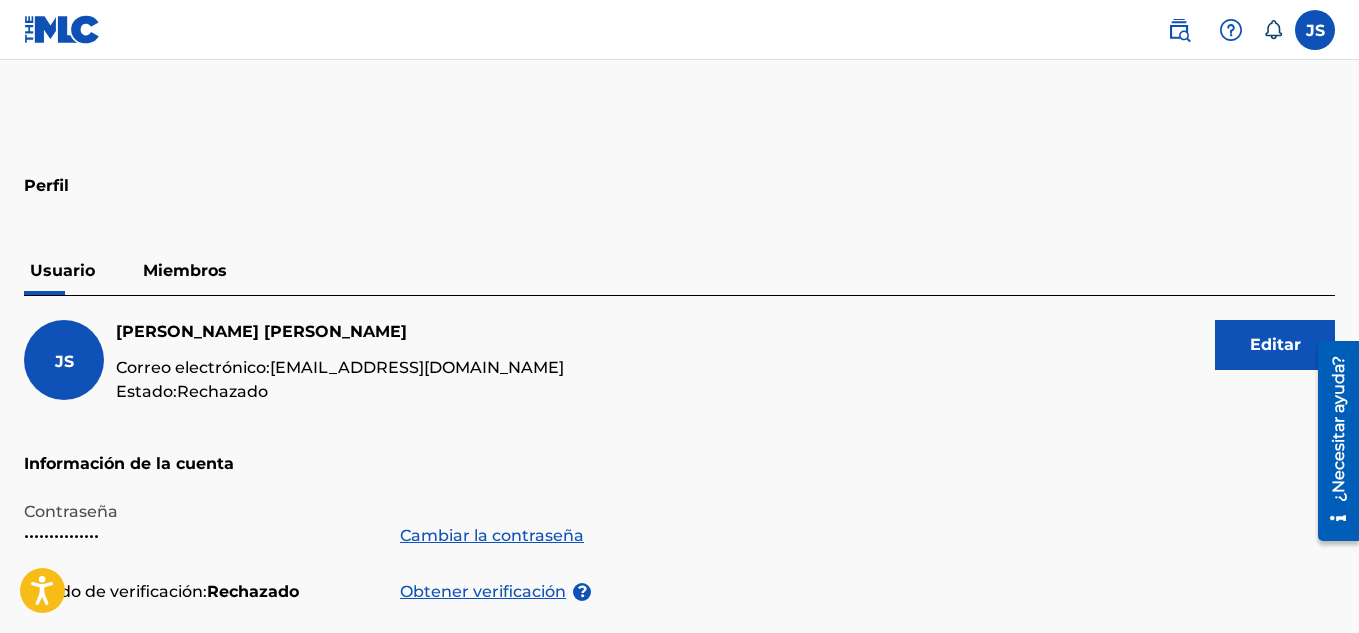 click on "JS Juan abraham    sanchez rodriguez Correo electrónico:  trons8093@gmail.com Estado:  Rechazado Editar" at bounding box center (679, 386) 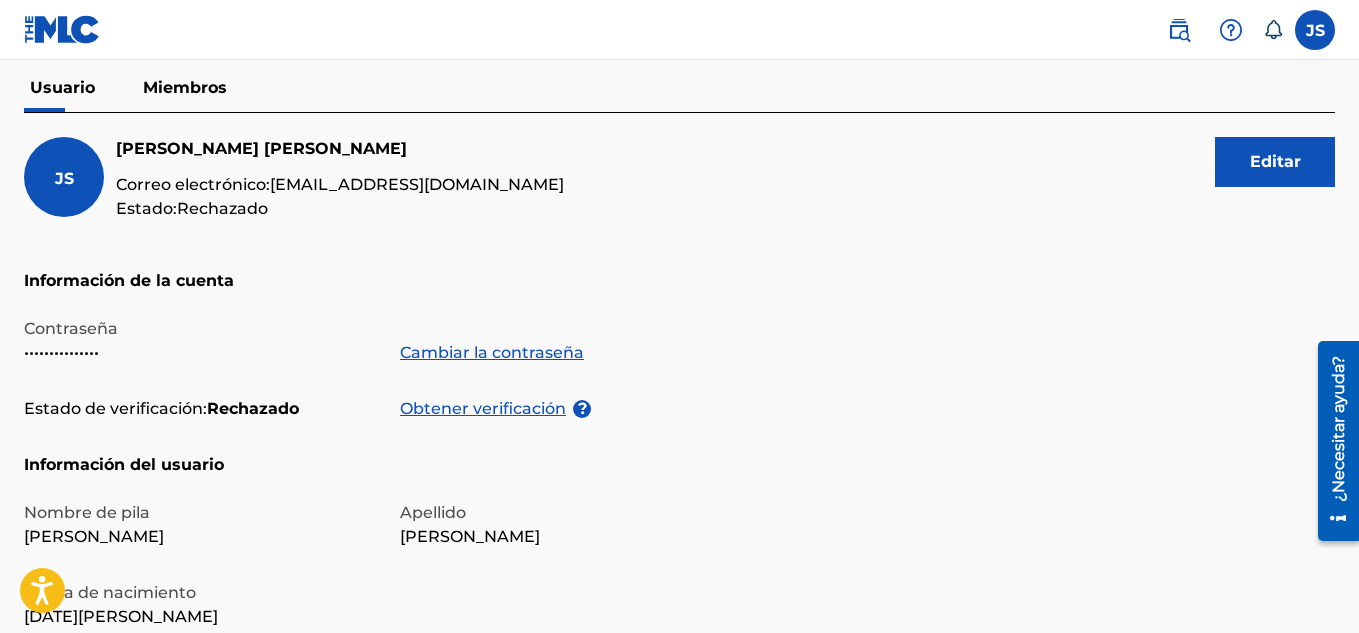 scroll, scrollTop: 71, scrollLeft: 0, axis: vertical 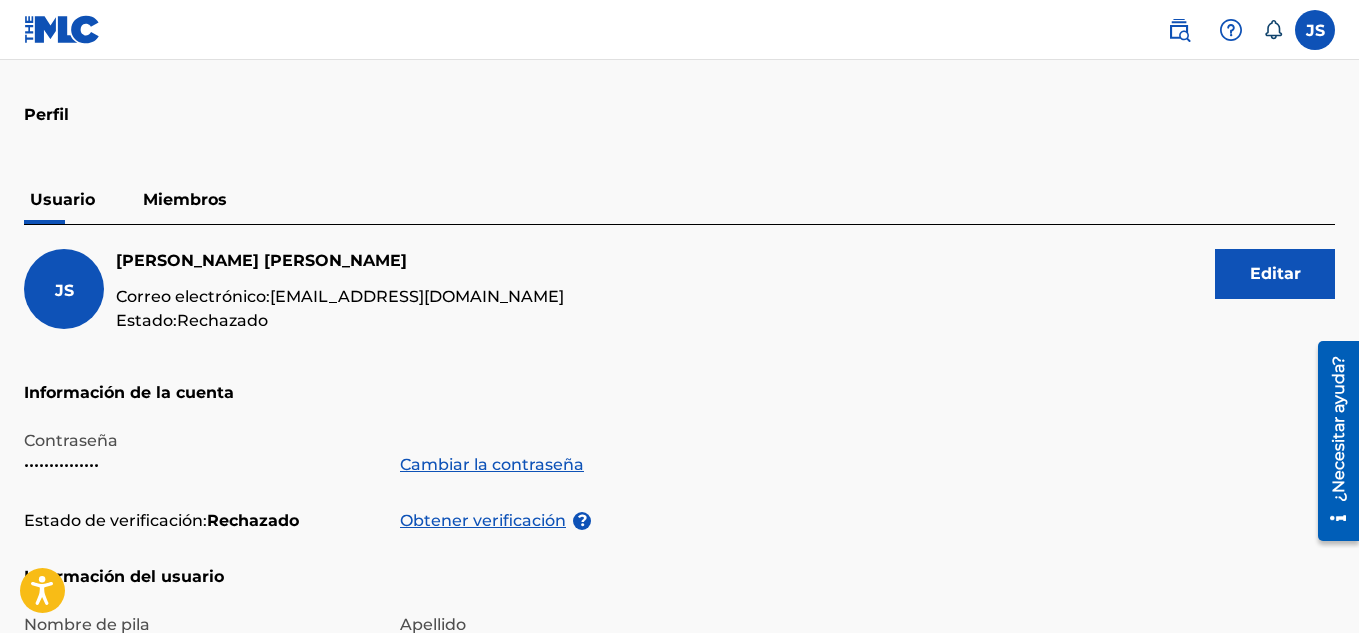 click on "Miembros" at bounding box center (185, 199) 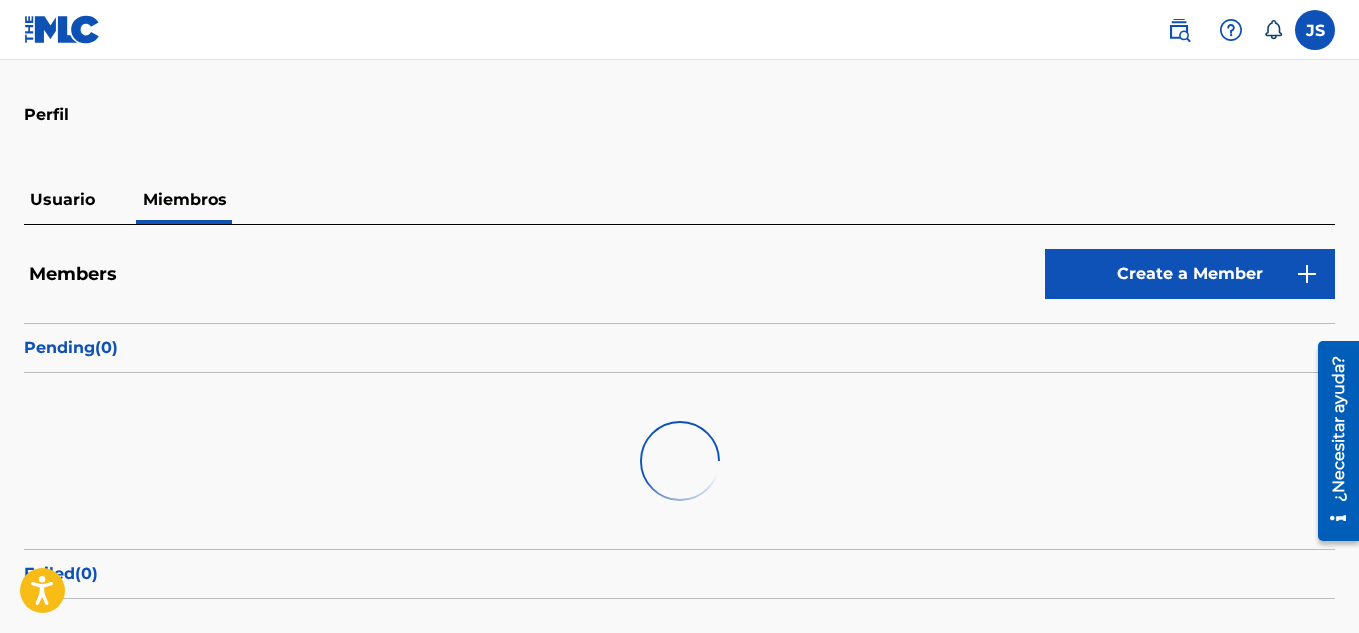 scroll, scrollTop: 0, scrollLeft: 0, axis: both 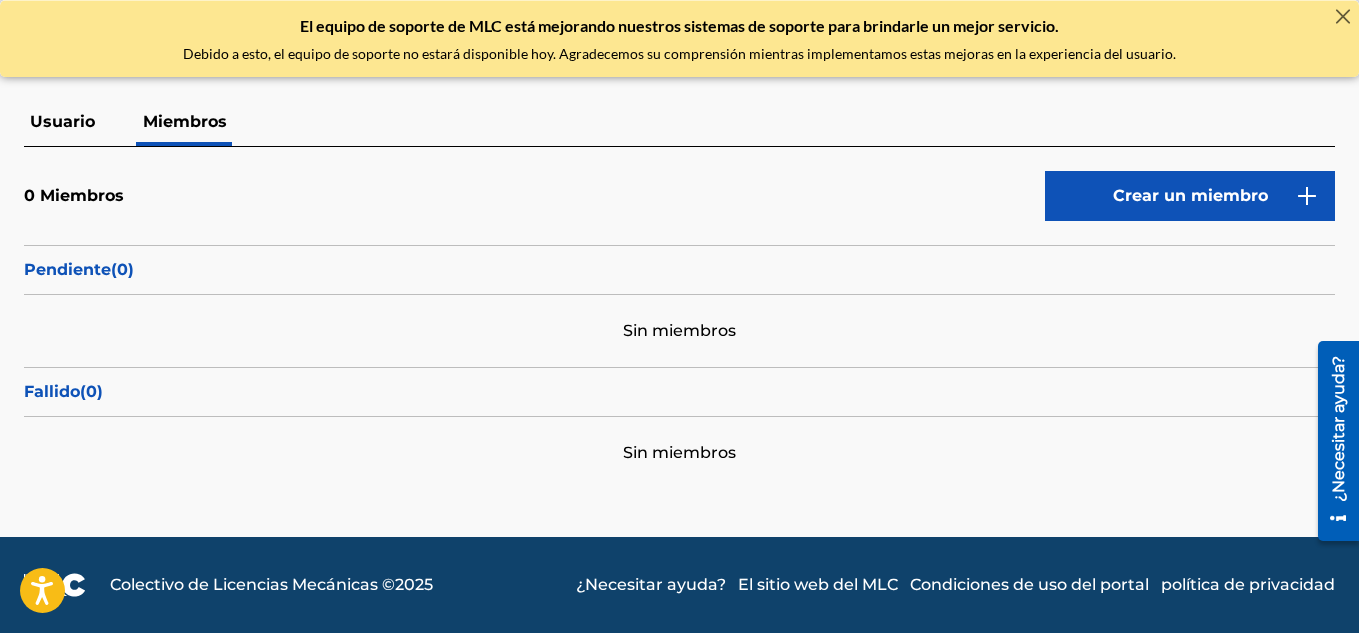 click on "¿Necesitar ayuda?" at bounding box center (651, 584) 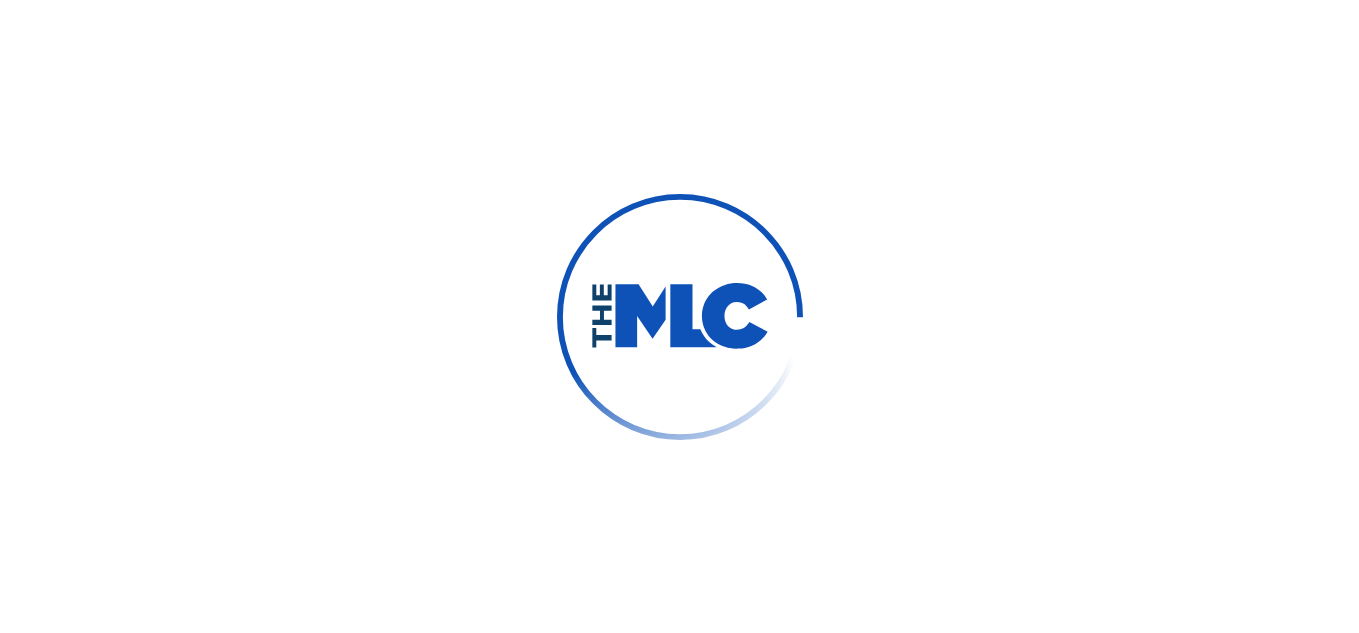 scroll, scrollTop: 0, scrollLeft: 0, axis: both 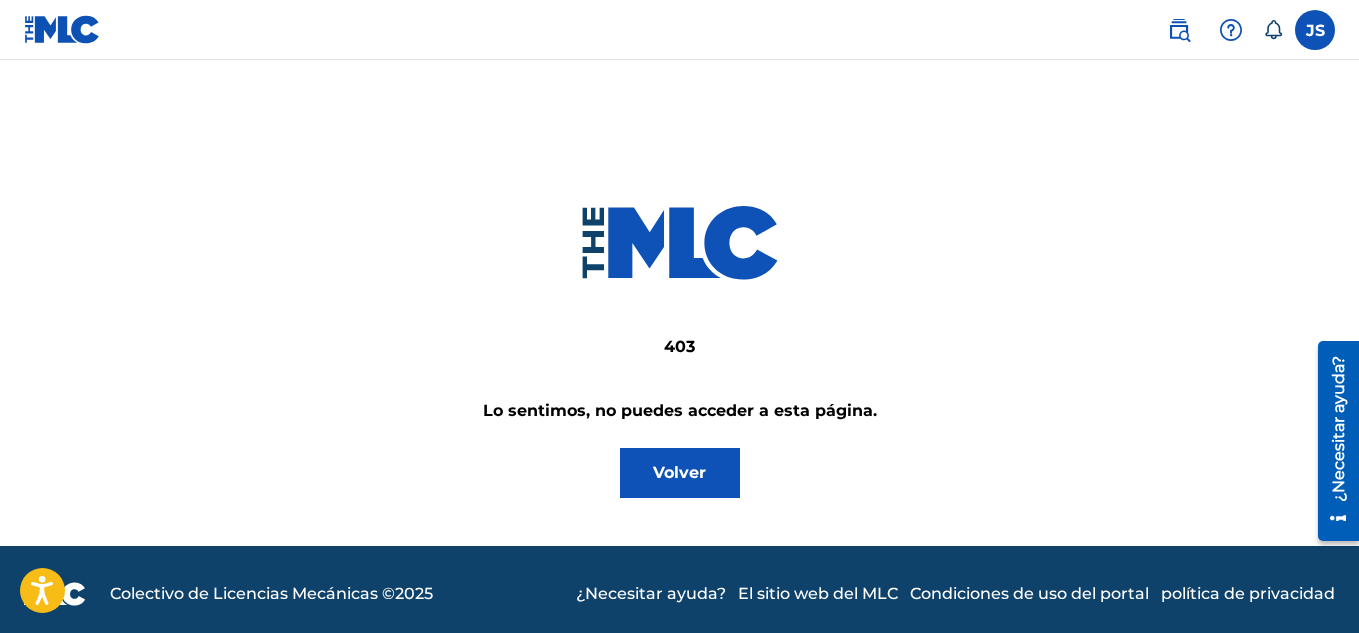 click on "Volver" at bounding box center (679, 473) 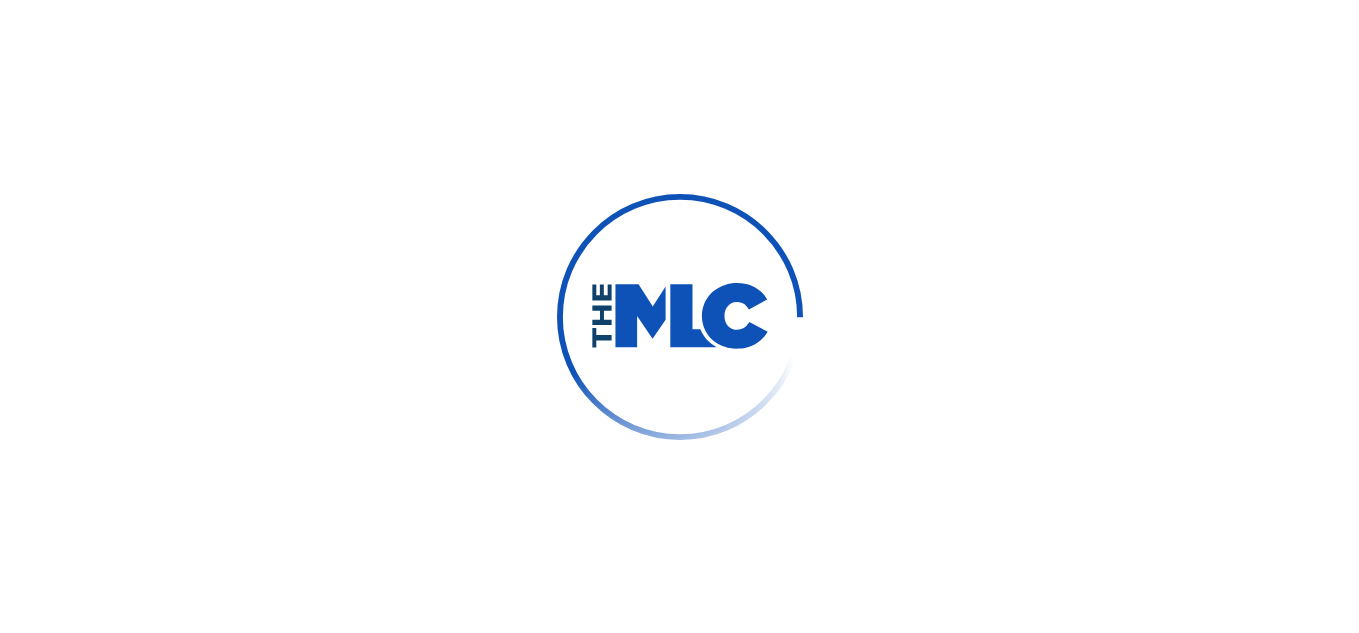 scroll, scrollTop: 0, scrollLeft: 0, axis: both 